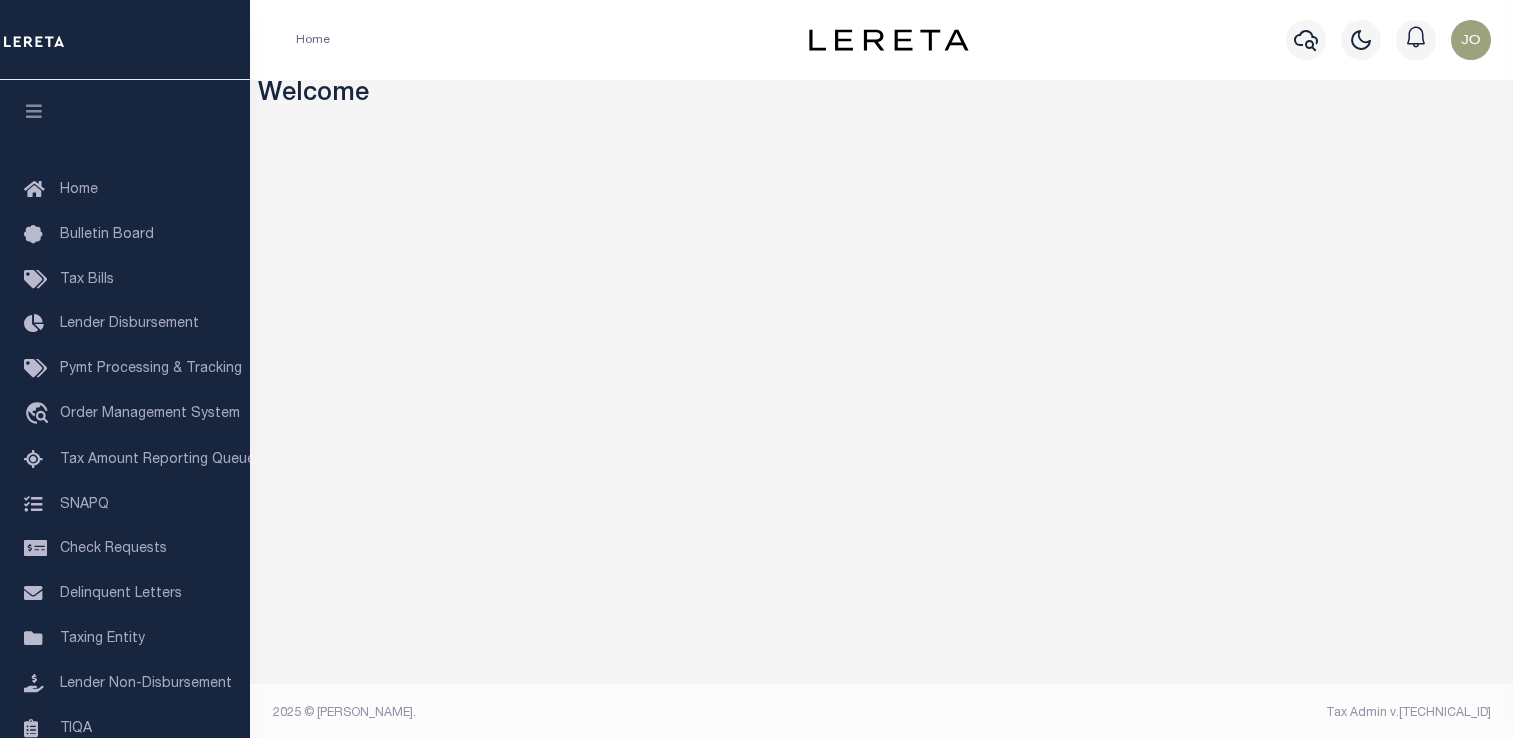 scroll, scrollTop: 0, scrollLeft: 0, axis: both 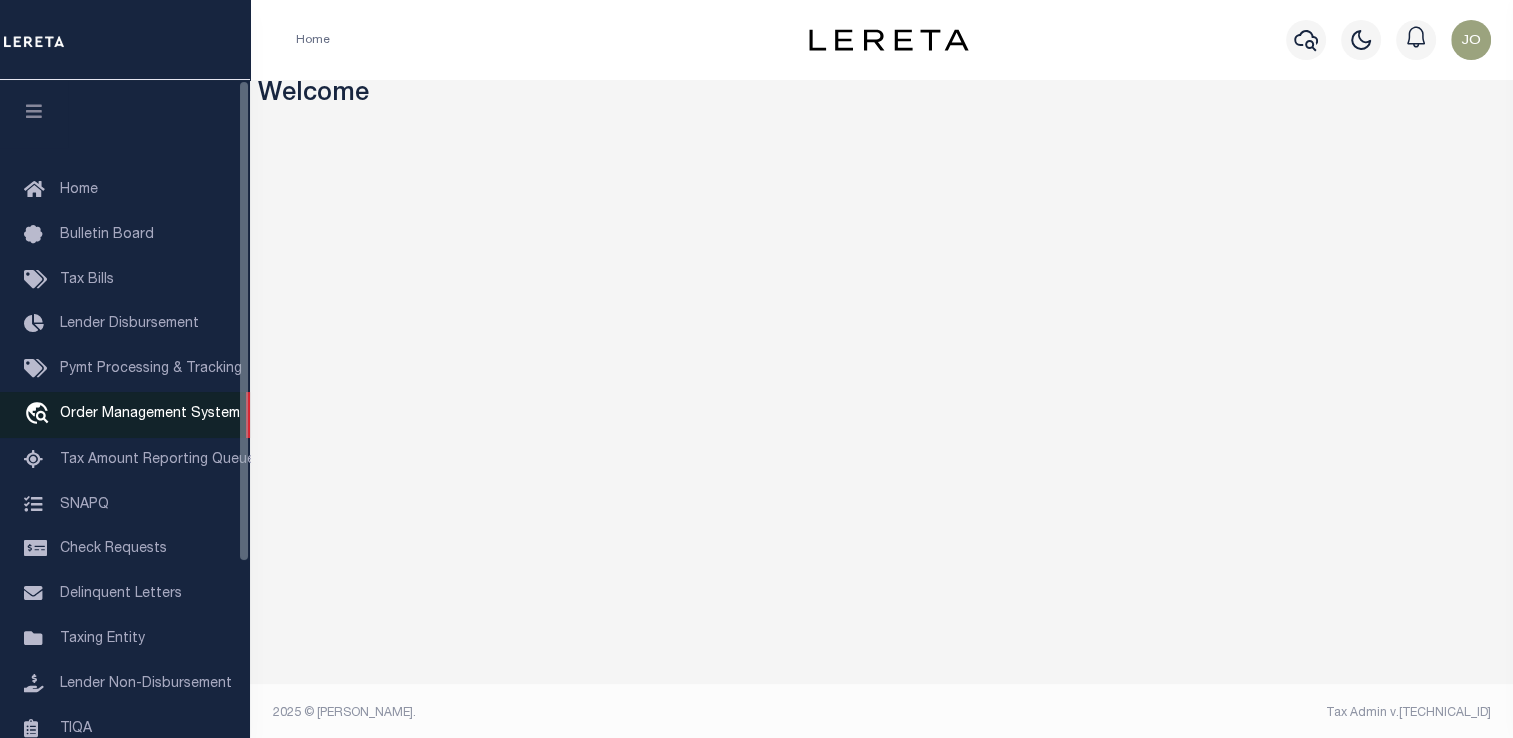 click on "travel_explore   Order Management System" at bounding box center (125, 415) 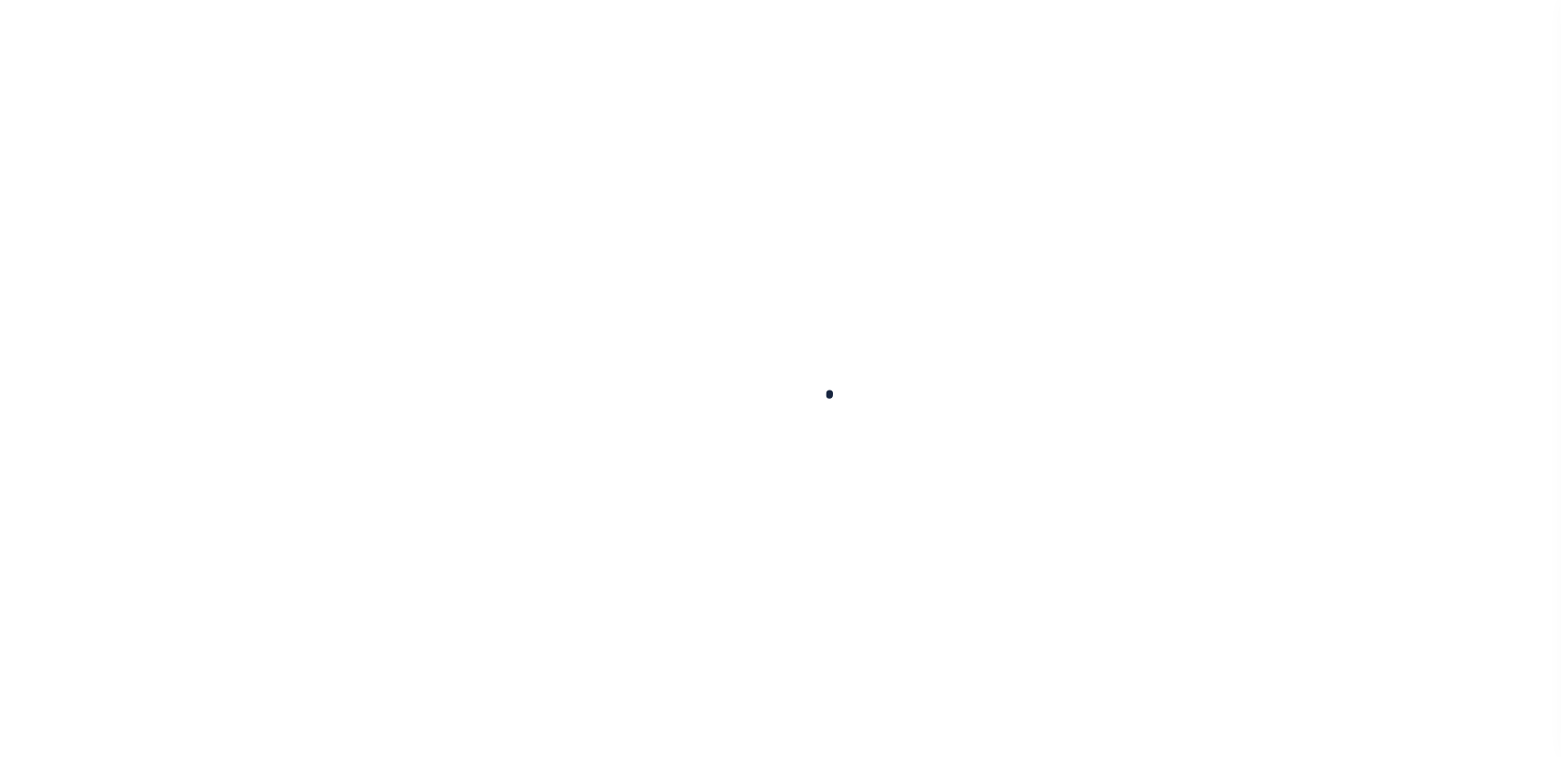 scroll, scrollTop: 0, scrollLeft: 0, axis: both 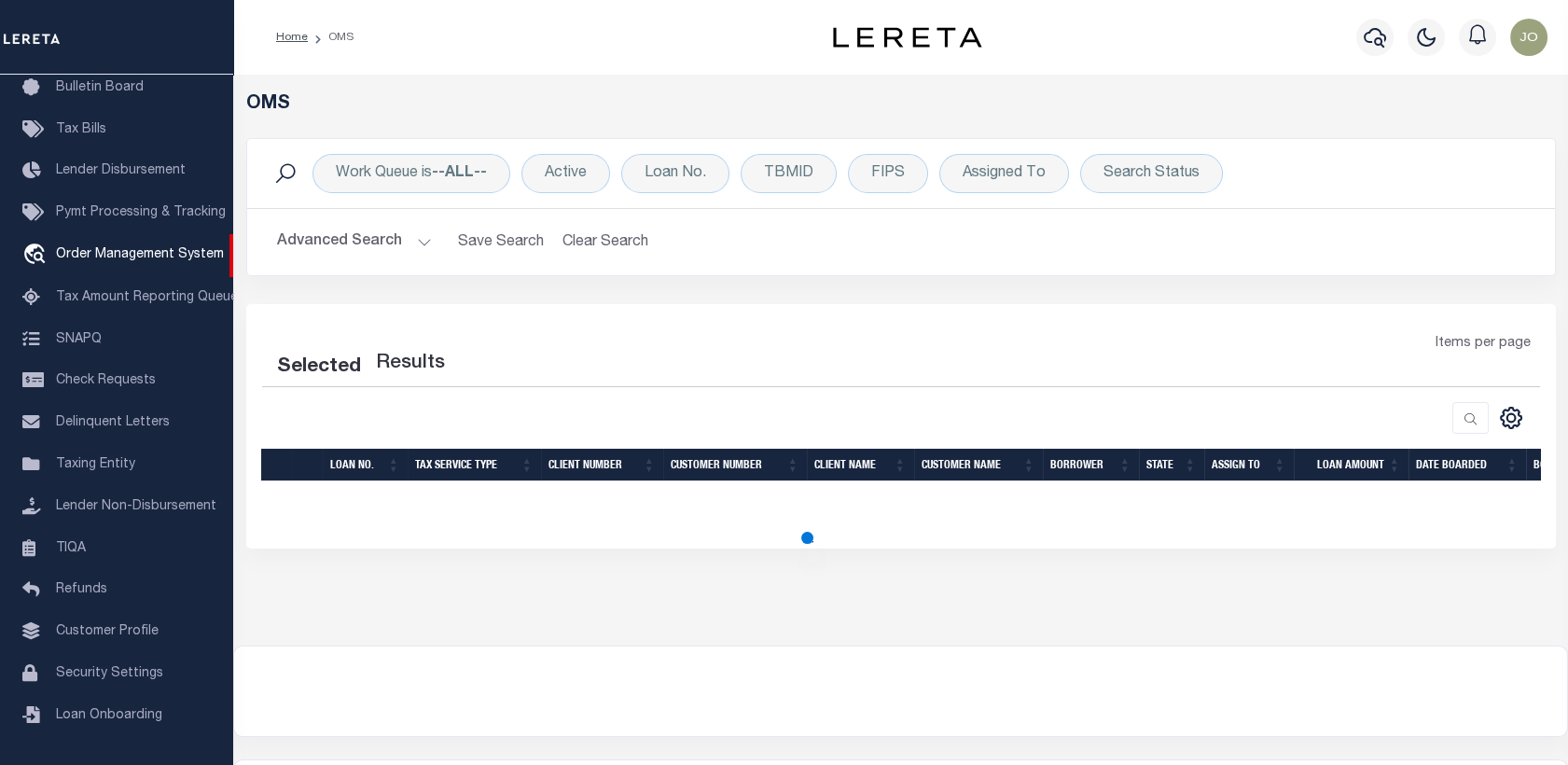 select on "200" 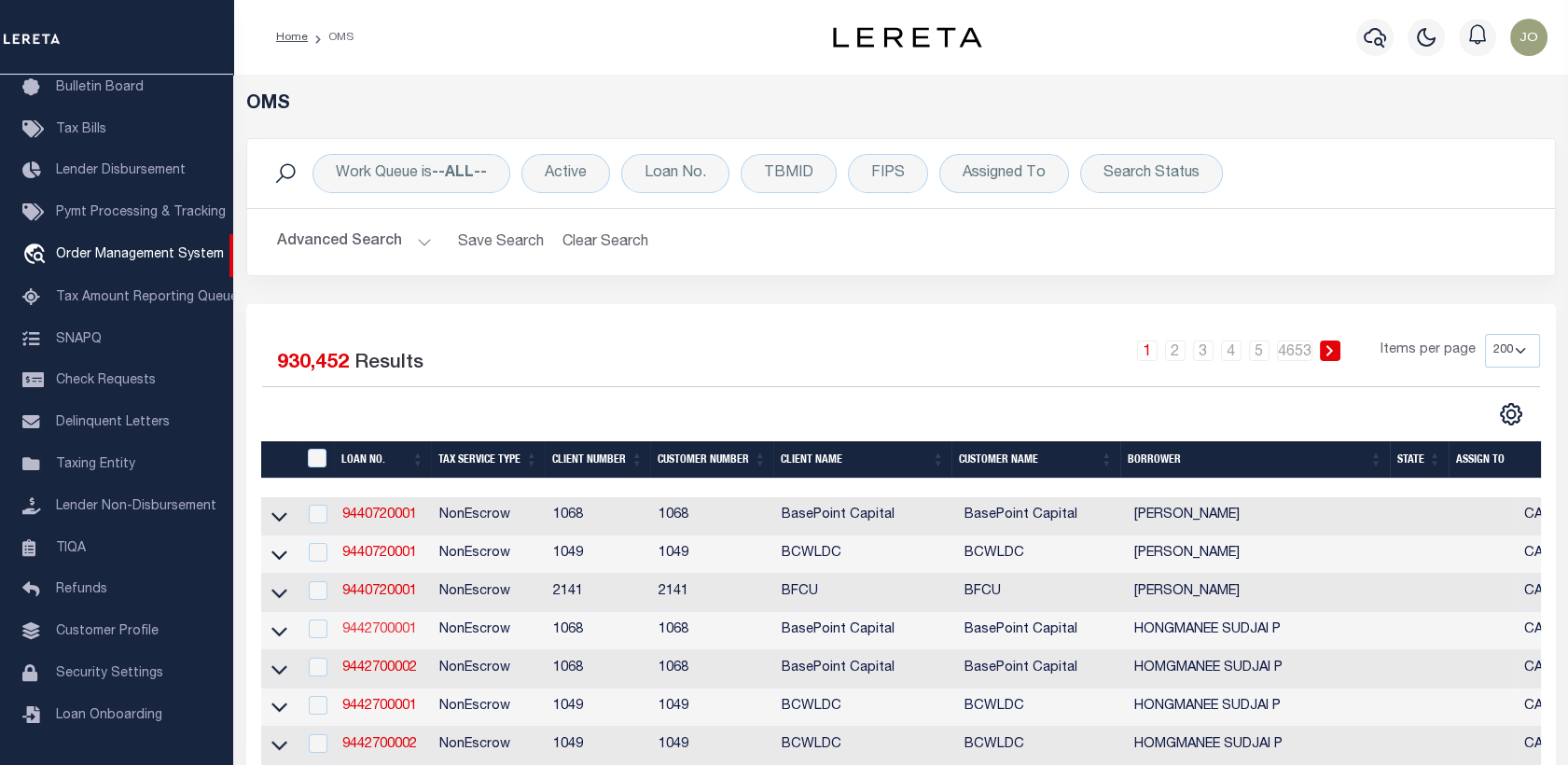 click on "9442700001" at bounding box center (380, 630) 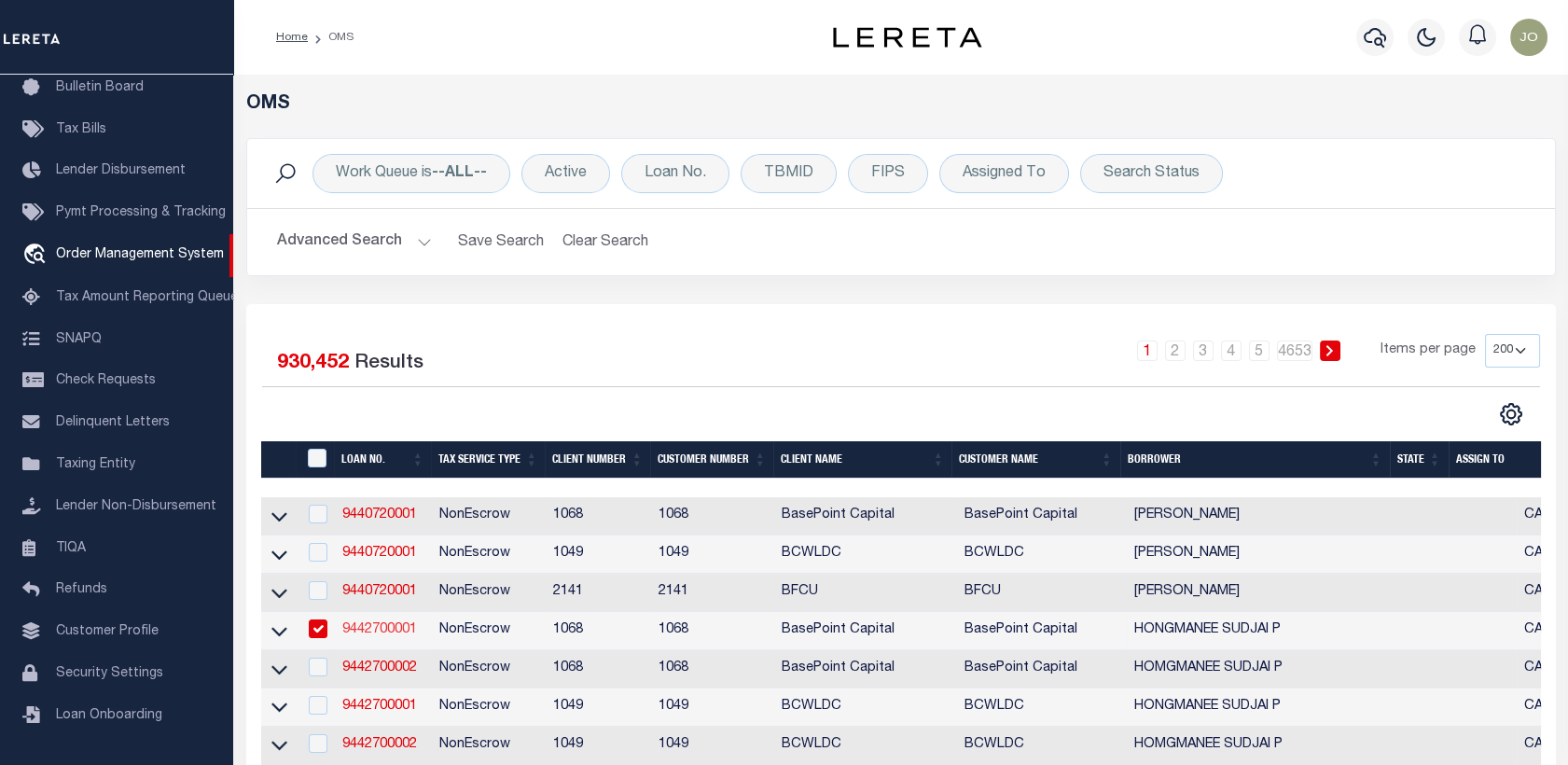 checkbox on "true" 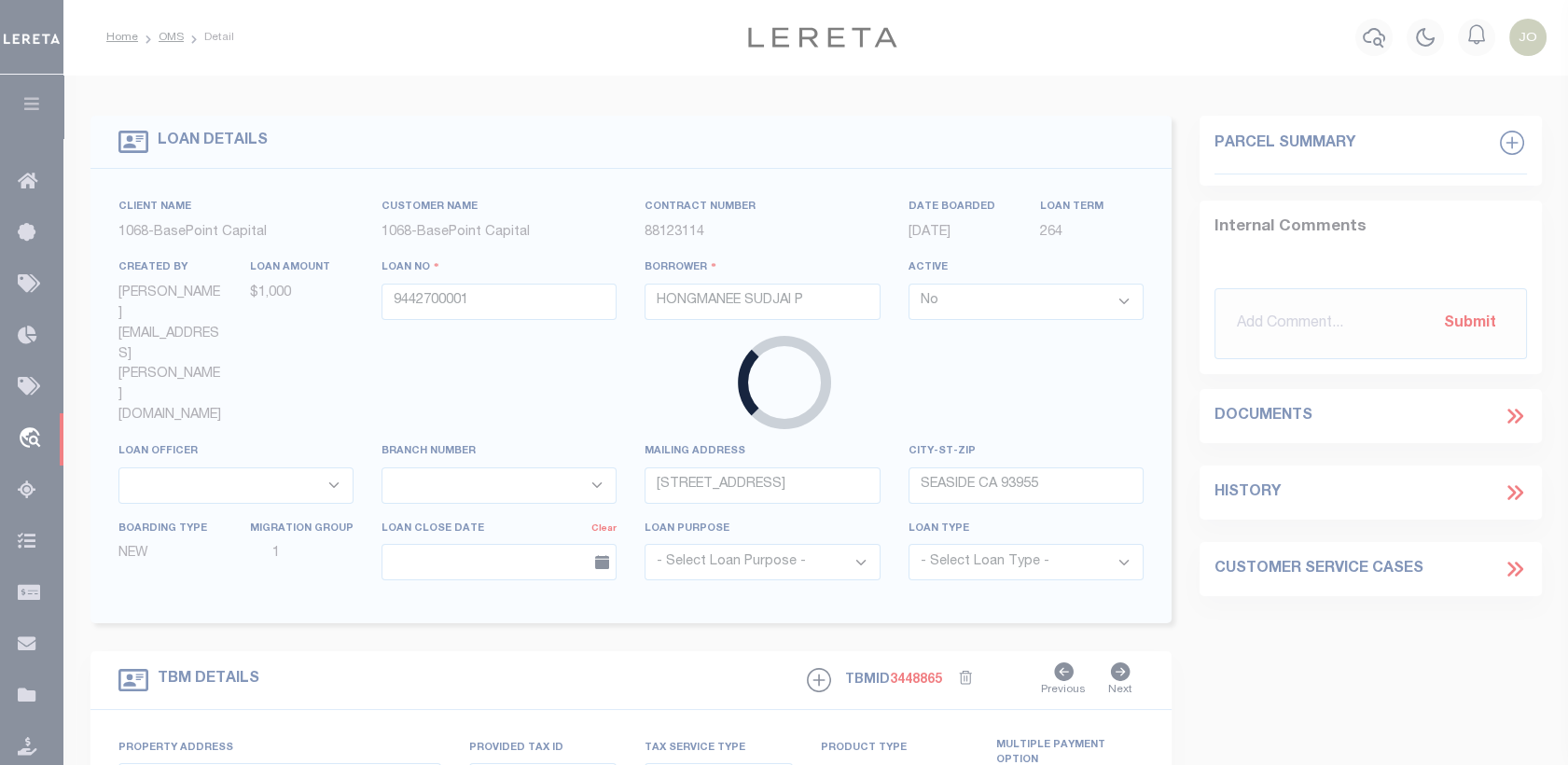 type on "5048-5050 SOQUEL DRIVE" 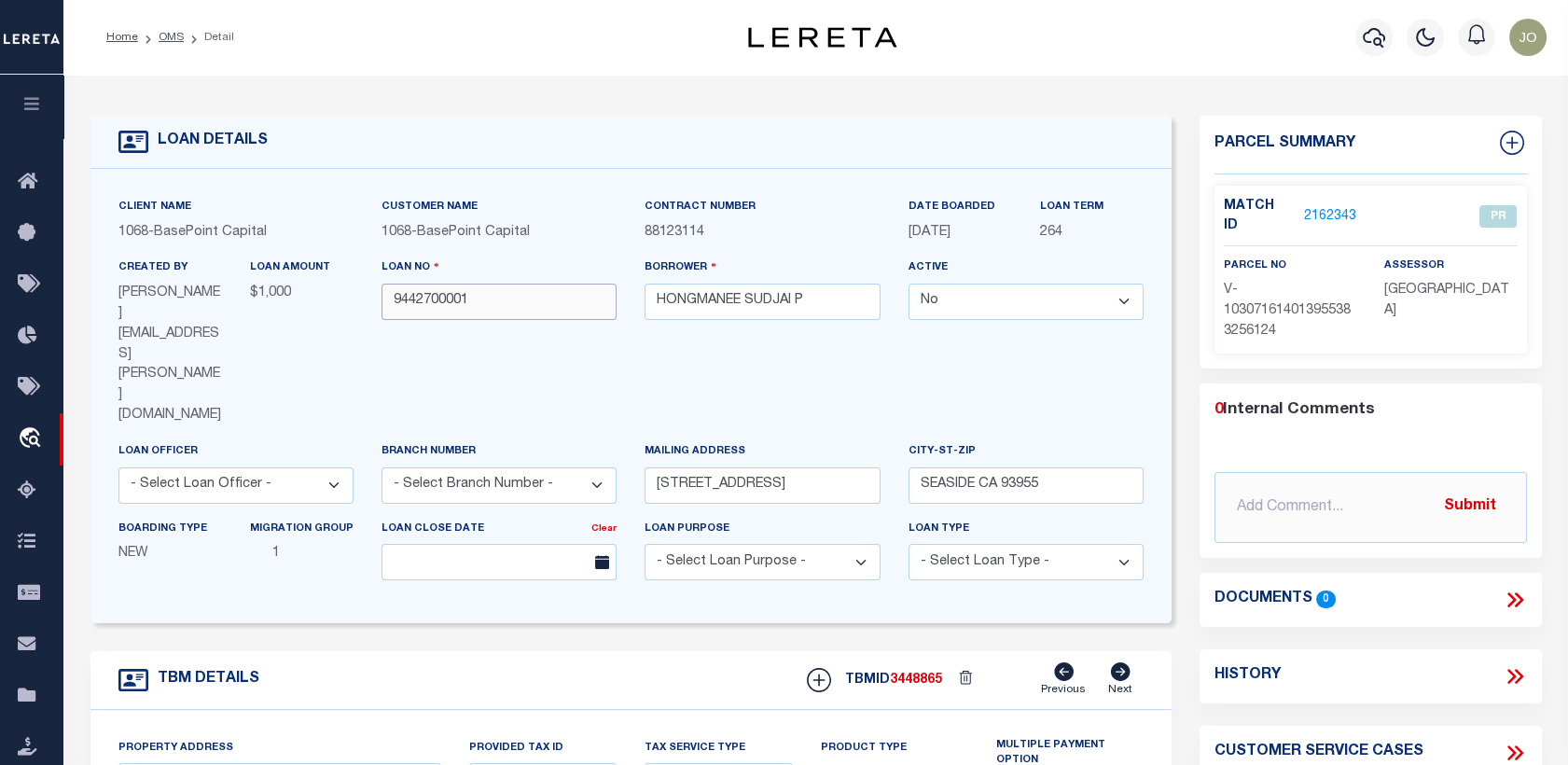 drag, startPoint x: 546, startPoint y: 352, endPoint x: 312, endPoint y: 130, distance: 322.55232 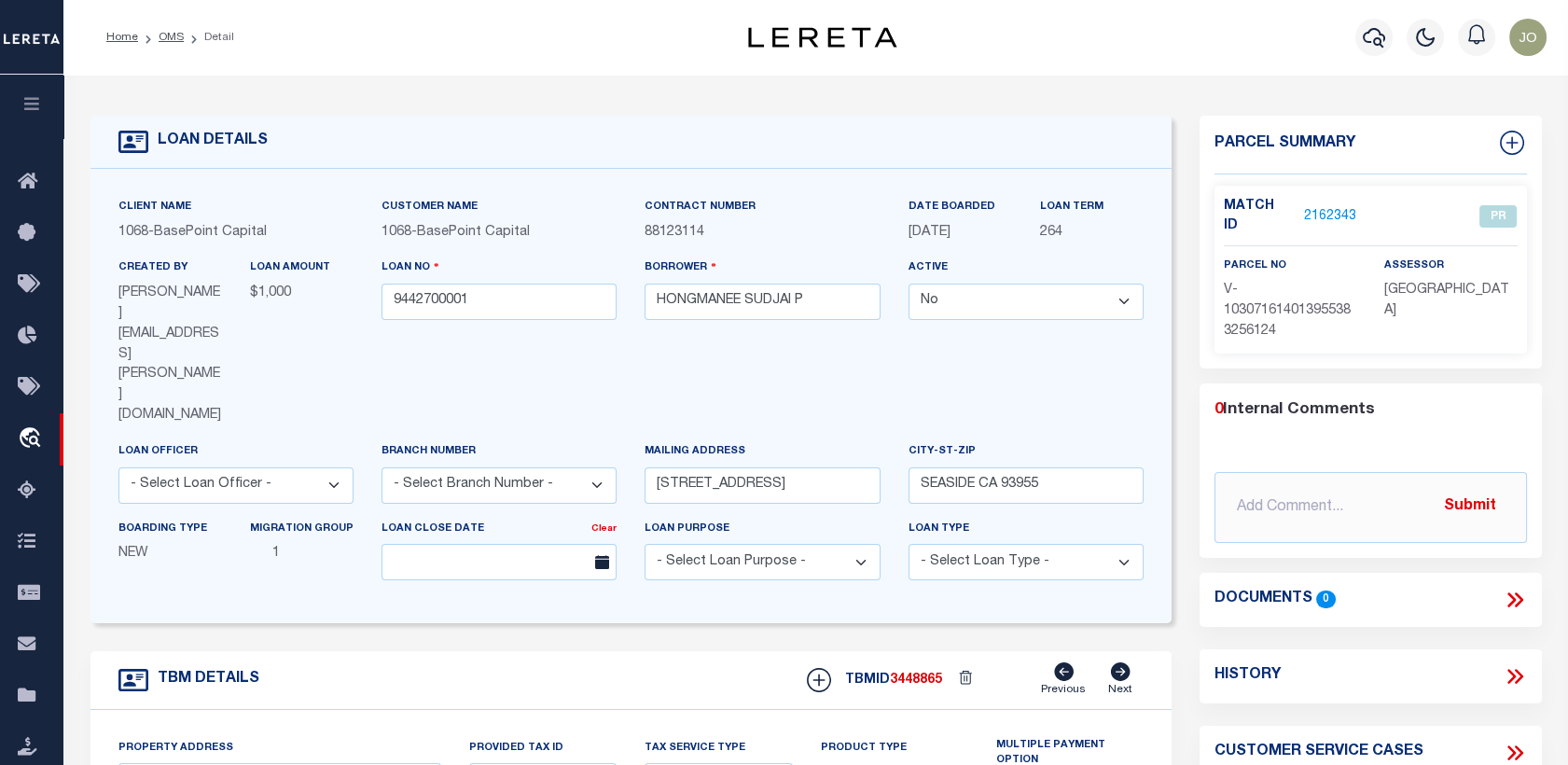 click on "LOAN DETAILS" at bounding box center (631, 142) 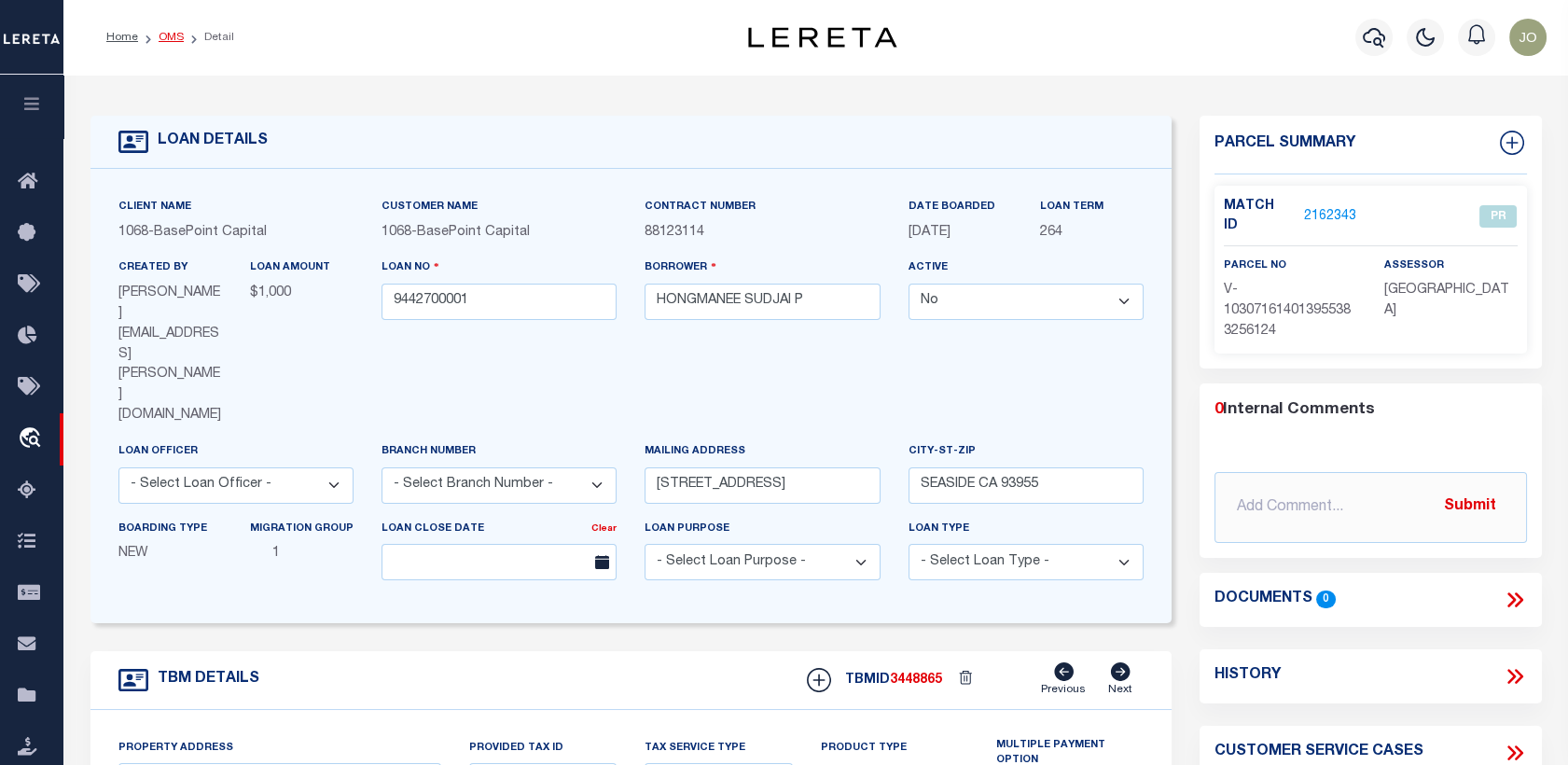 click on "OMS" at bounding box center [171, 37] 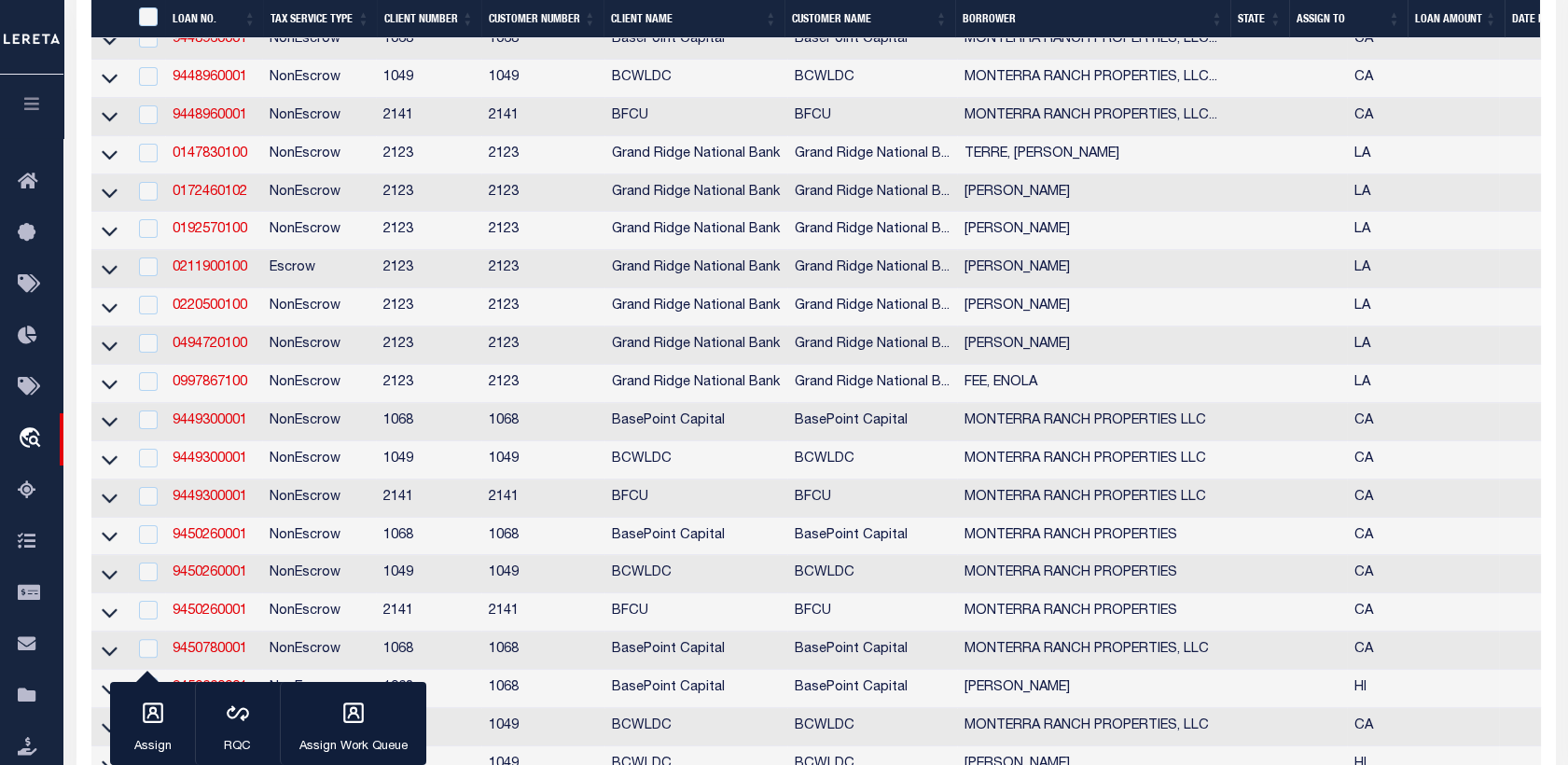 scroll, scrollTop: 1558, scrollLeft: 0, axis: vertical 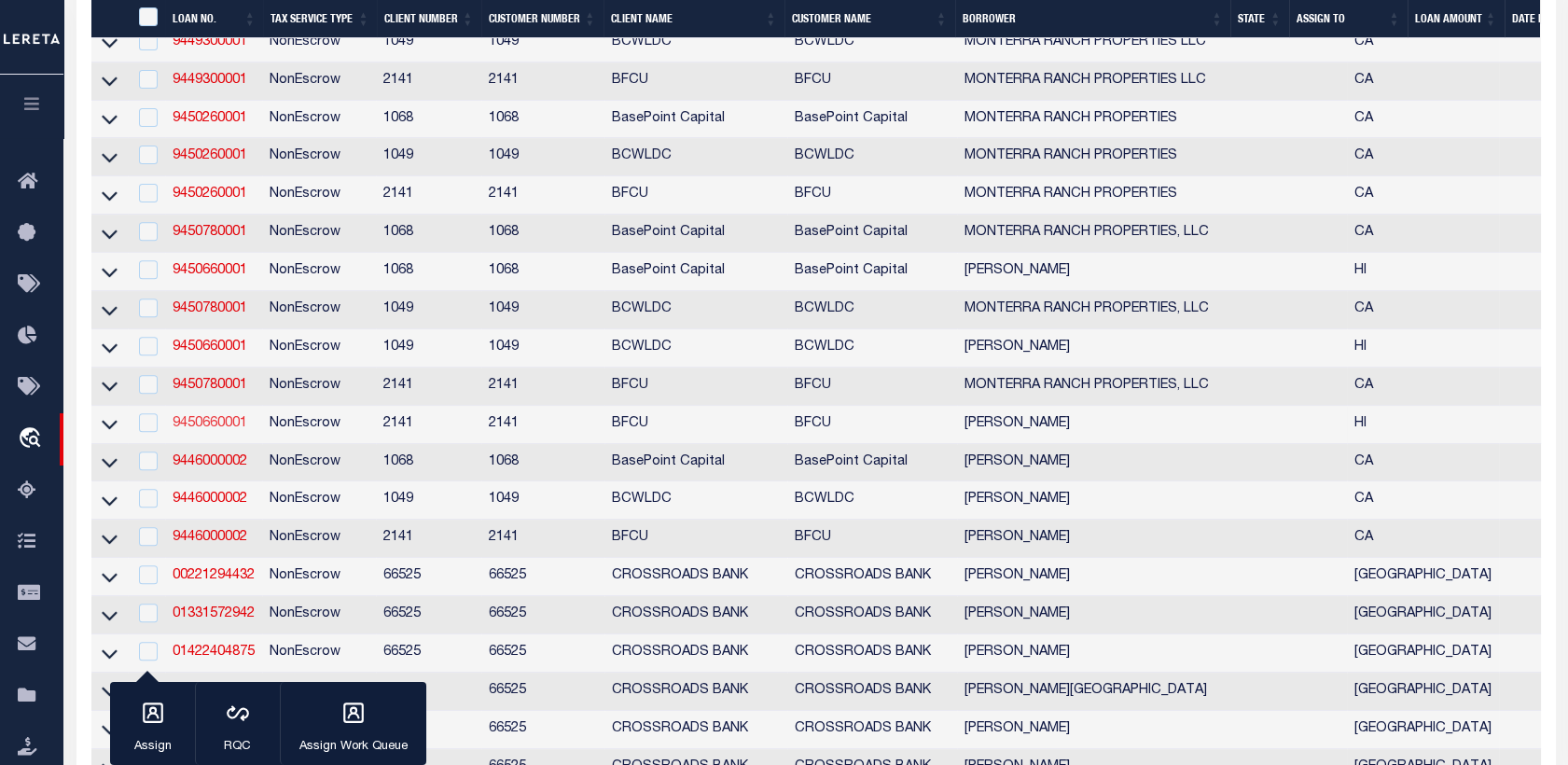 click on "9450660001" at bounding box center [210, 424] 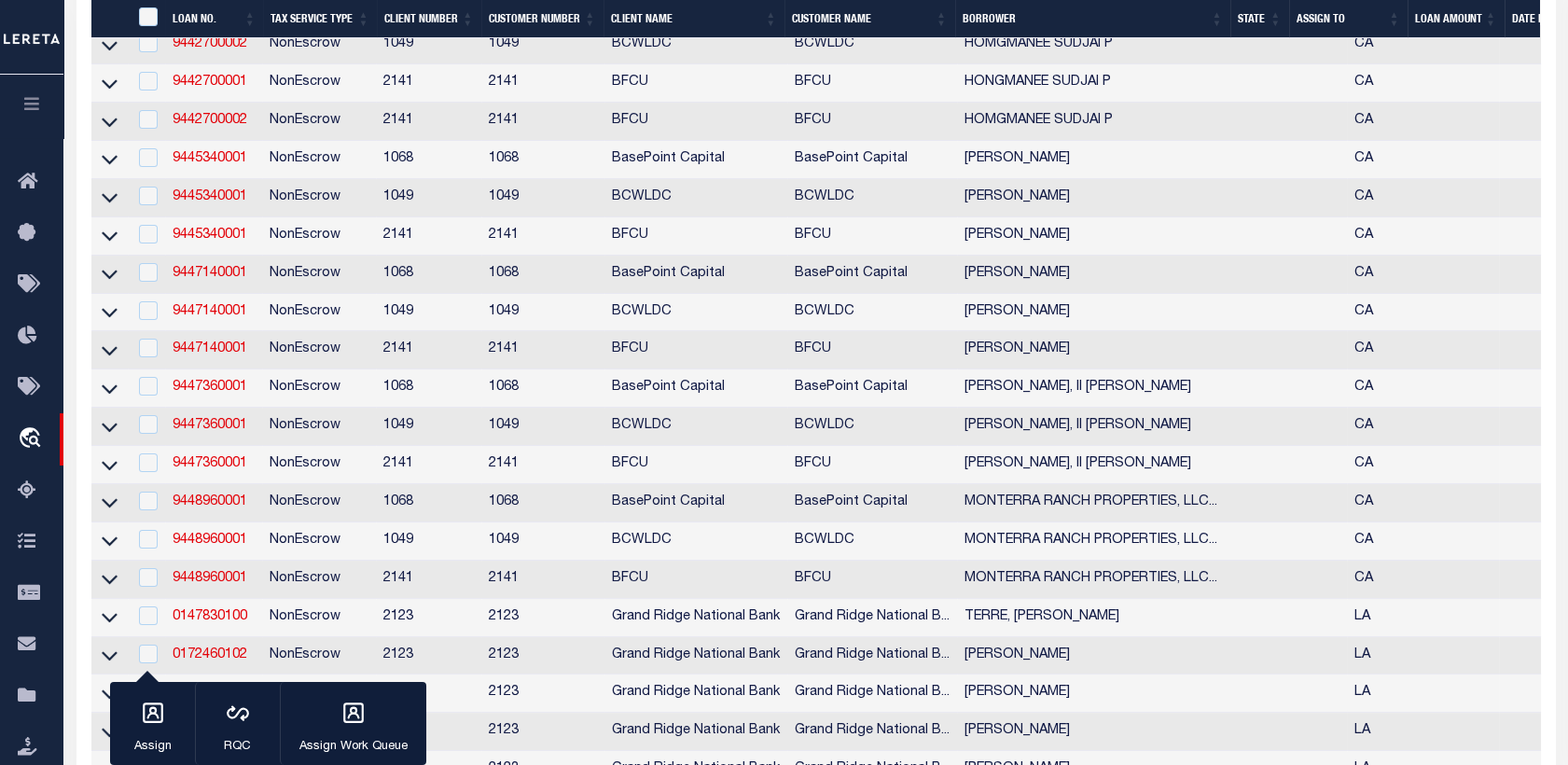 select 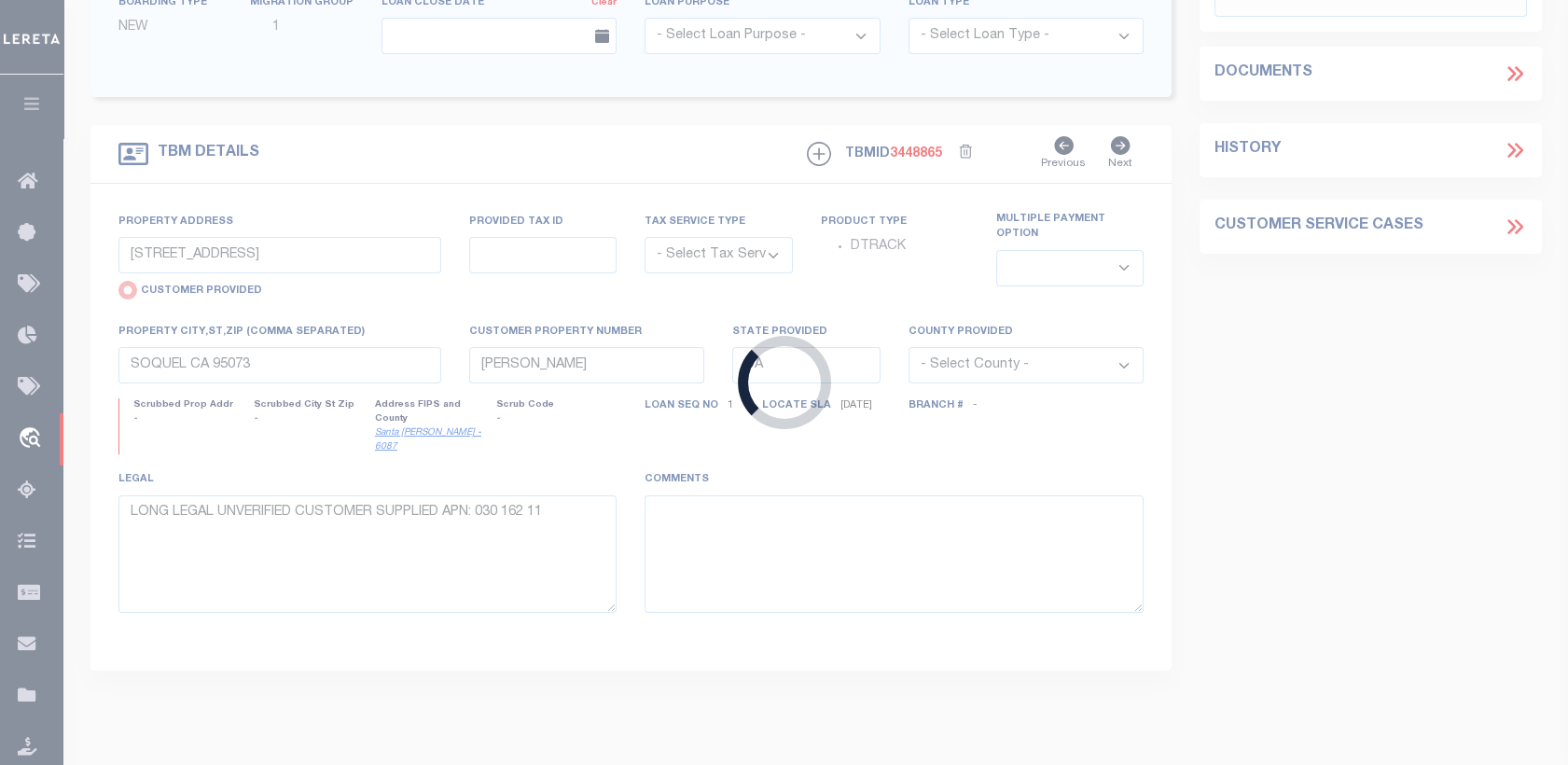 select on "NonEscrow" 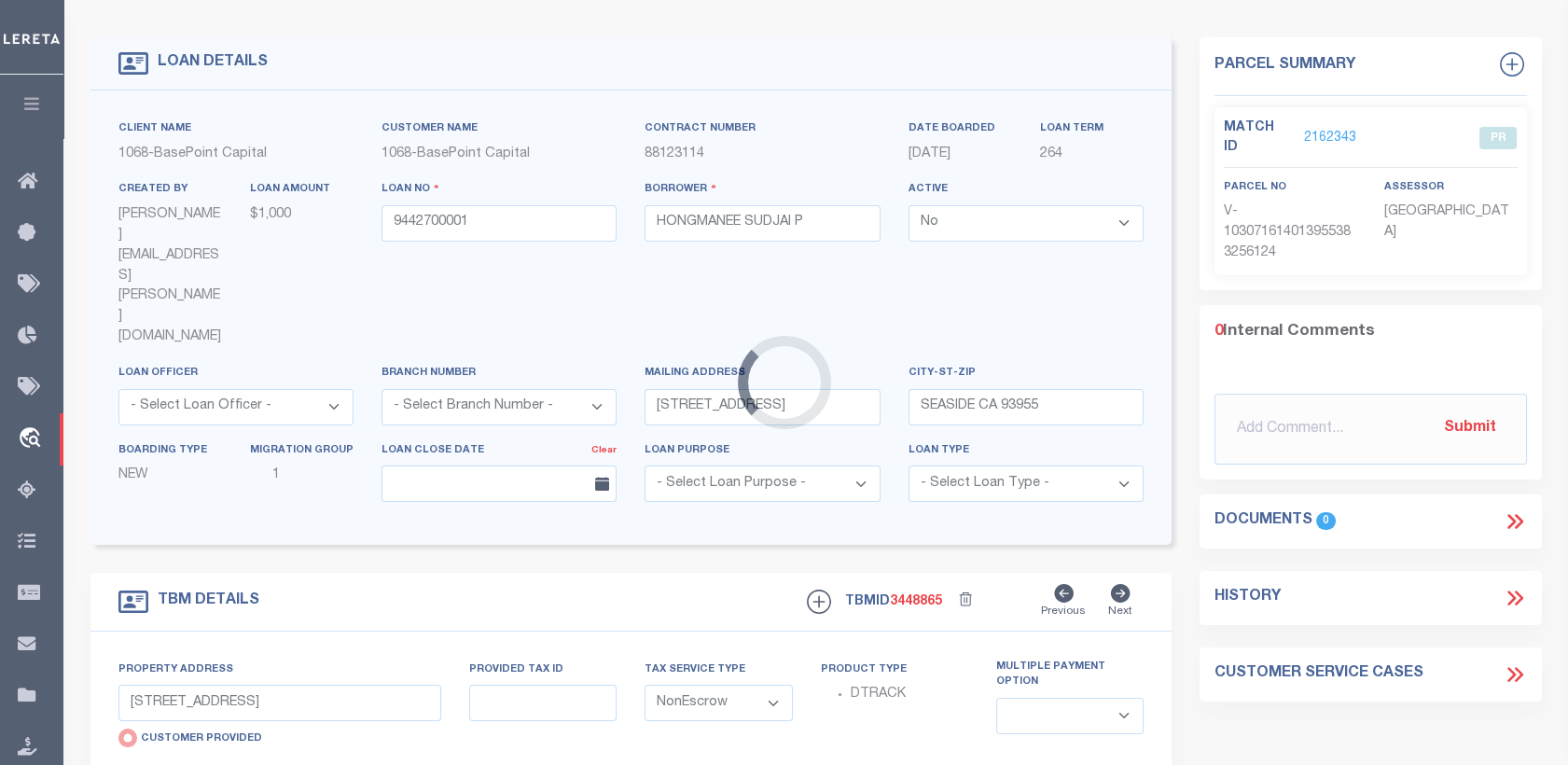 scroll, scrollTop: 0, scrollLeft: 0, axis: both 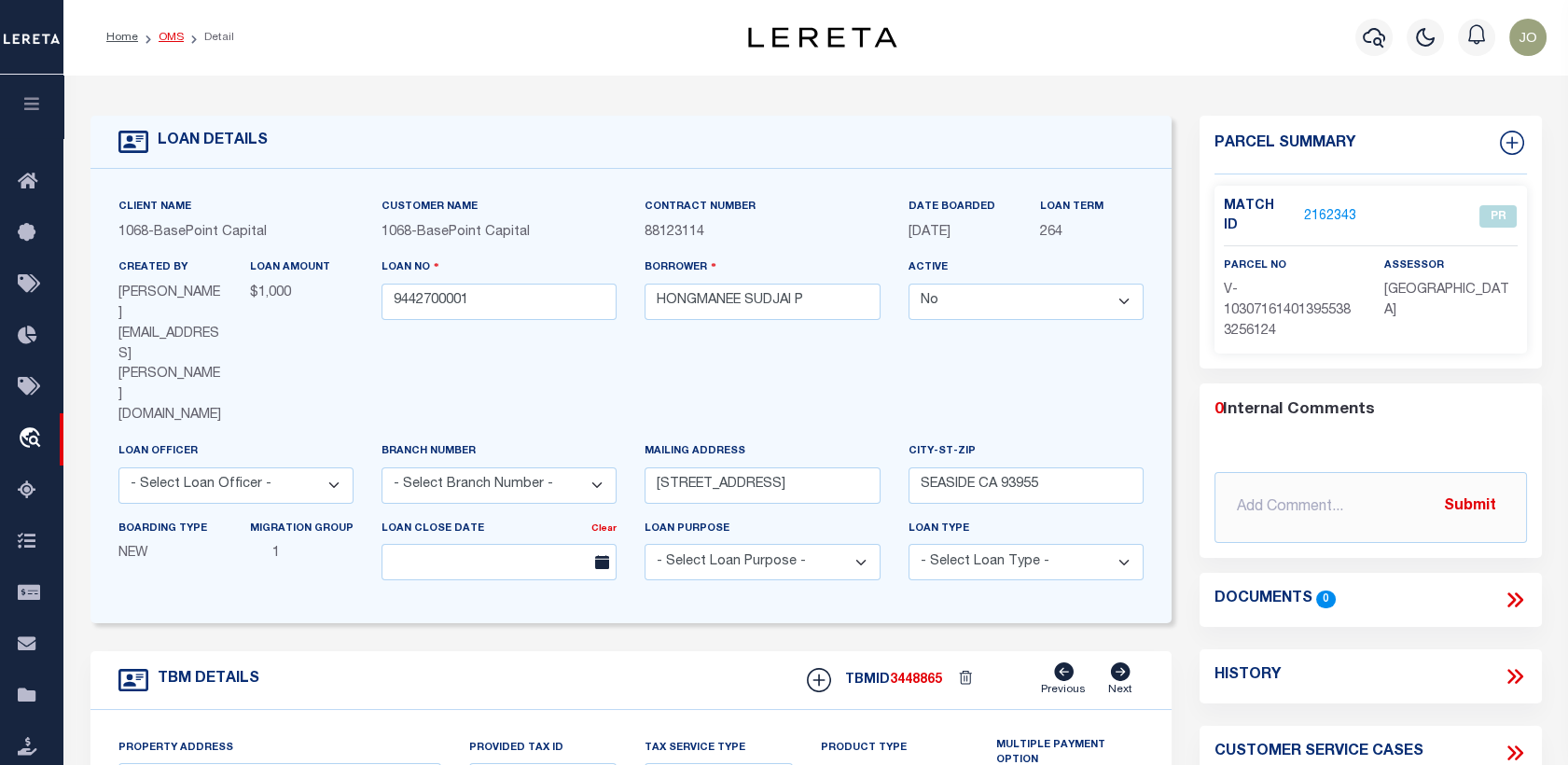 click on "OMS" at bounding box center (171, 37) 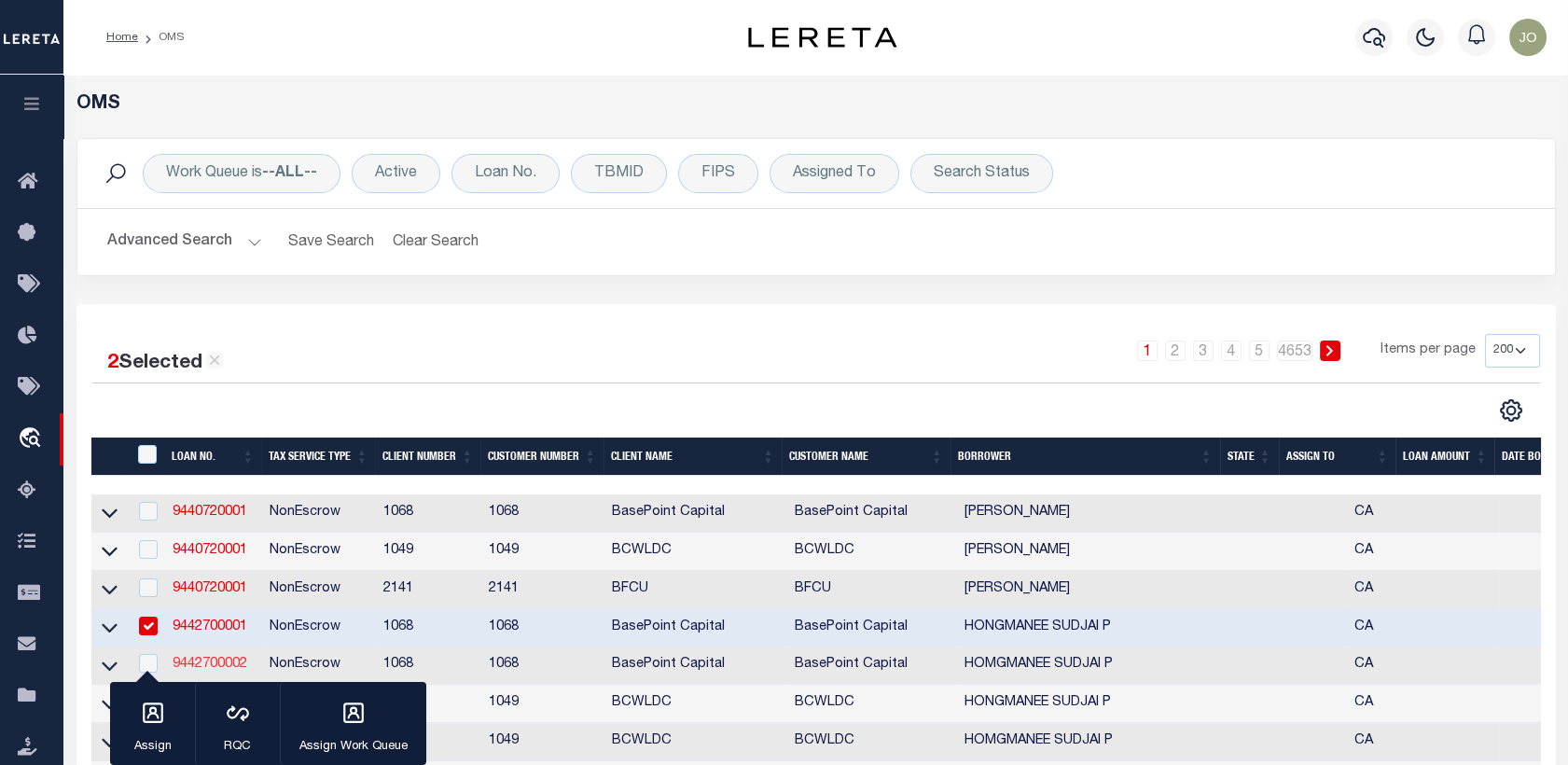 click on "9442700002" at bounding box center (210, 664) 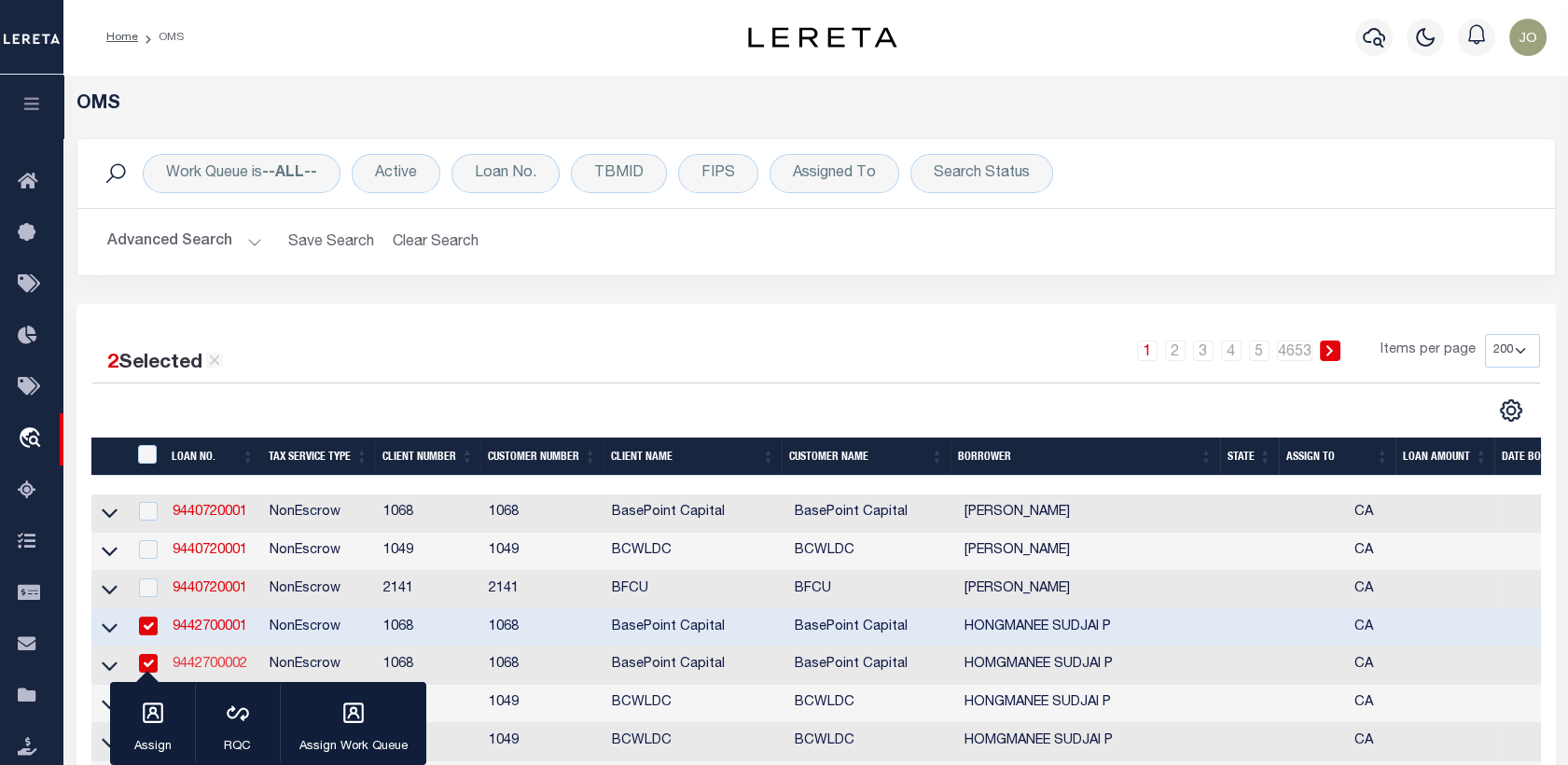 select 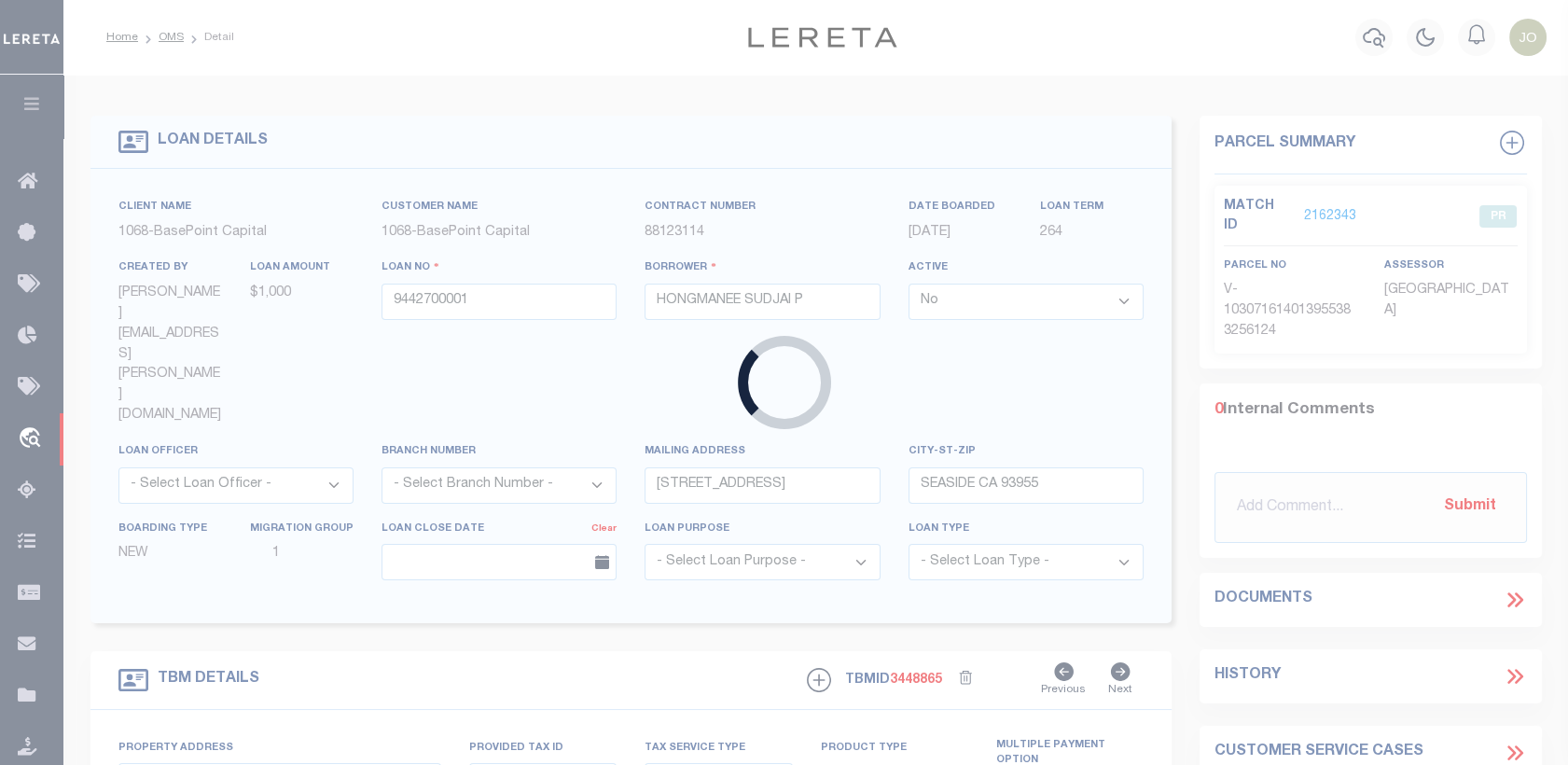 select on "NonEscrow" 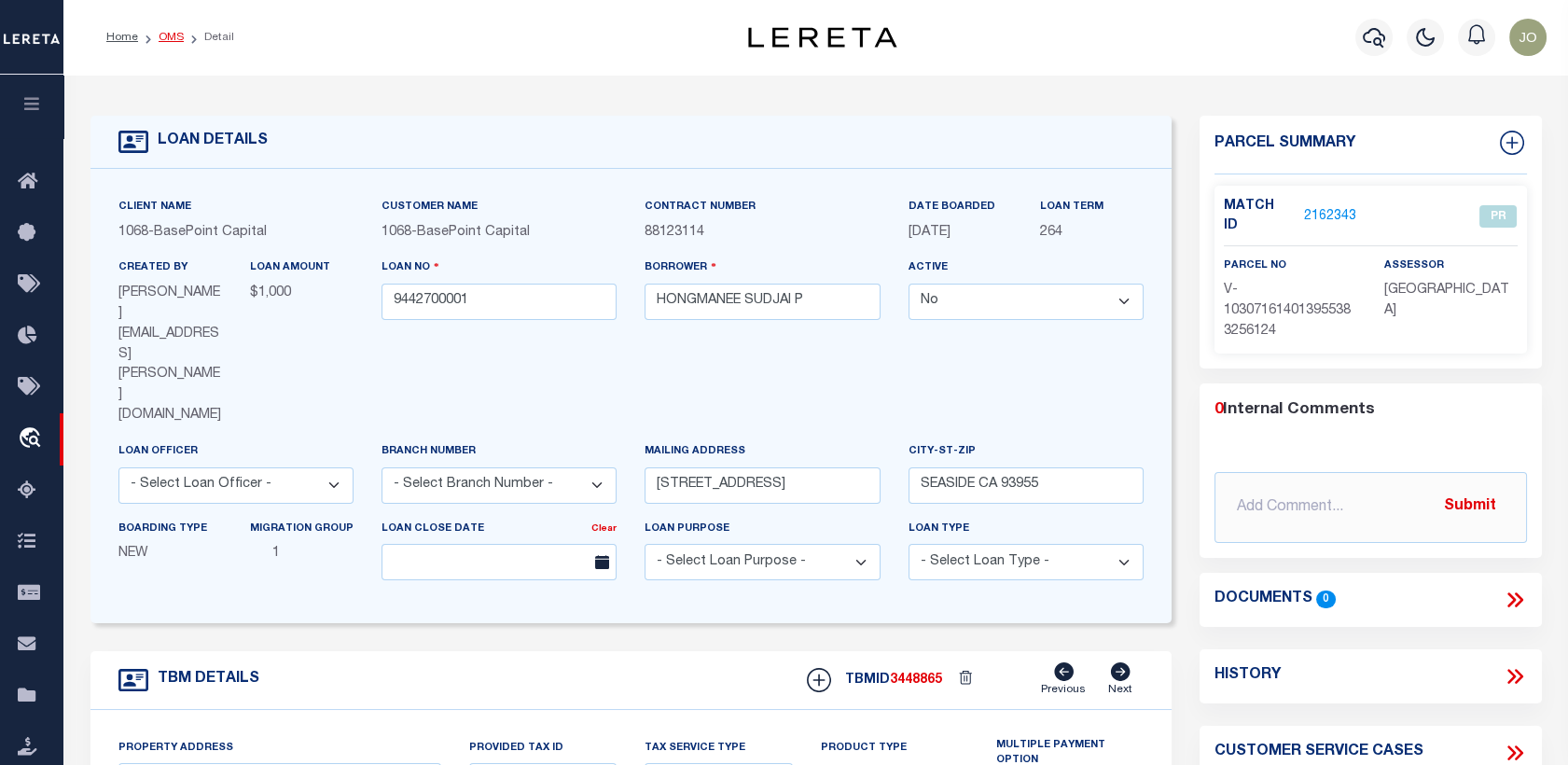 click on "OMS" at bounding box center (171, 37) 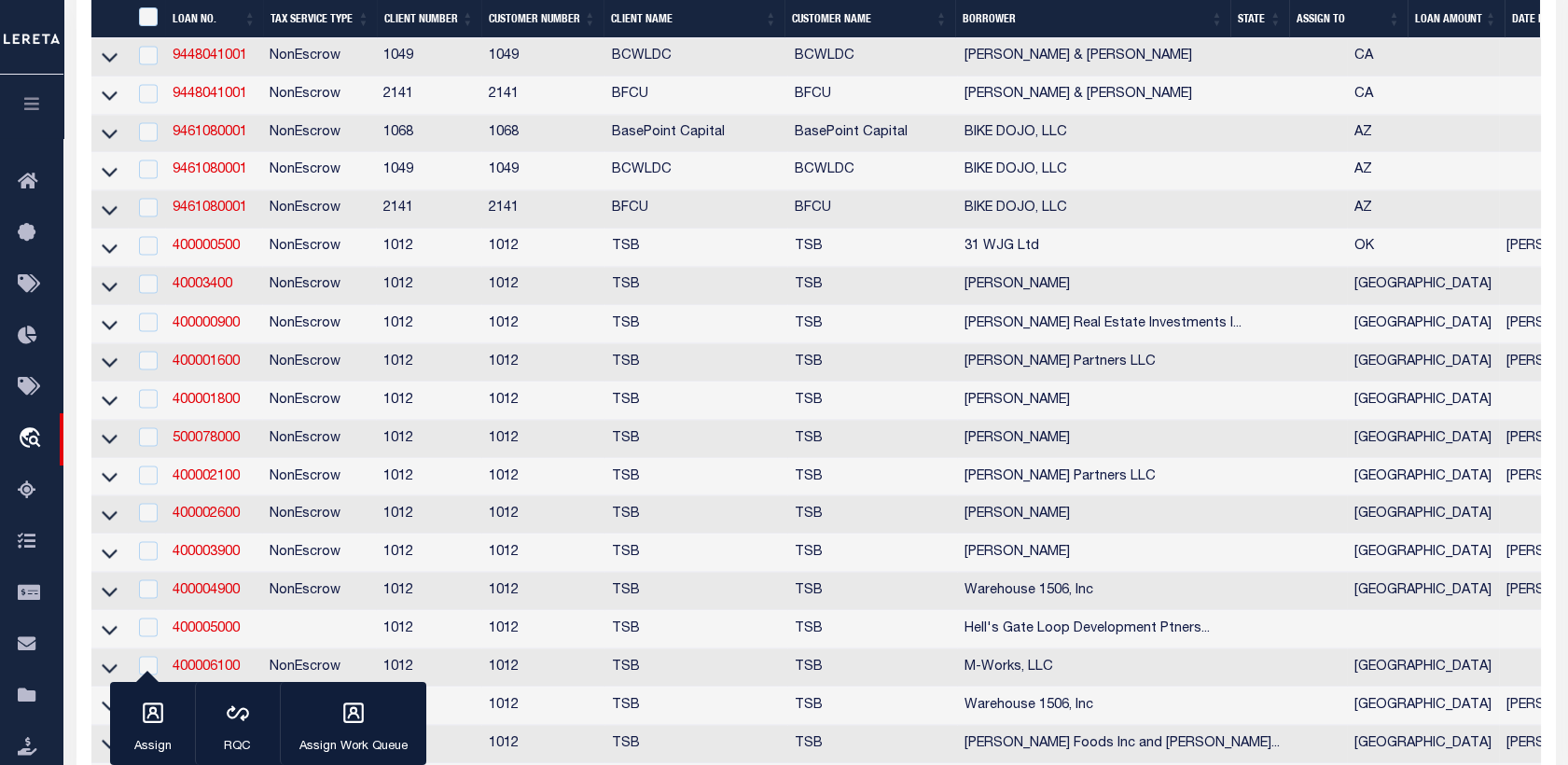 scroll, scrollTop: 7836, scrollLeft: 0, axis: vertical 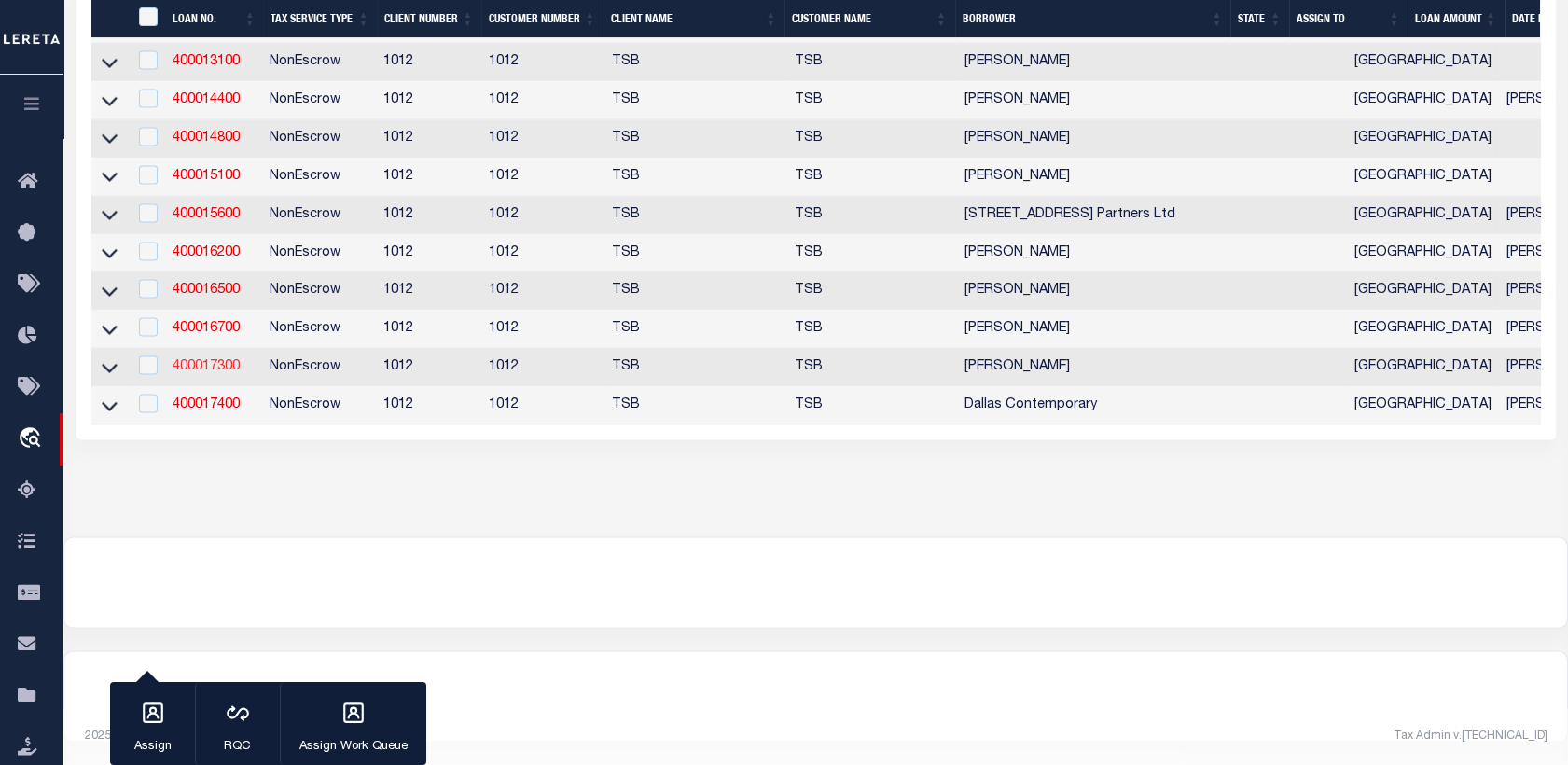 click on "400017300" at bounding box center [206, 367] 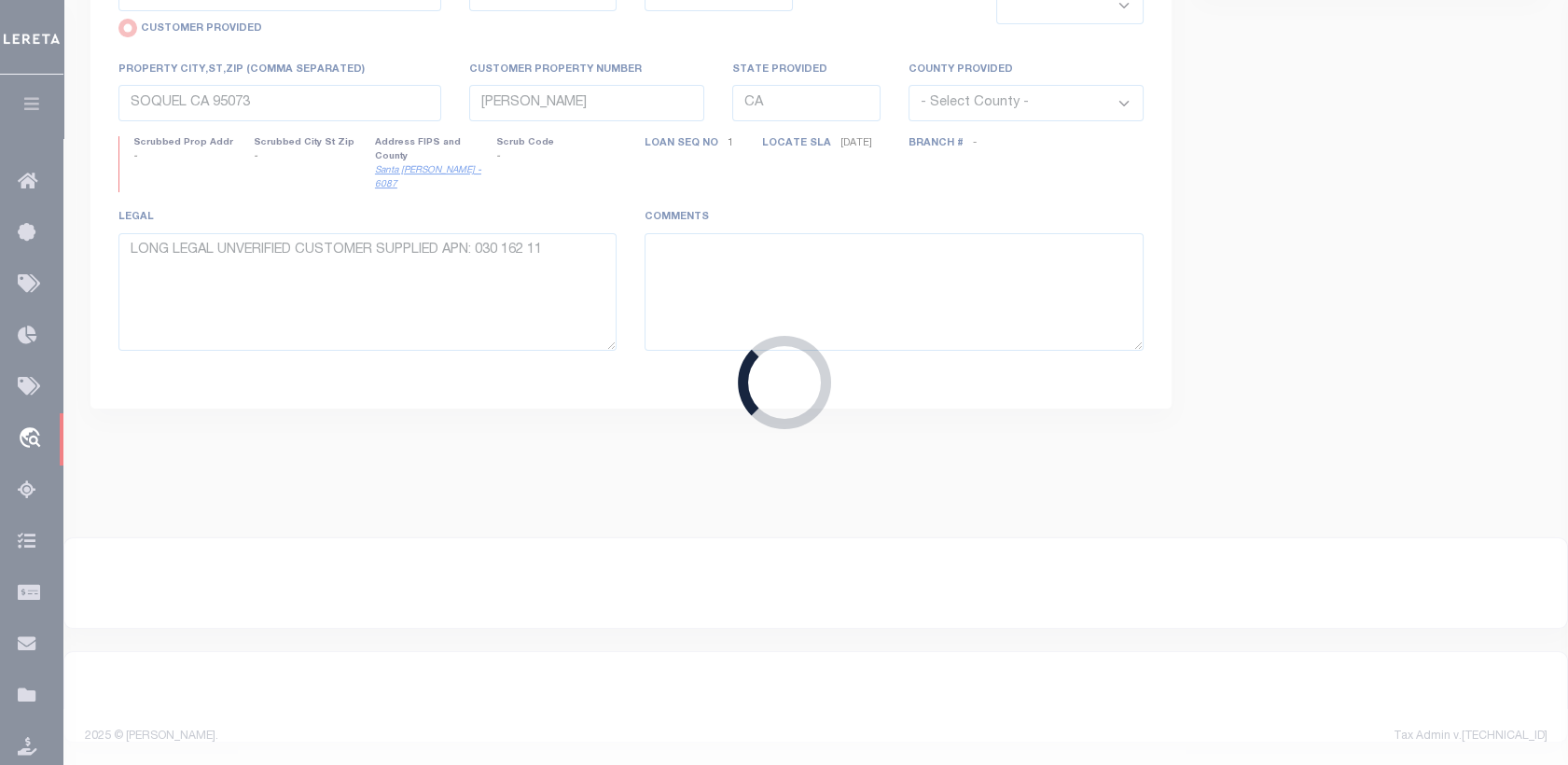 select 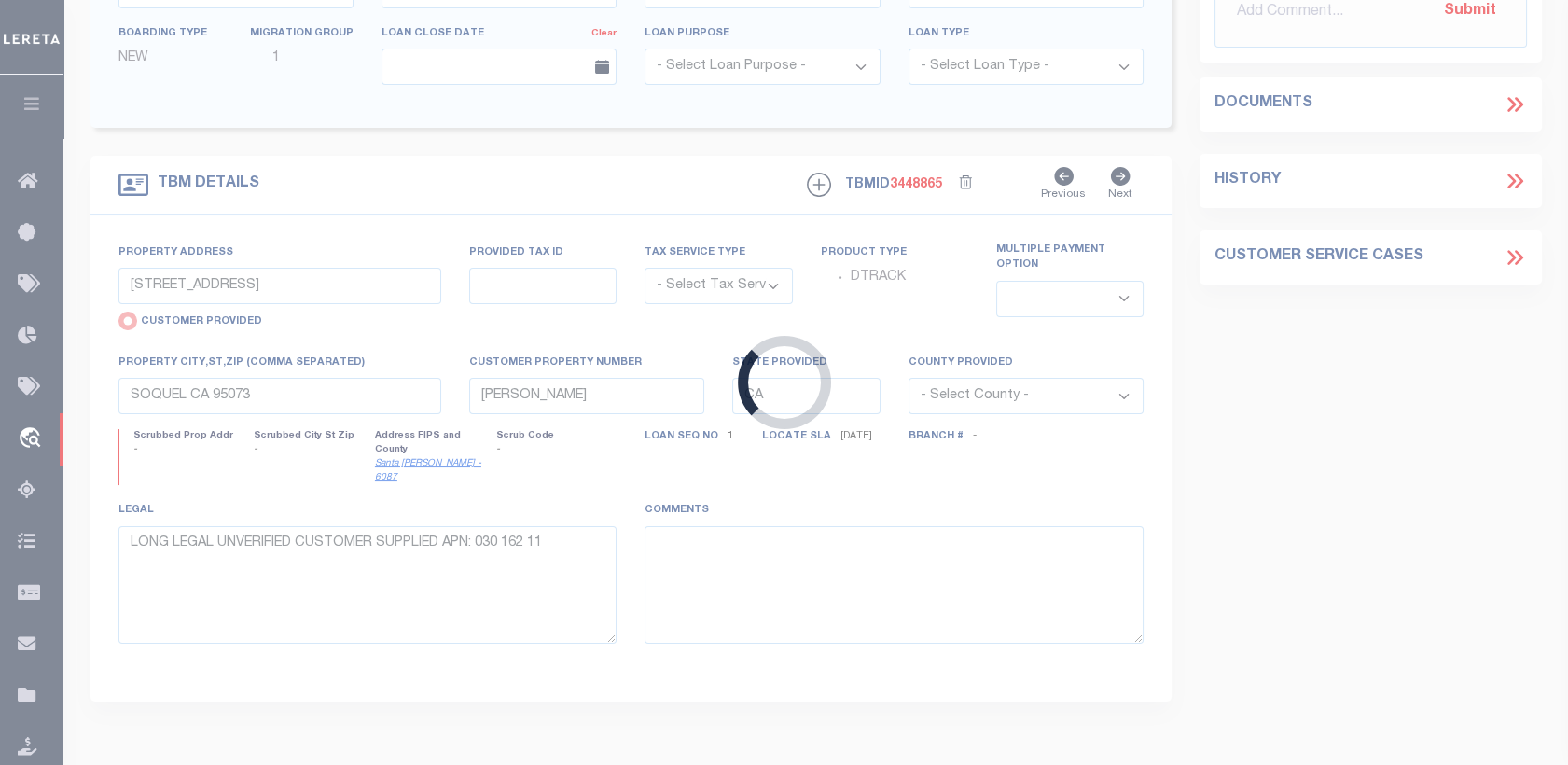 select on "NonEscrow" 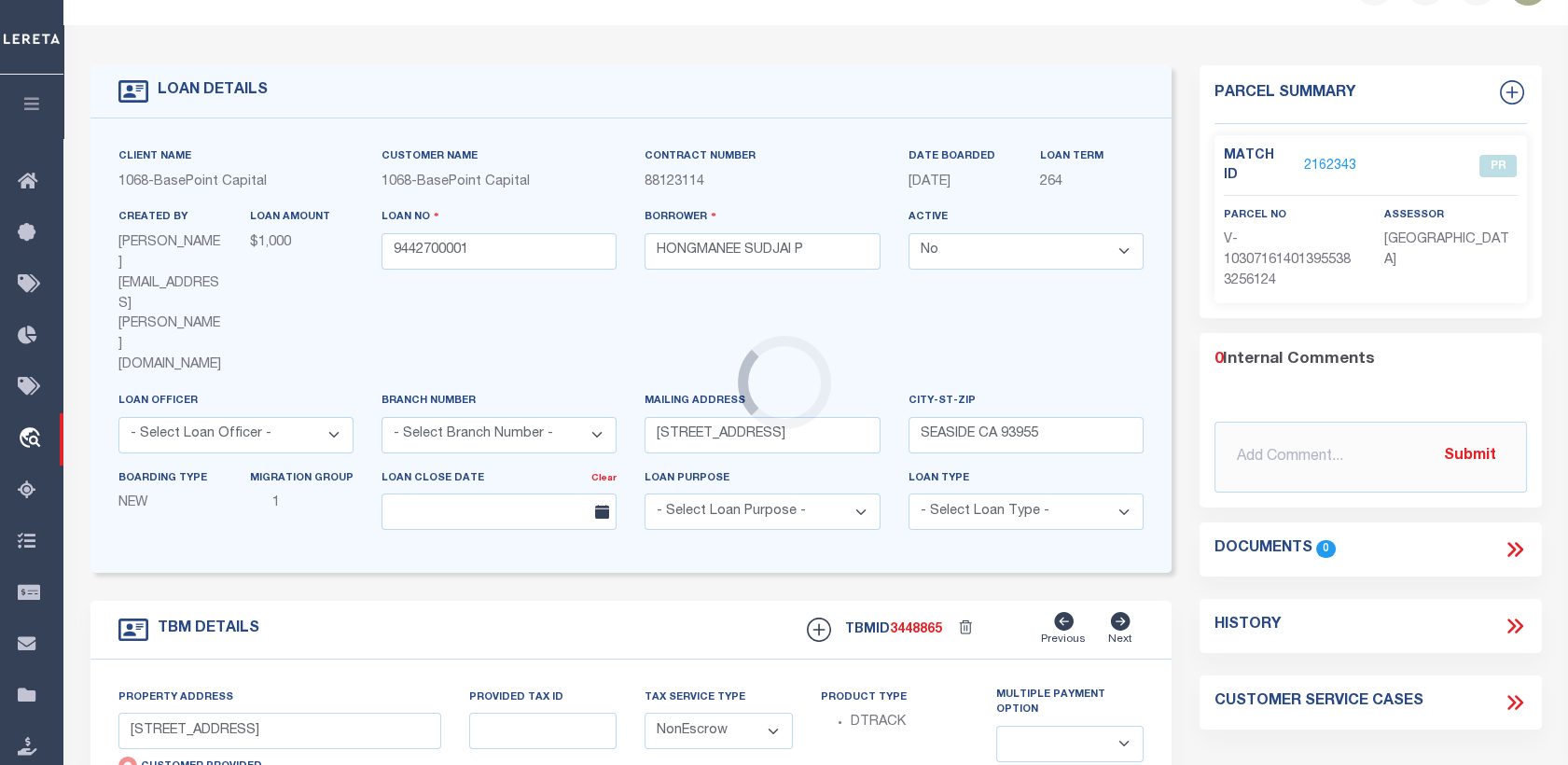 scroll, scrollTop: 0, scrollLeft: 0, axis: both 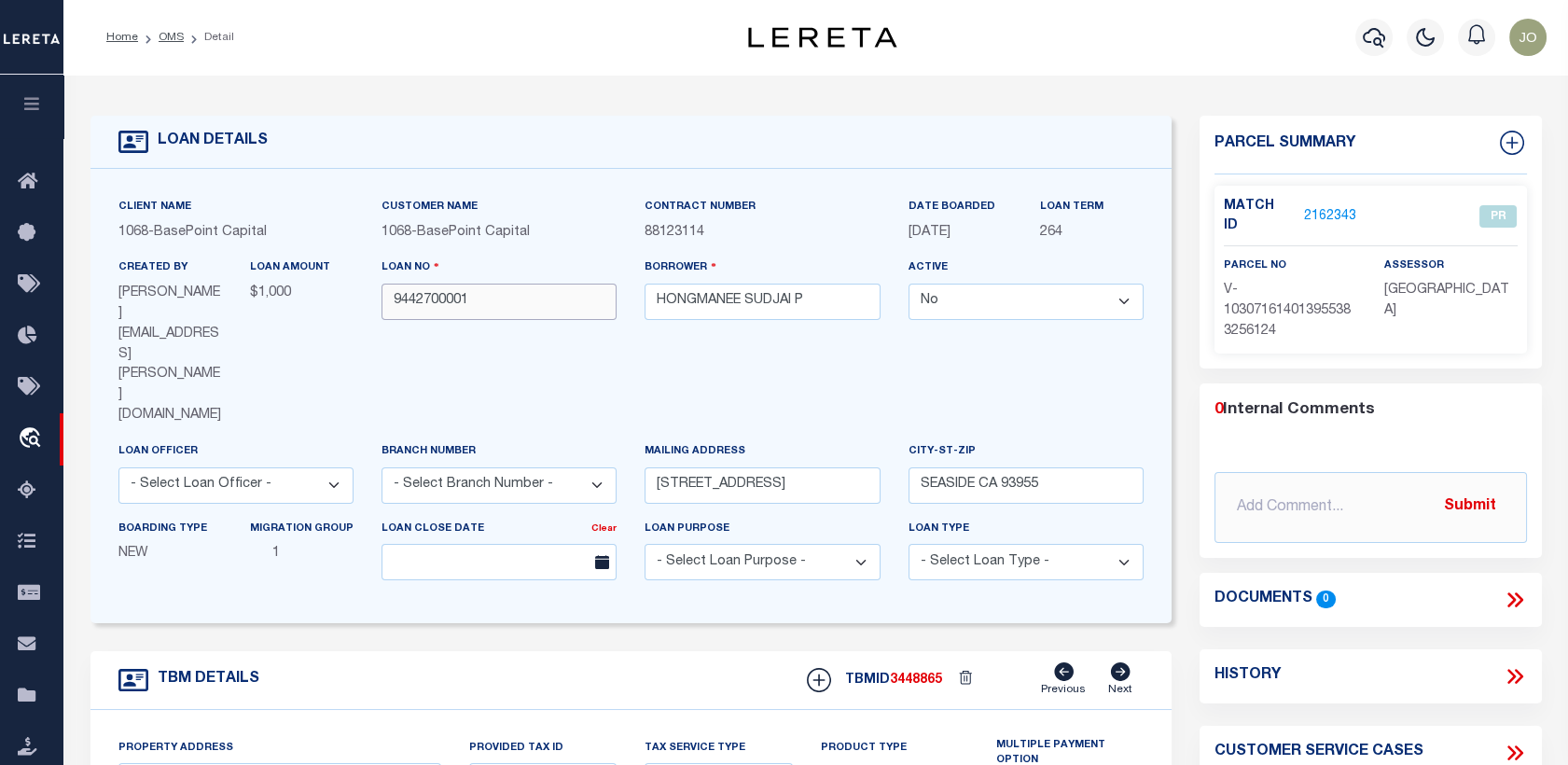 click on "9442700001" at bounding box center (499, 301) 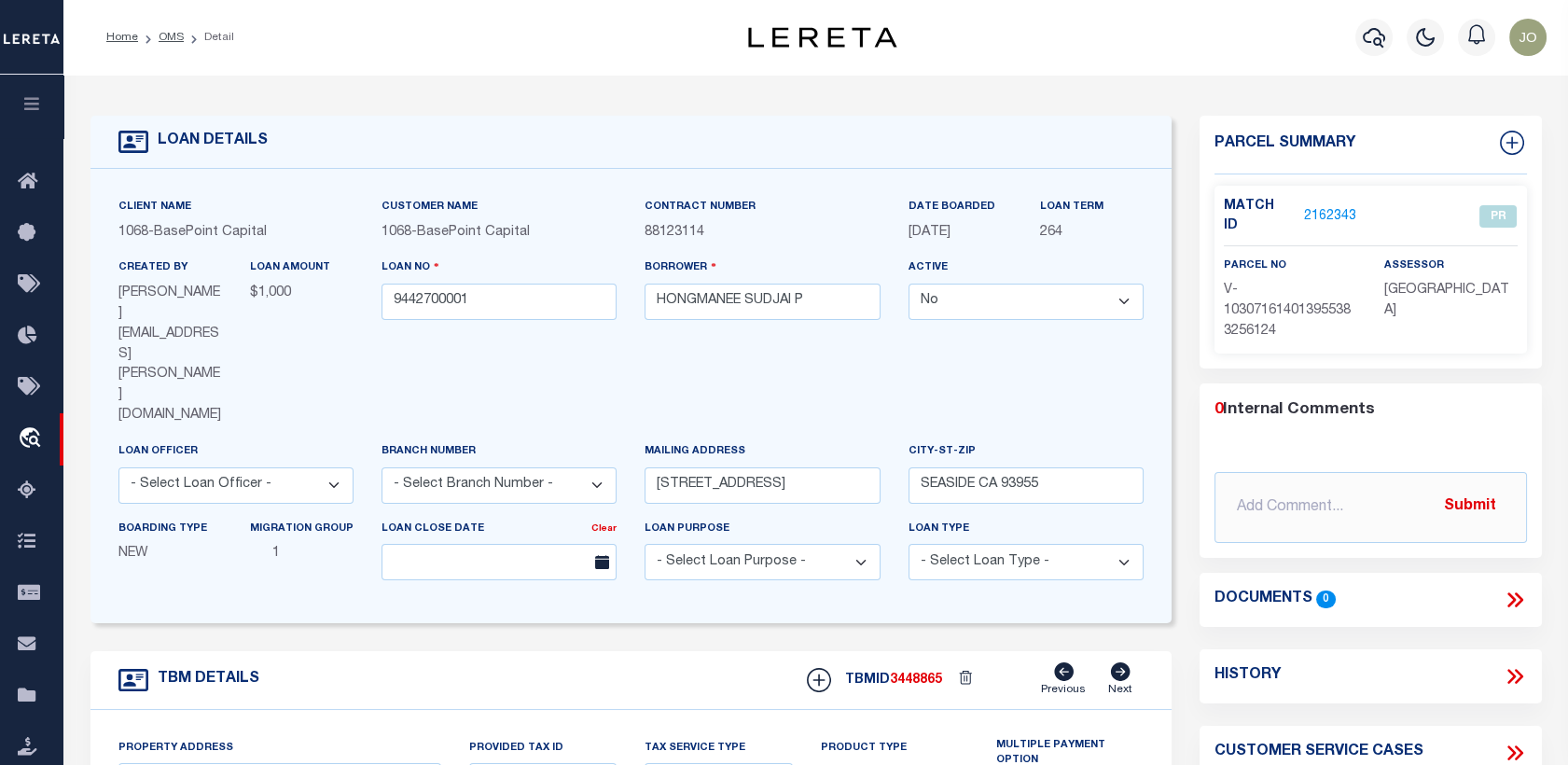 click on "Loan No
9442700001" at bounding box center [499, 349] 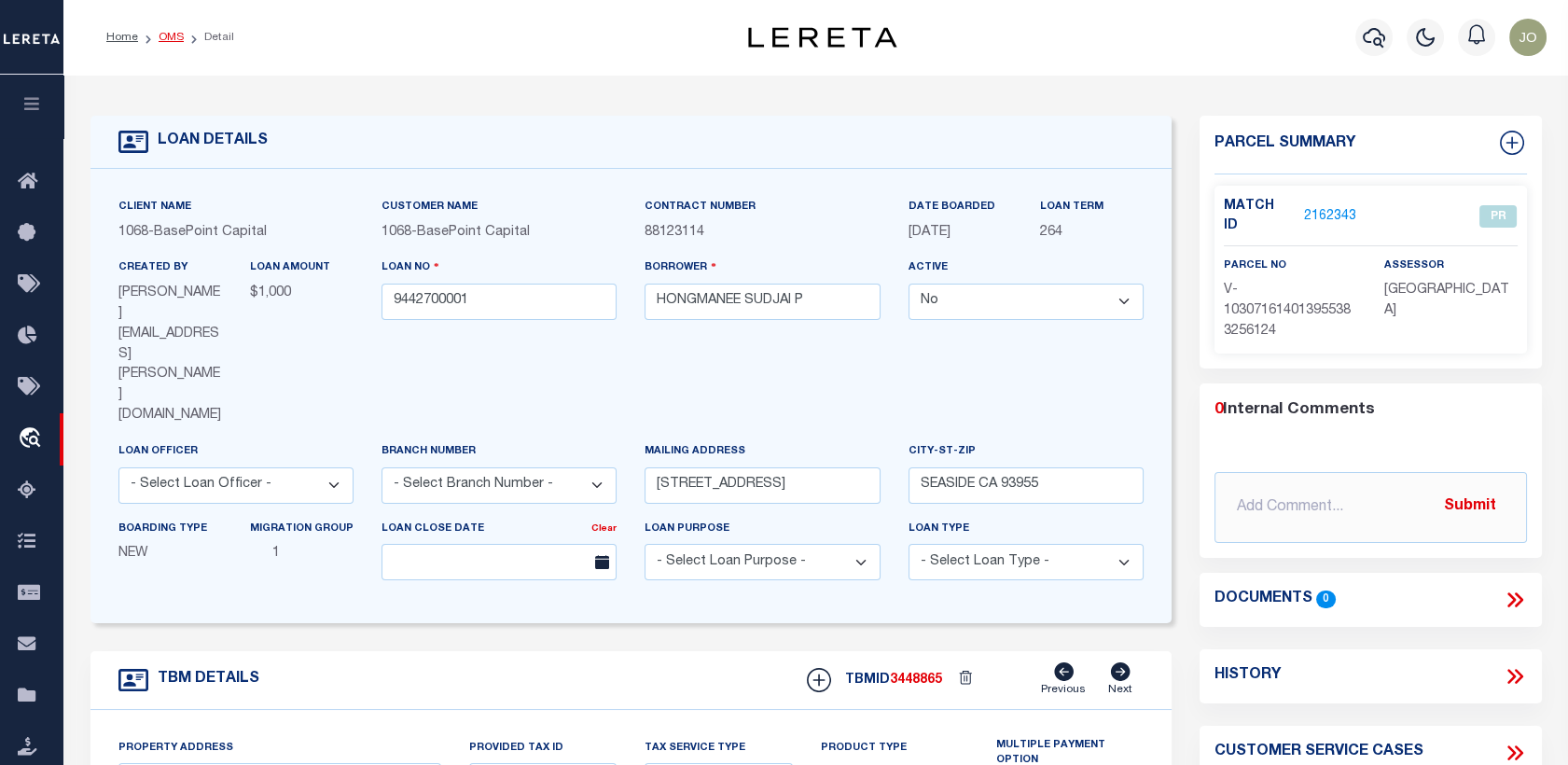click on "OMS" at bounding box center [171, 37] 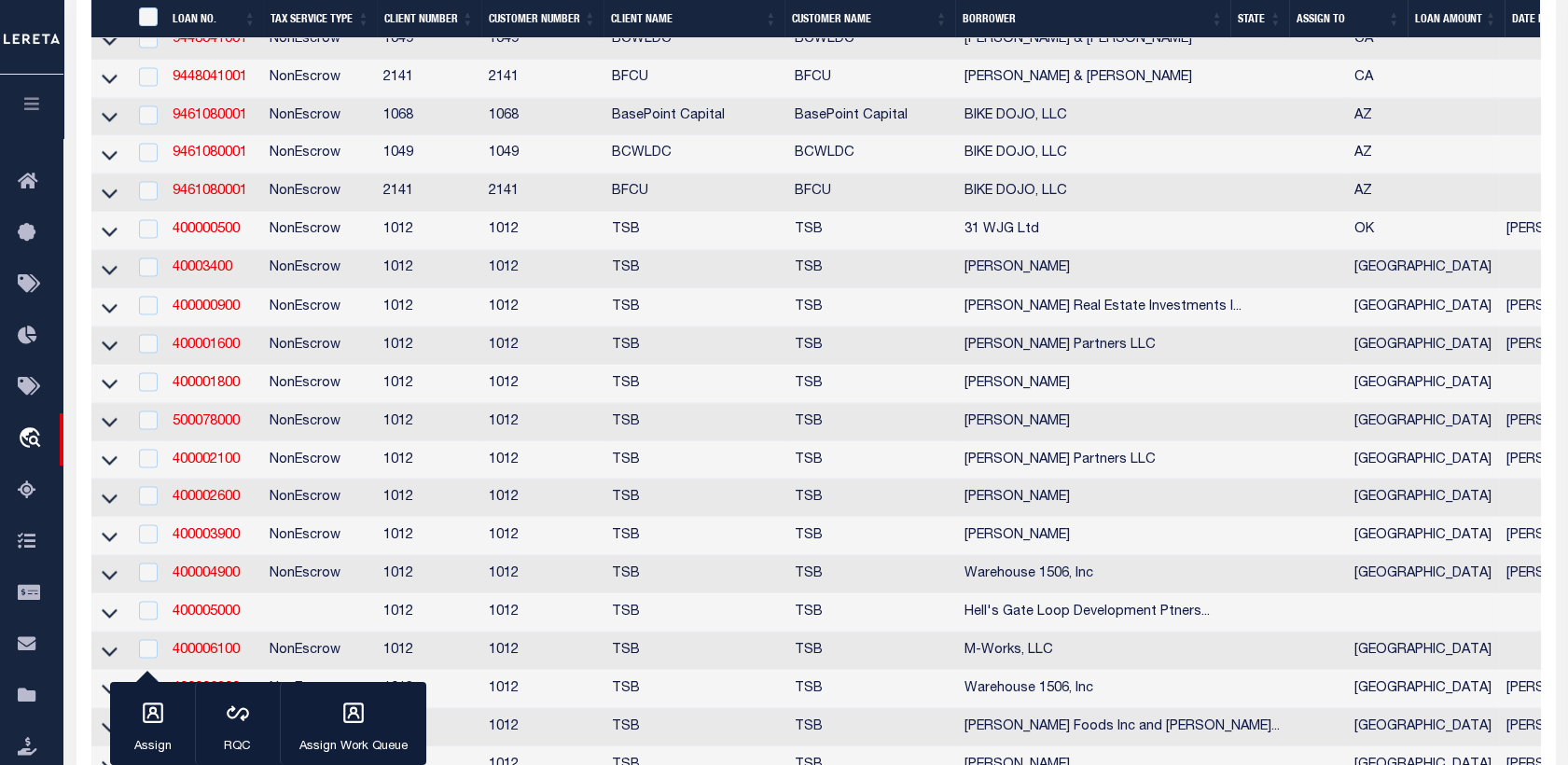 scroll, scrollTop: 6757, scrollLeft: 0, axis: vertical 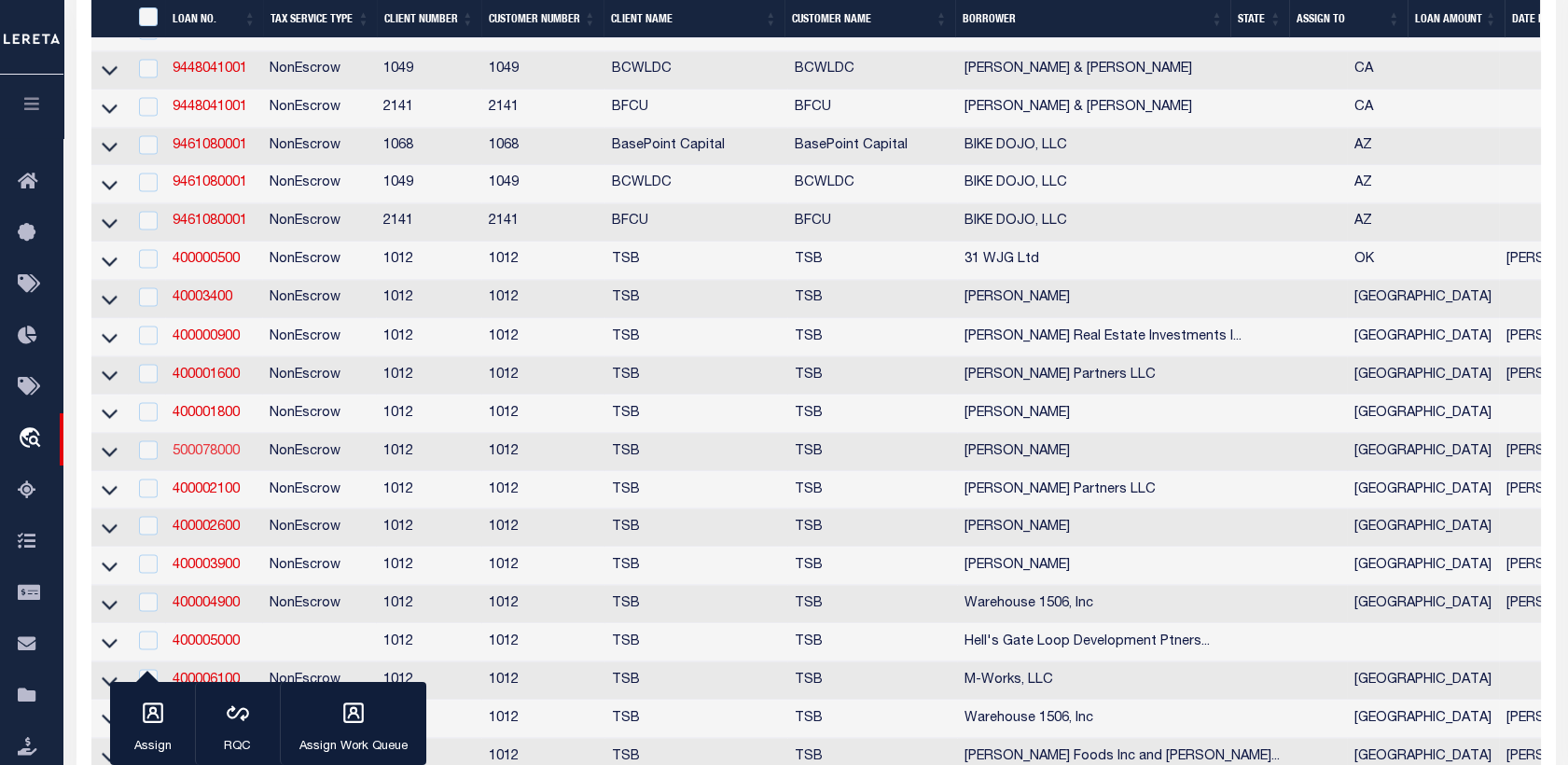 click on "500078000" at bounding box center [206, 451] 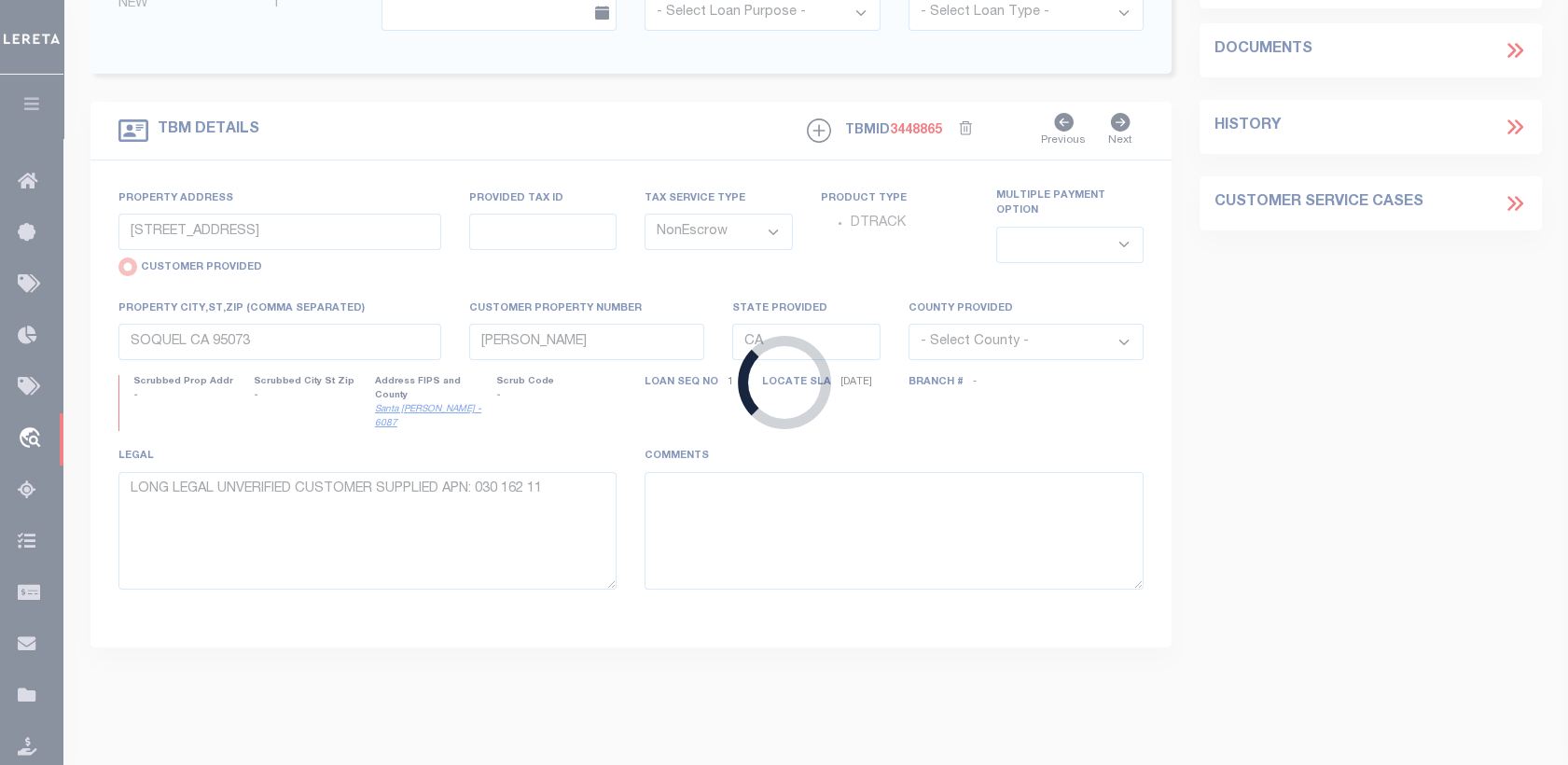 select 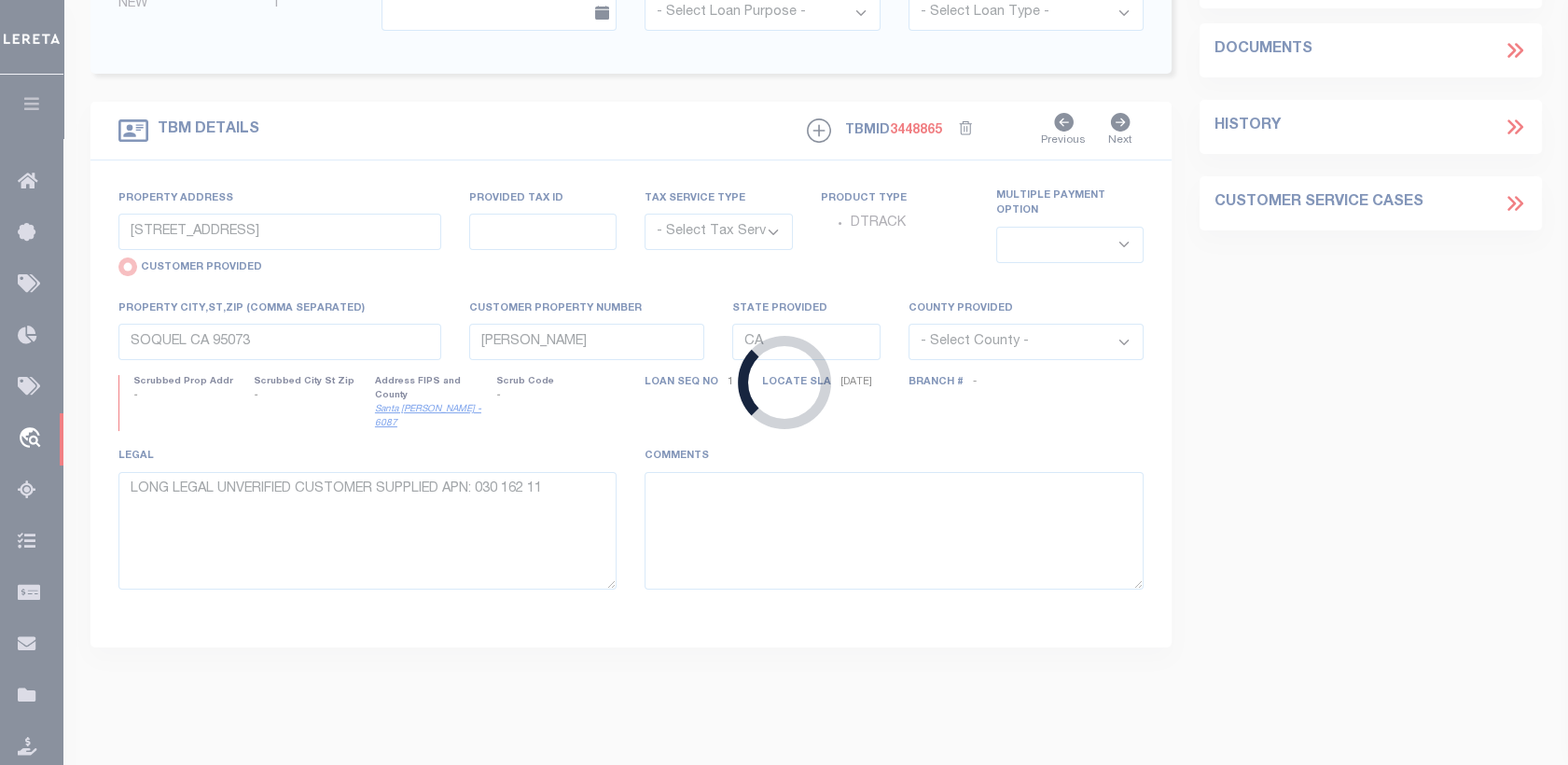 scroll, scrollTop: 45, scrollLeft: 0, axis: vertical 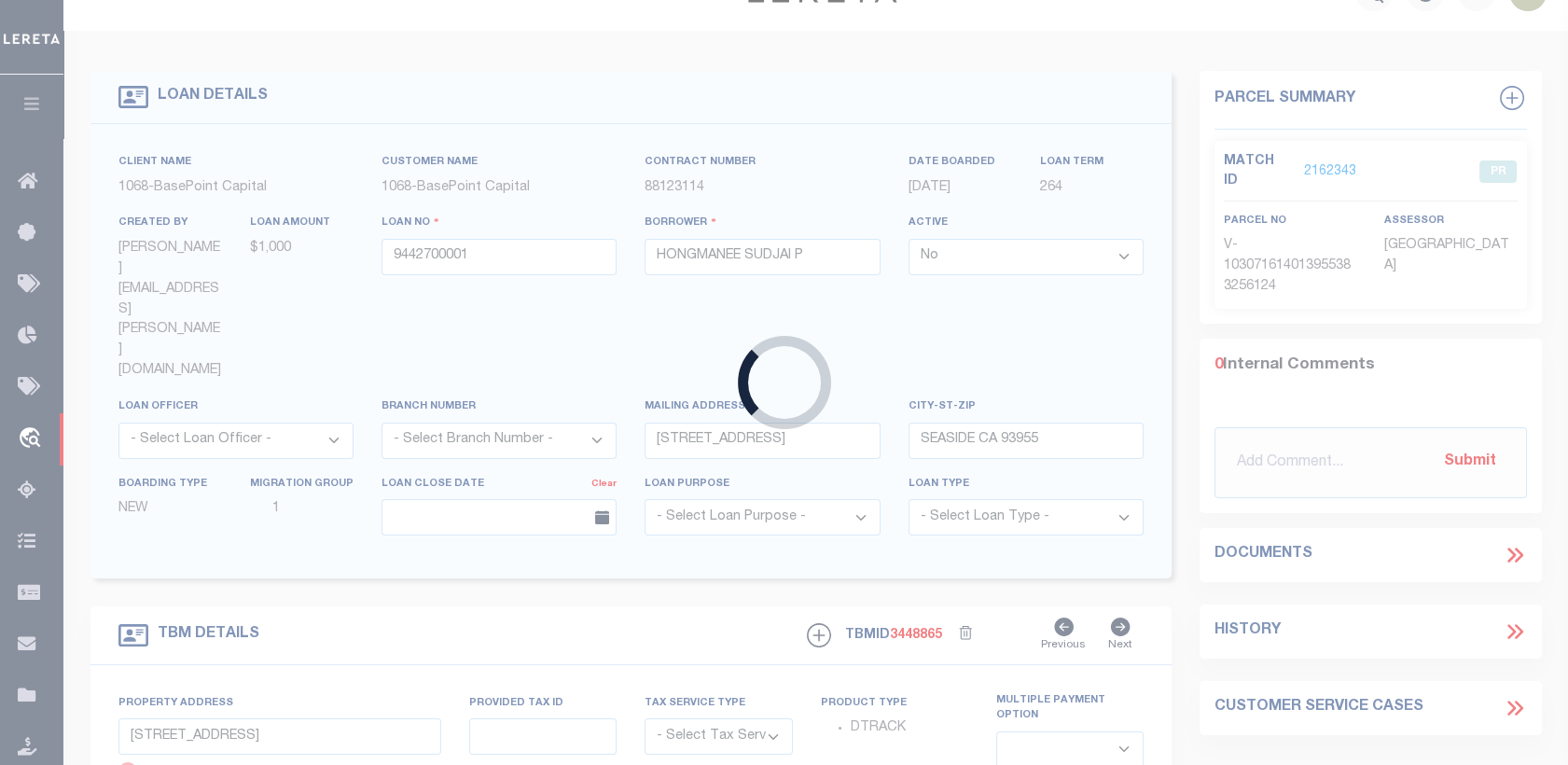 select on "NonEscrow" 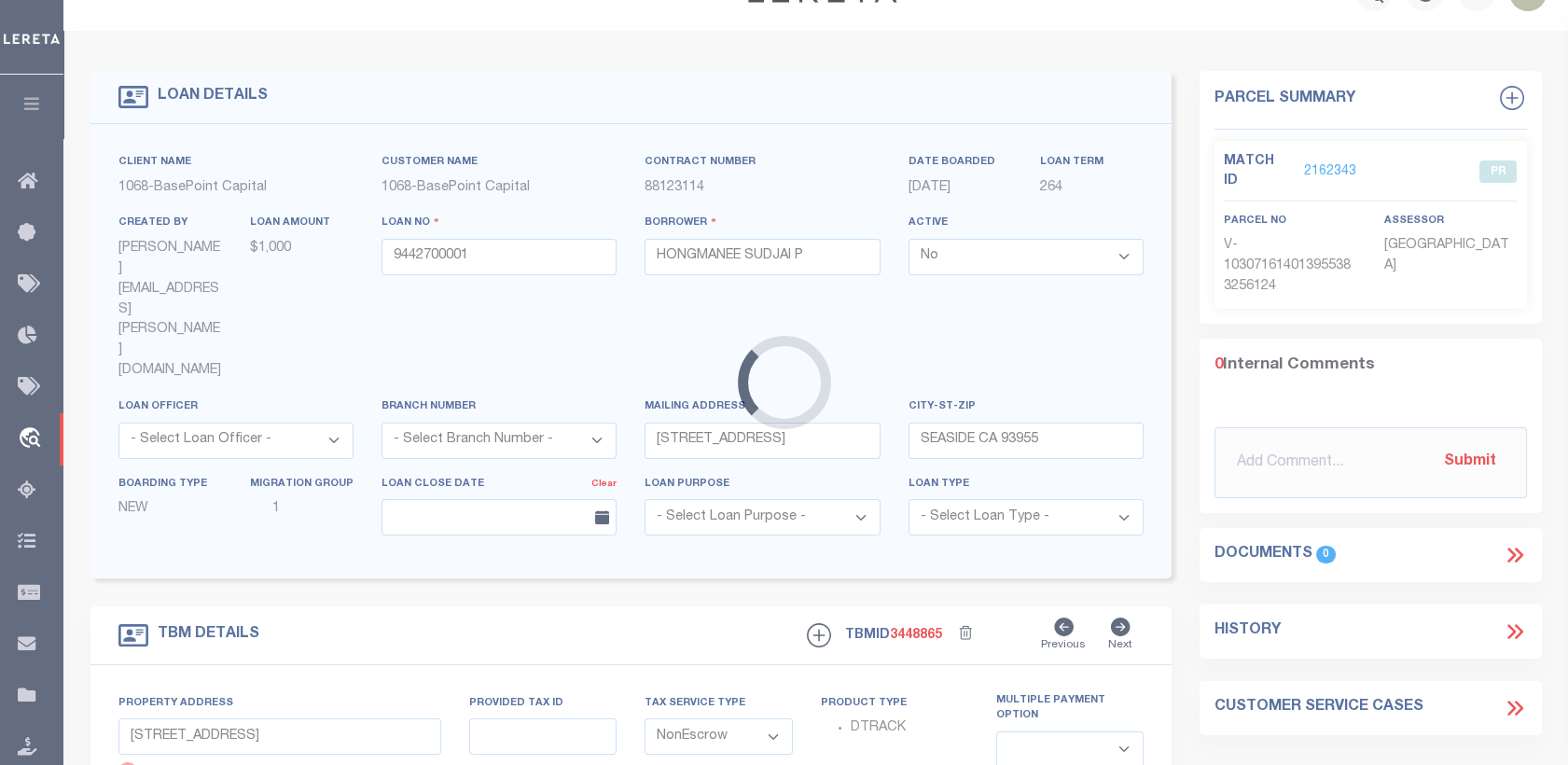 scroll, scrollTop: 0, scrollLeft: 0, axis: both 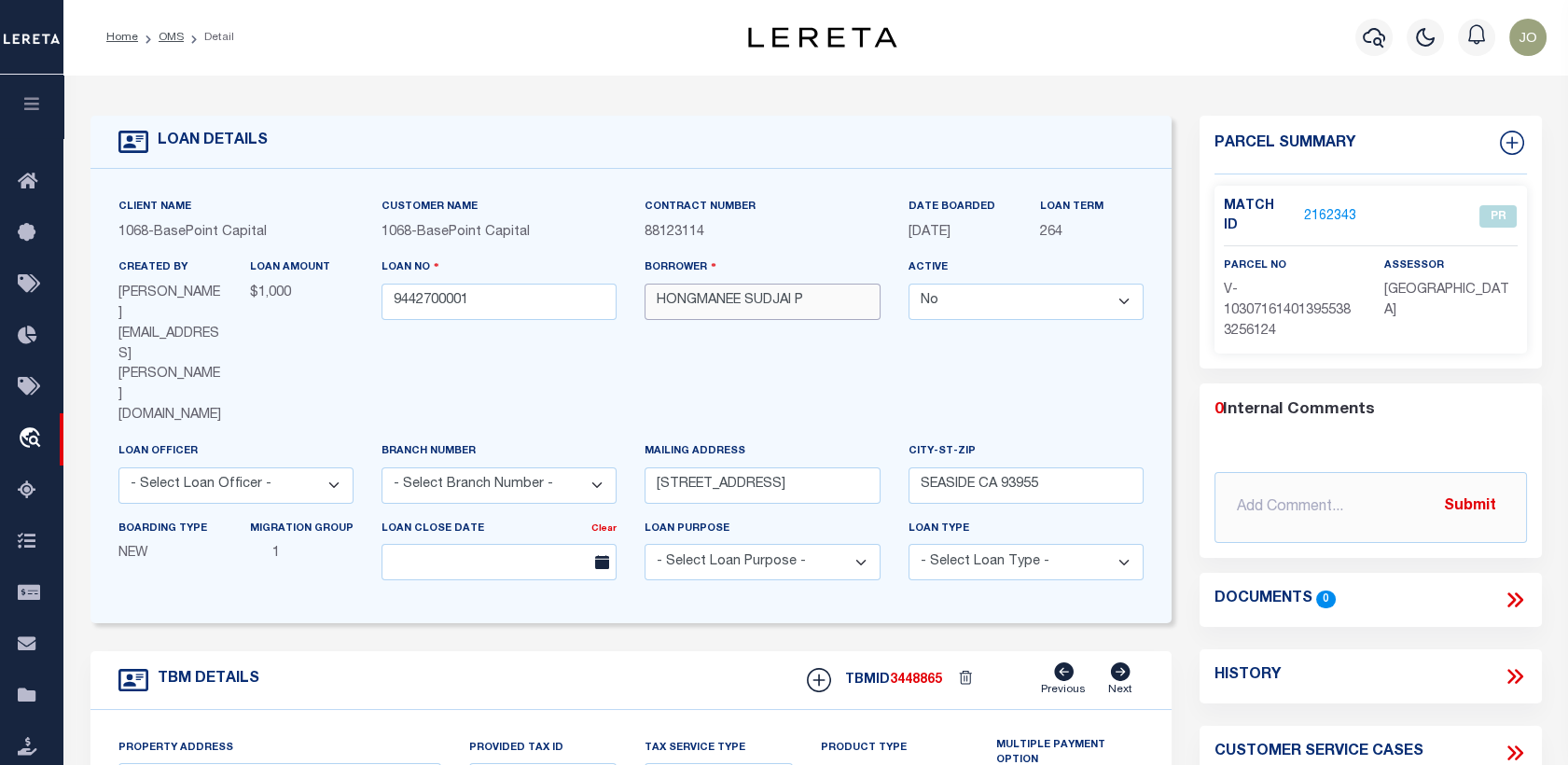 click on "HONGMANEE SUDJAI P" at bounding box center (762, 301) 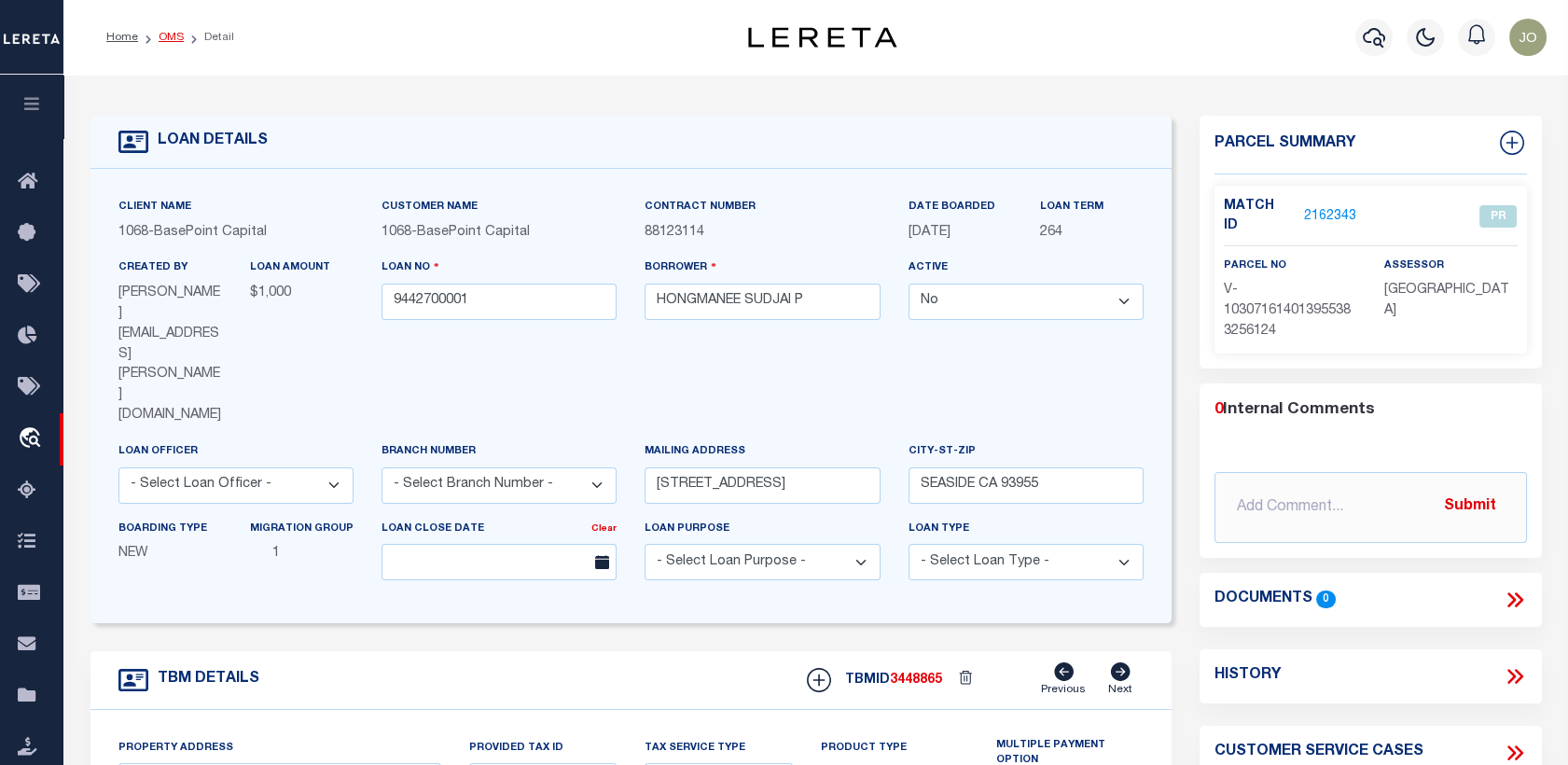 click on "OMS" at bounding box center (171, 37) 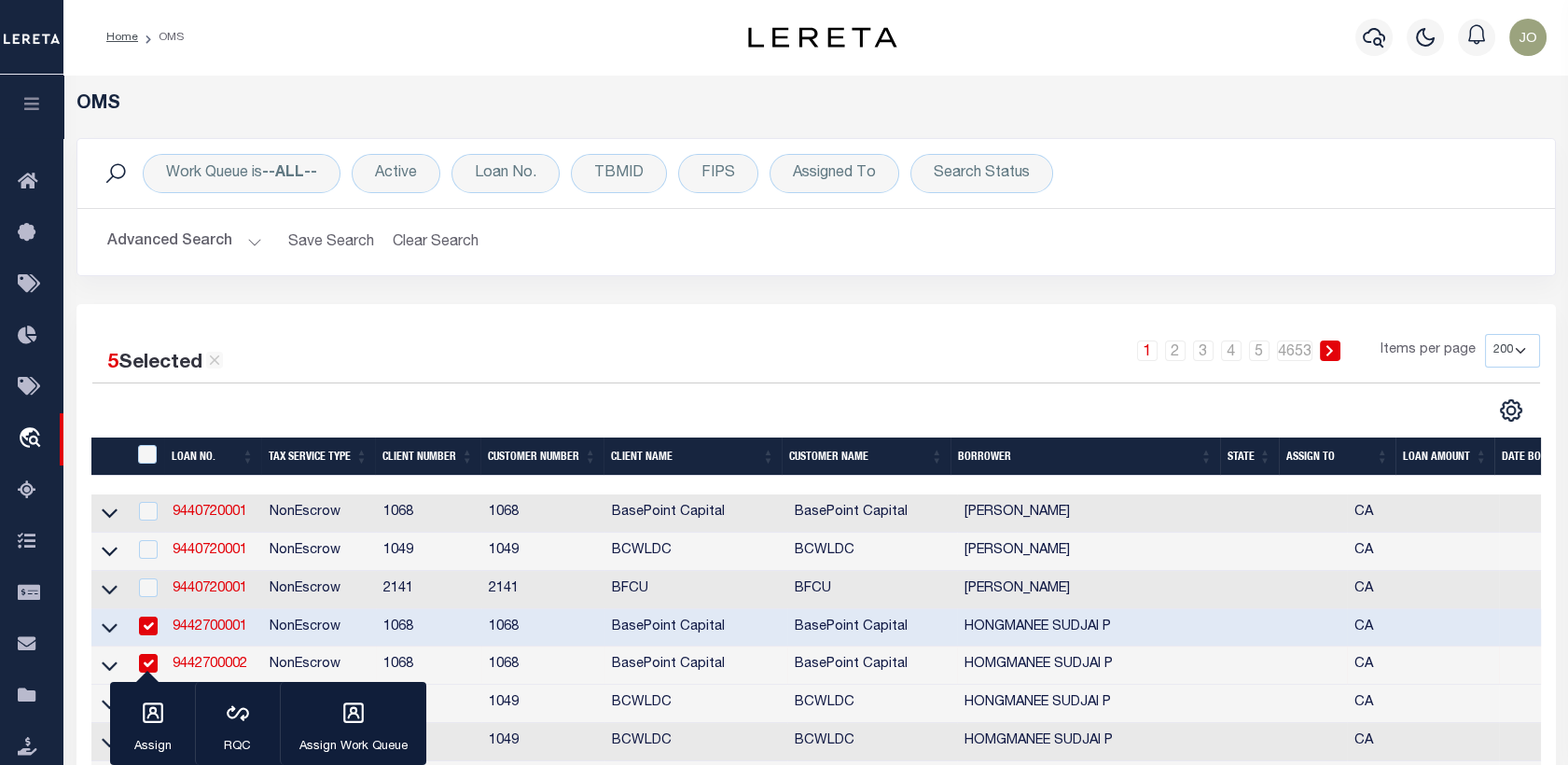 scroll, scrollTop: 0, scrollLeft: 51, axis: horizontal 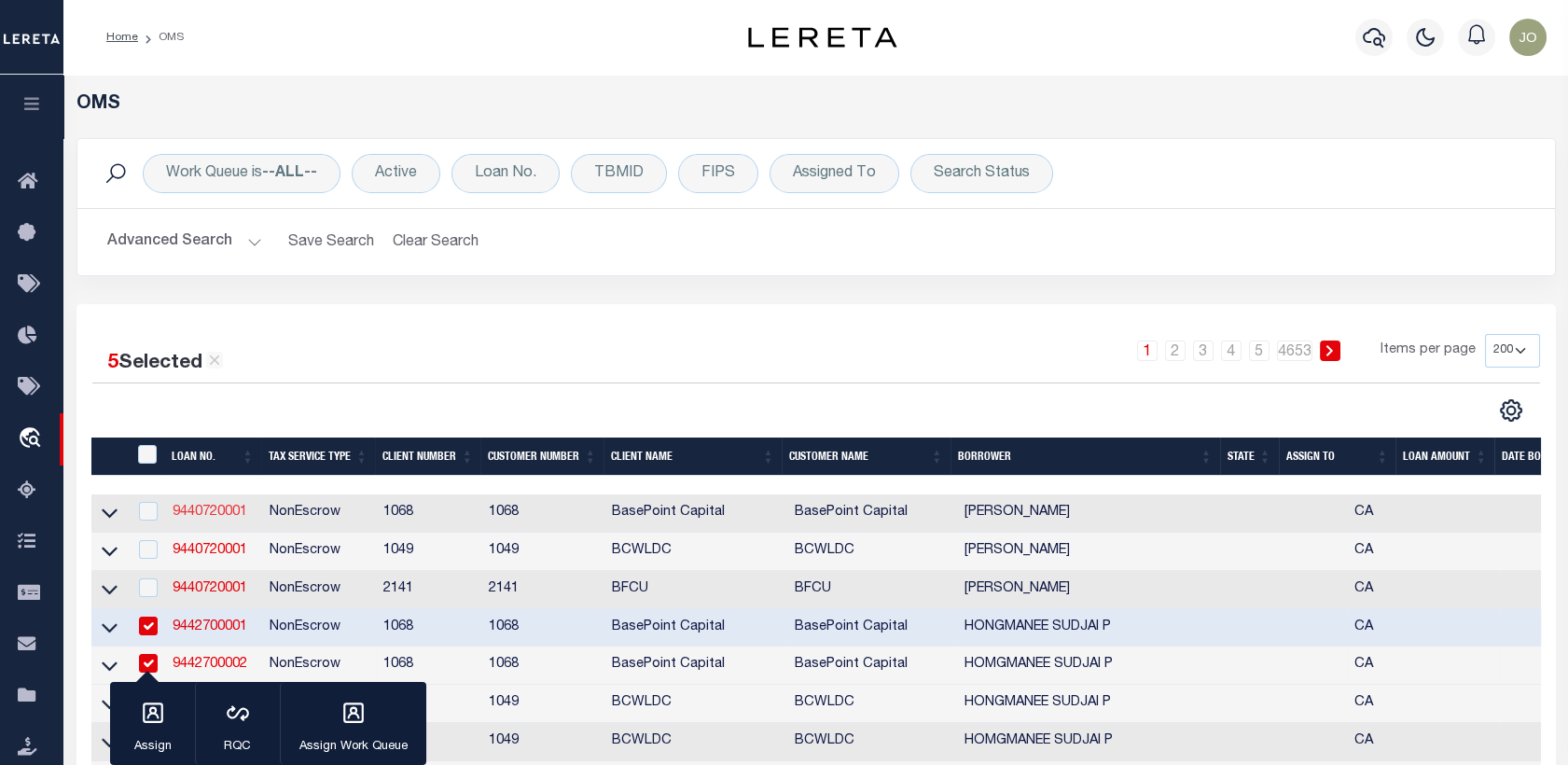 click on "9440720001" at bounding box center [210, 512] 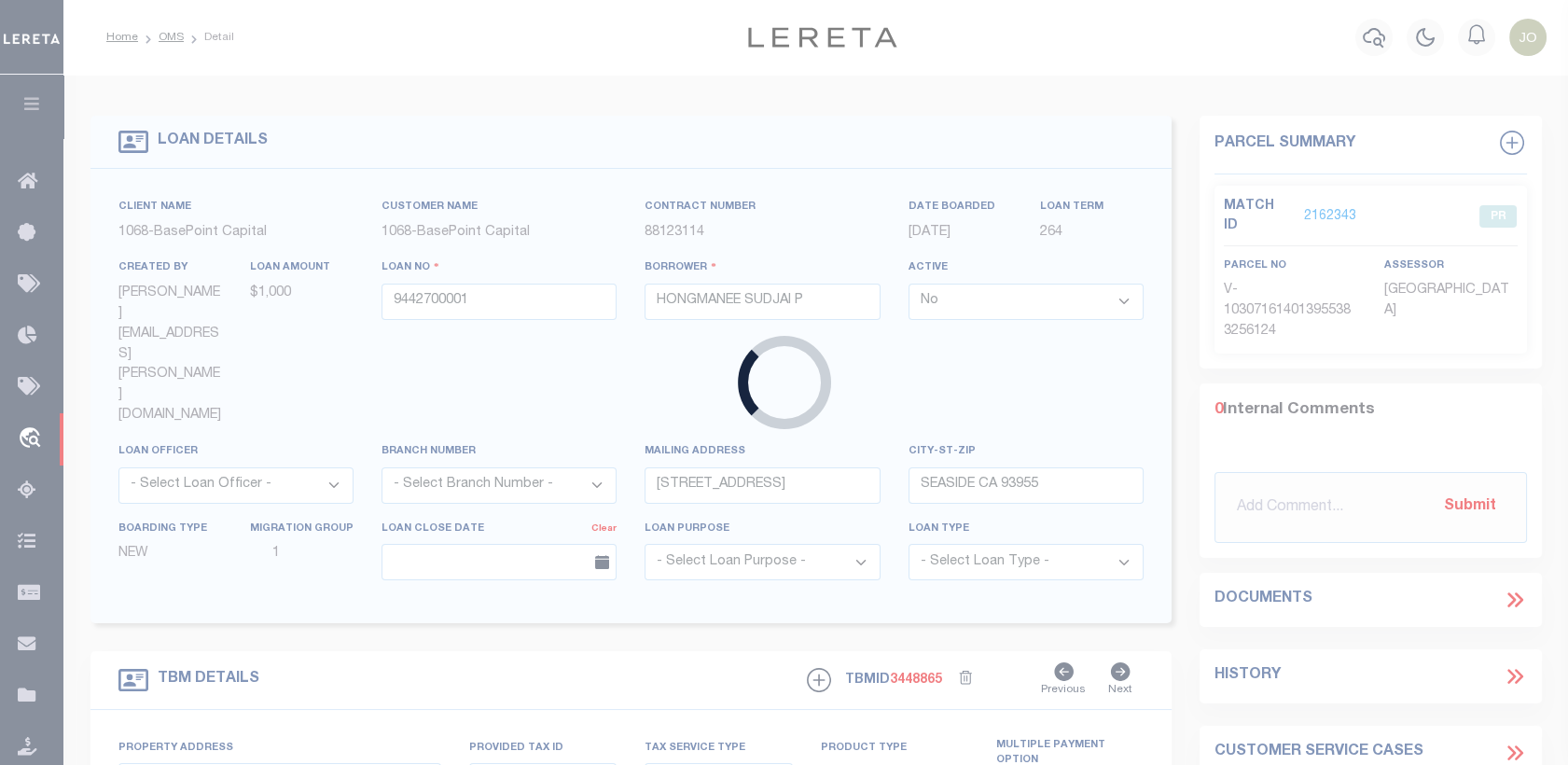 select 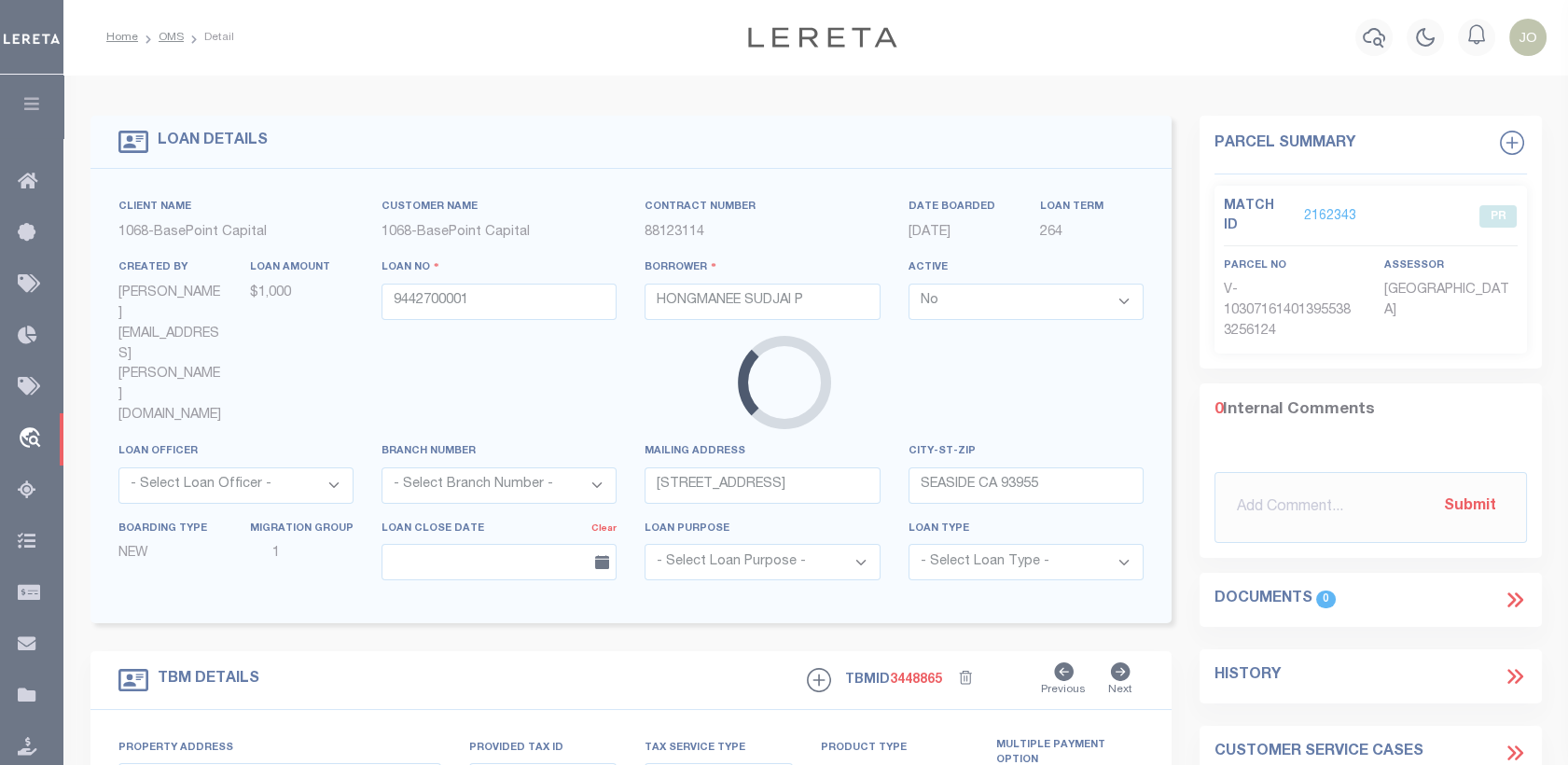 select on "NonEscrow" 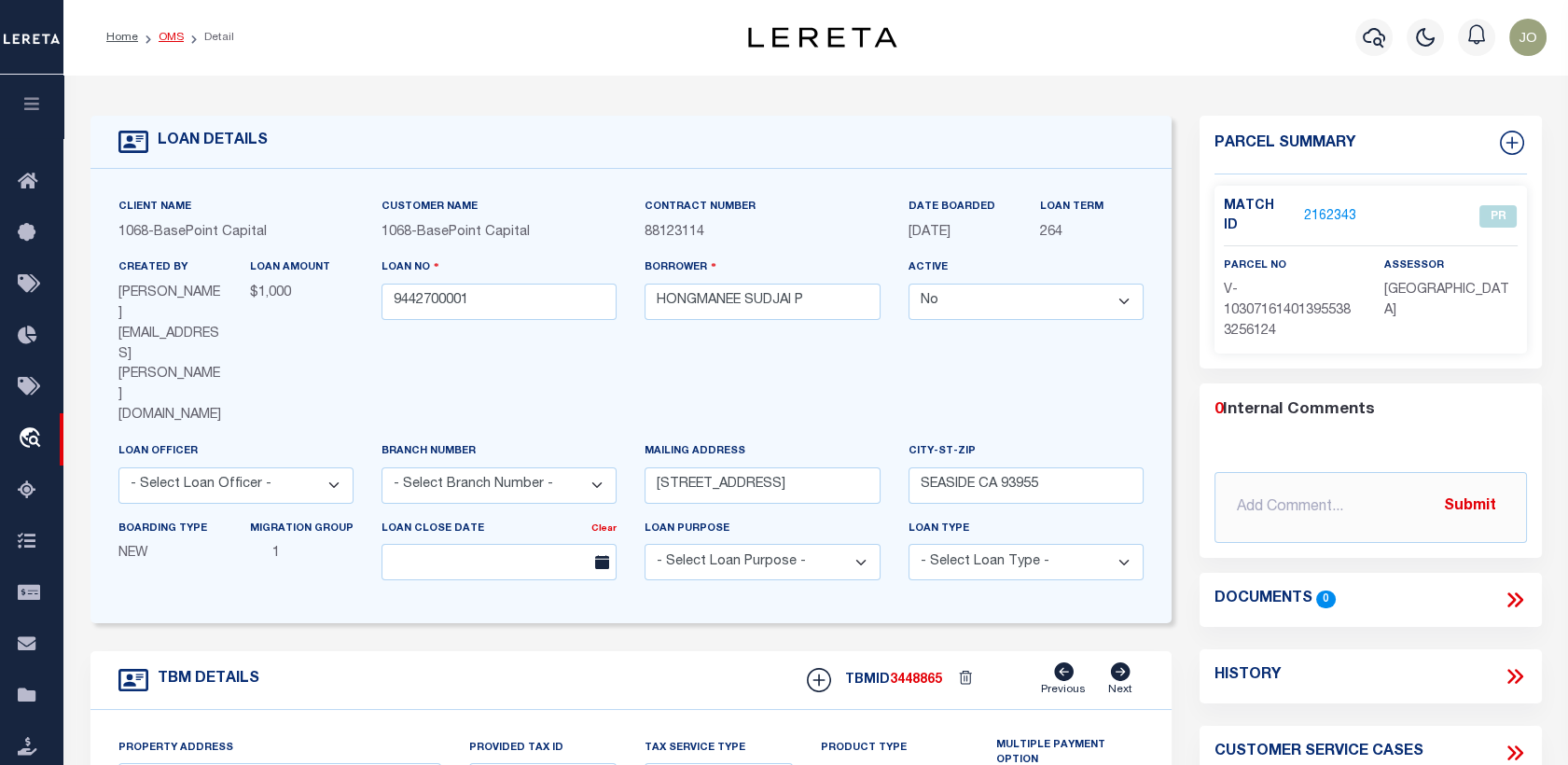 click on "OMS" at bounding box center [171, 37] 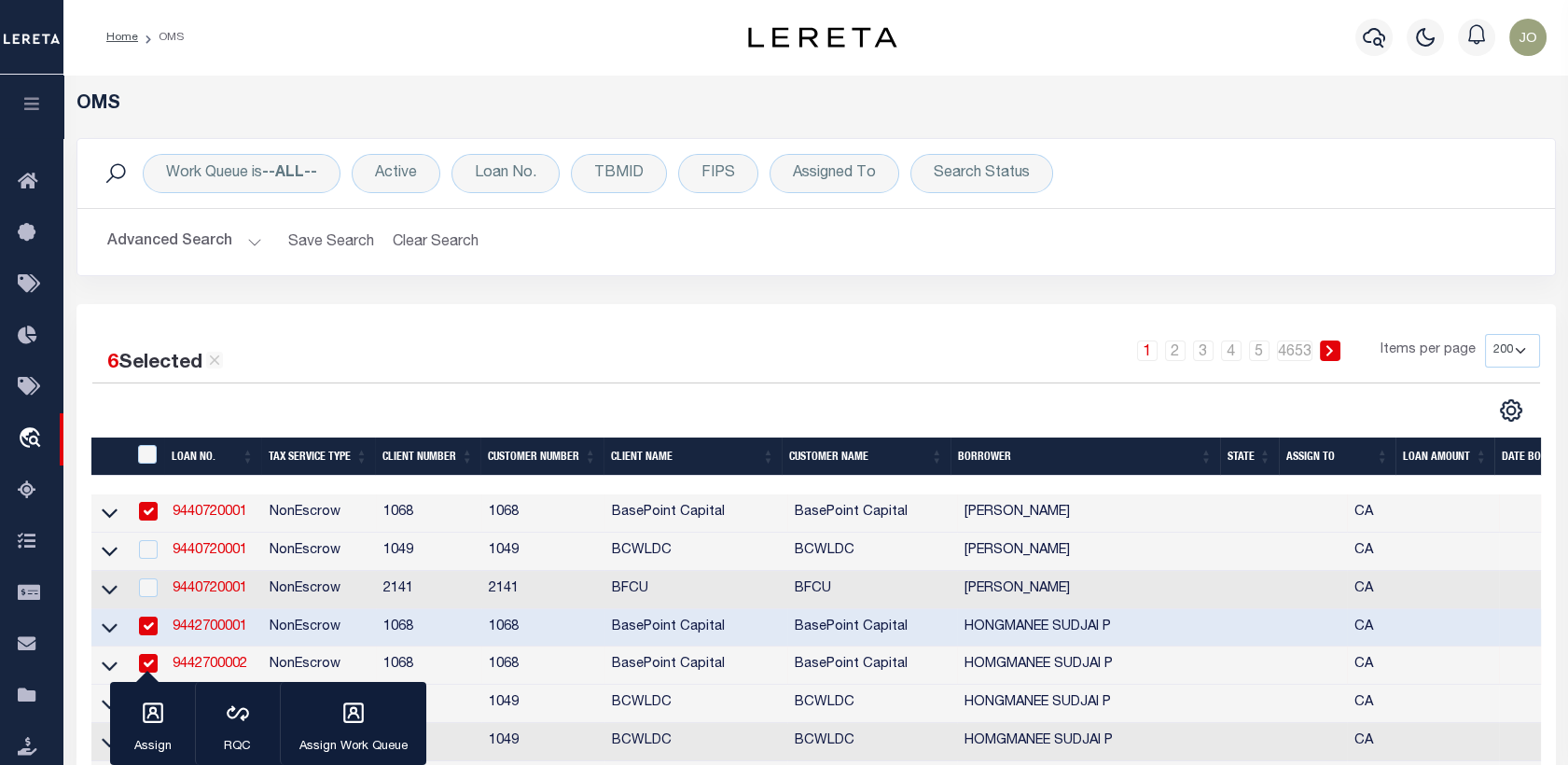 click on "6  Selected
930,452   Results
1 2 3 4 5 … 4653
Items per page   10 25 50 100 200" at bounding box center [816, 4221] 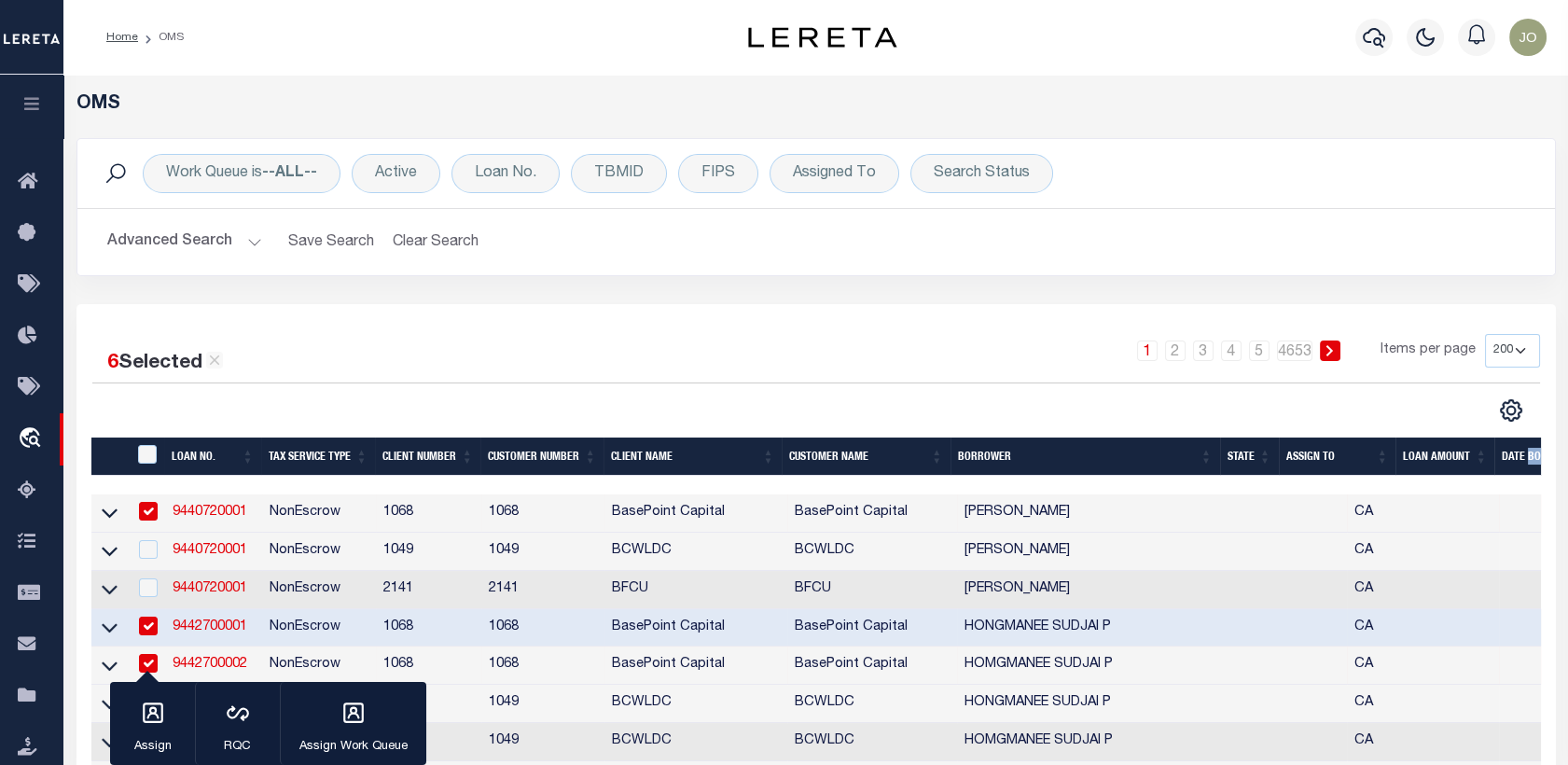 click on "6  Selected
930,452   Results
1 2 3 4 5 … 4653
Items per page   10 25 50 100 200" at bounding box center (816, 4221) 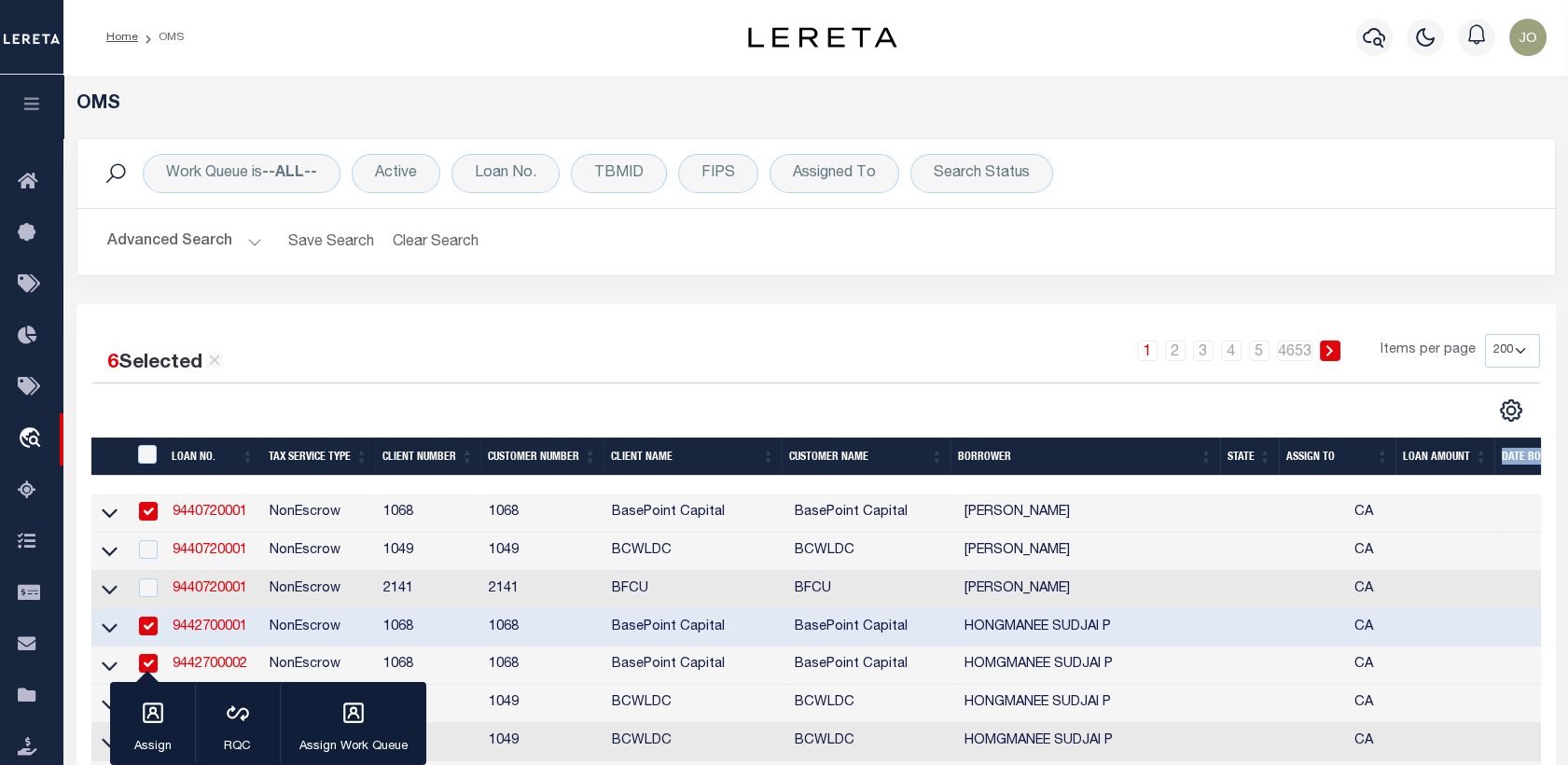 drag, startPoint x: 1560, startPoint y: 466, endPoint x: 1585, endPoint y: 463, distance: 25.179357 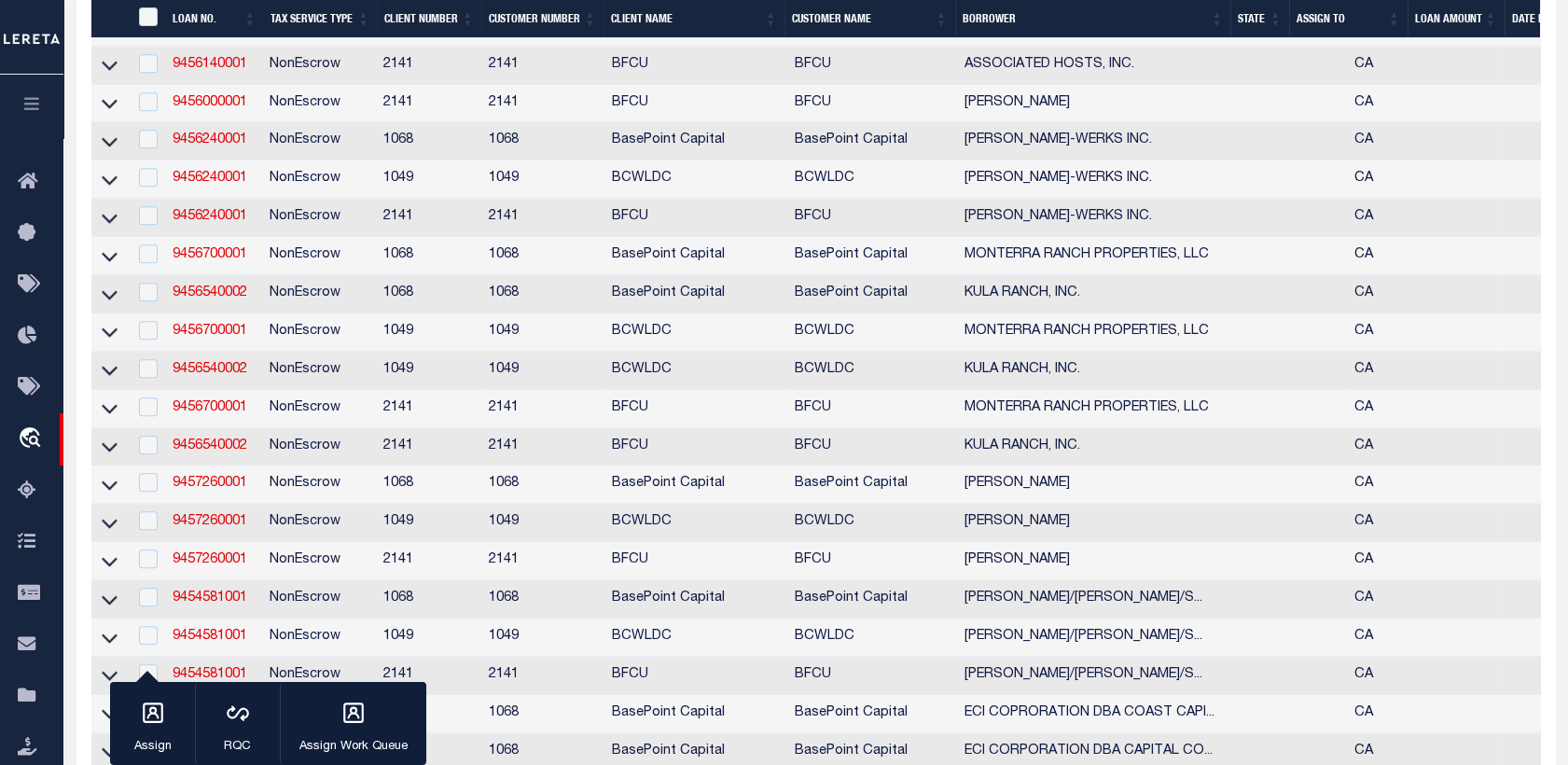 scroll, scrollTop: 4684, scrollLeft: 0, axis: vertical 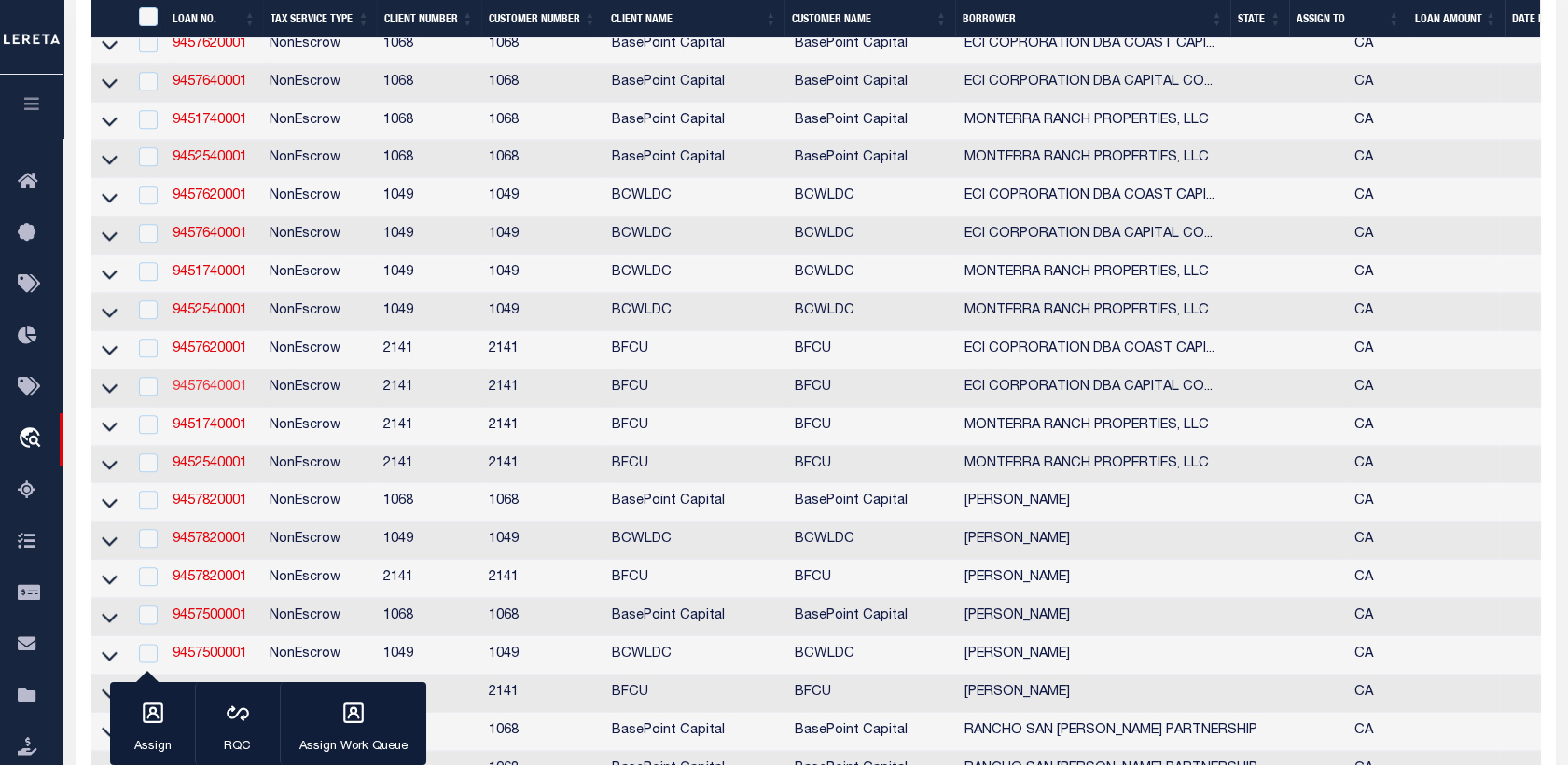 click on "9457640001" at bounding box center [210, 387] 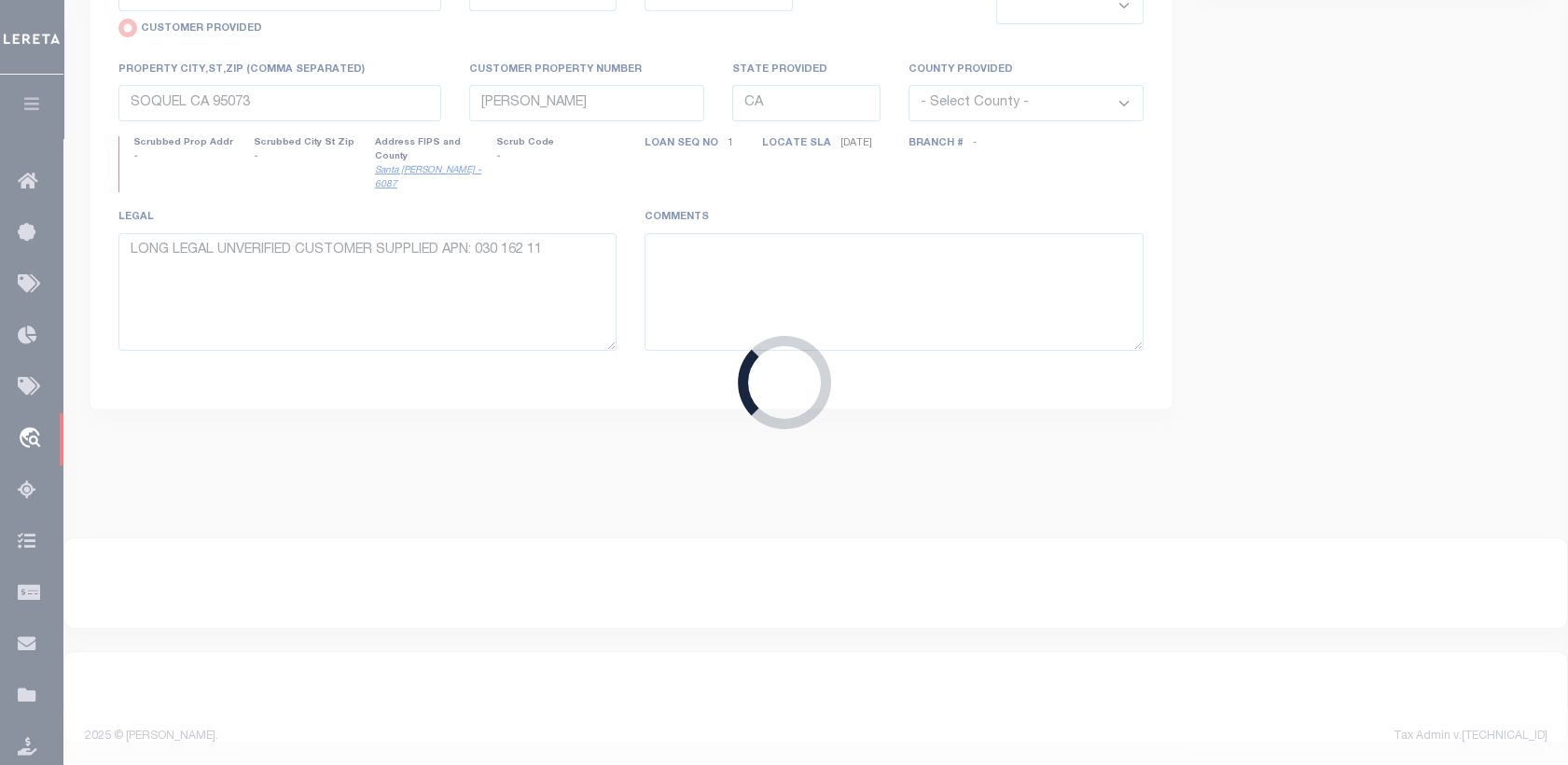 select 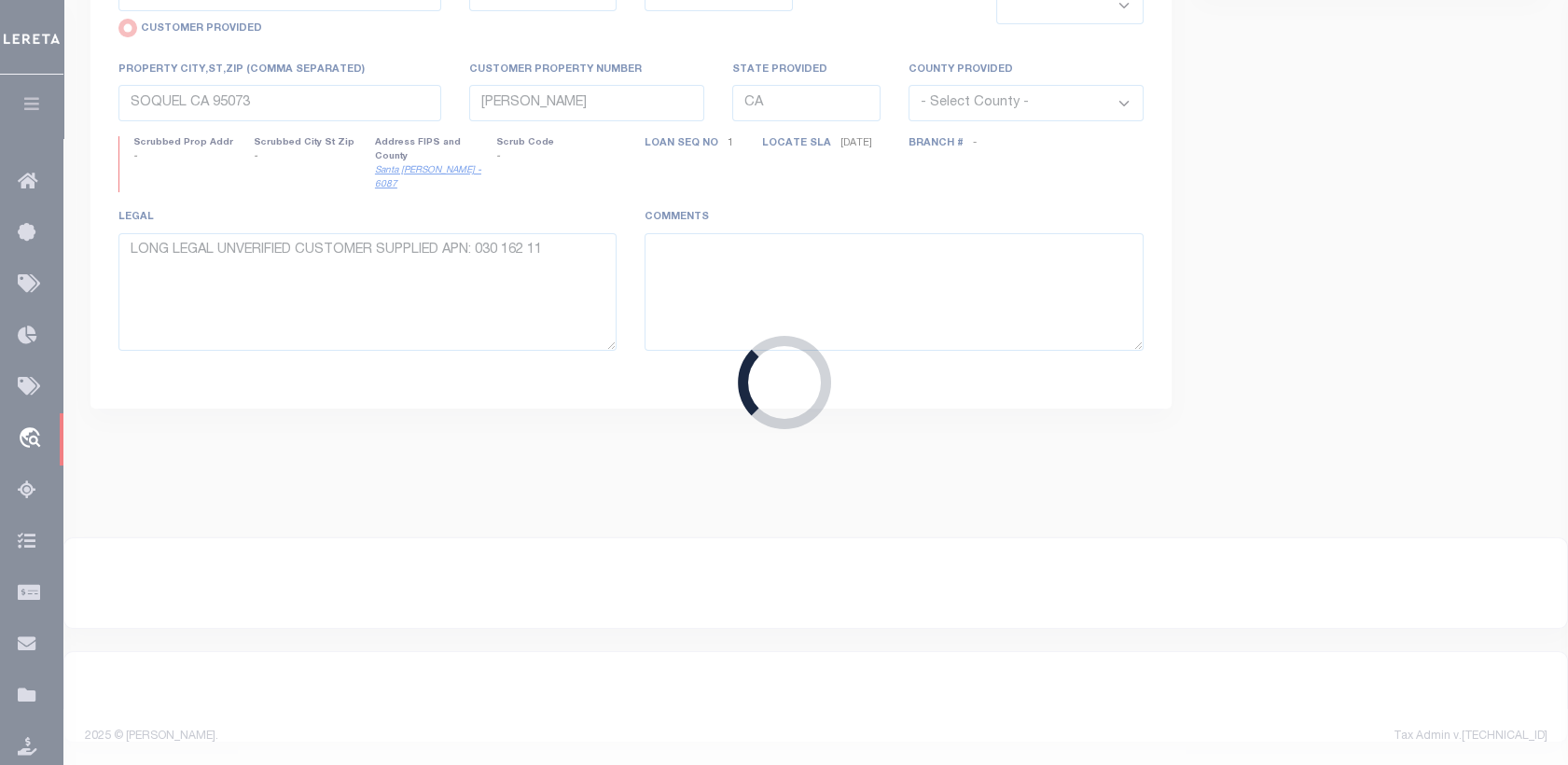 scroll, scrollTop: 391, scrollLeft: 0, axis: vertical 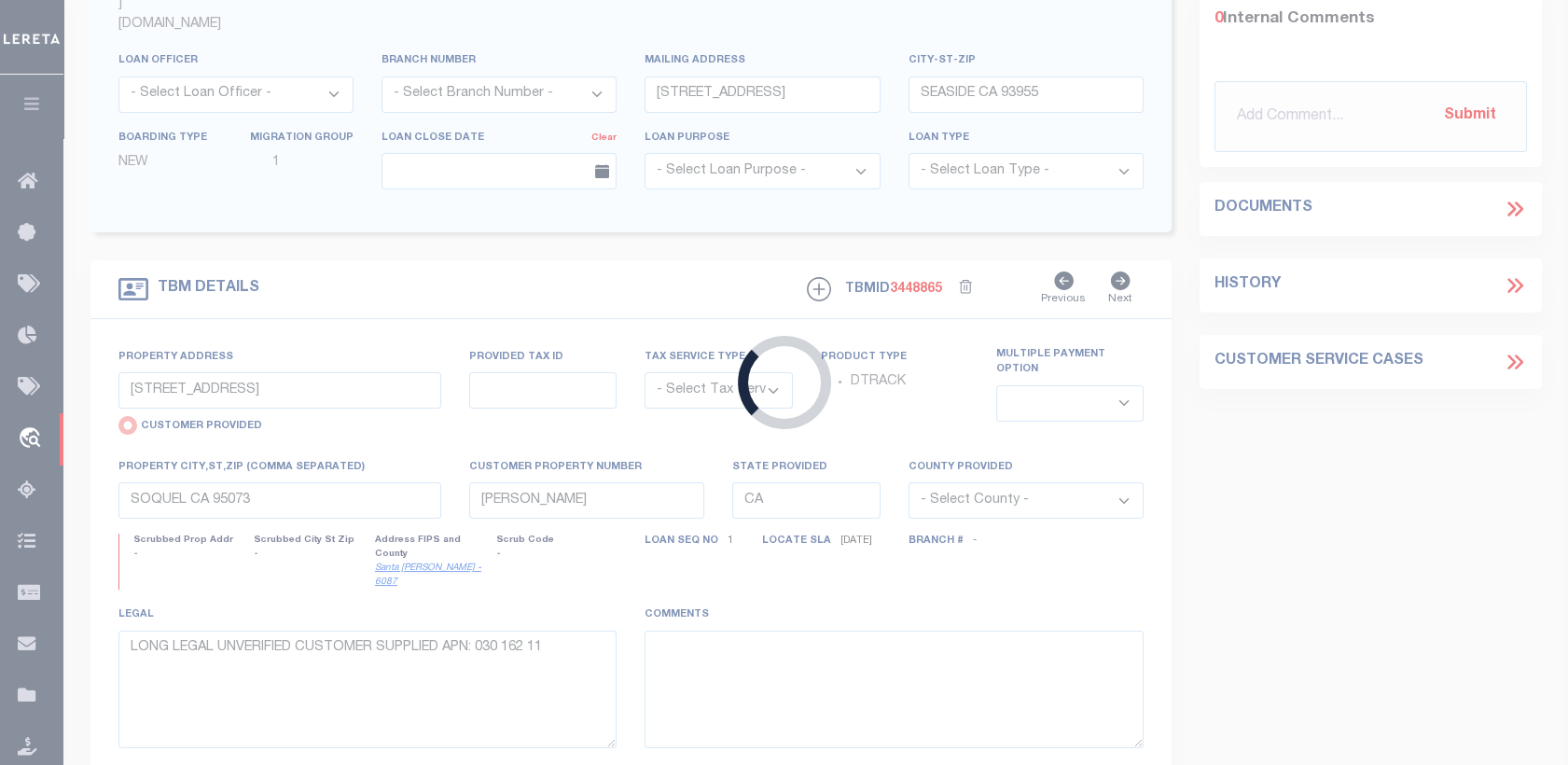 select on "NonEscrow" 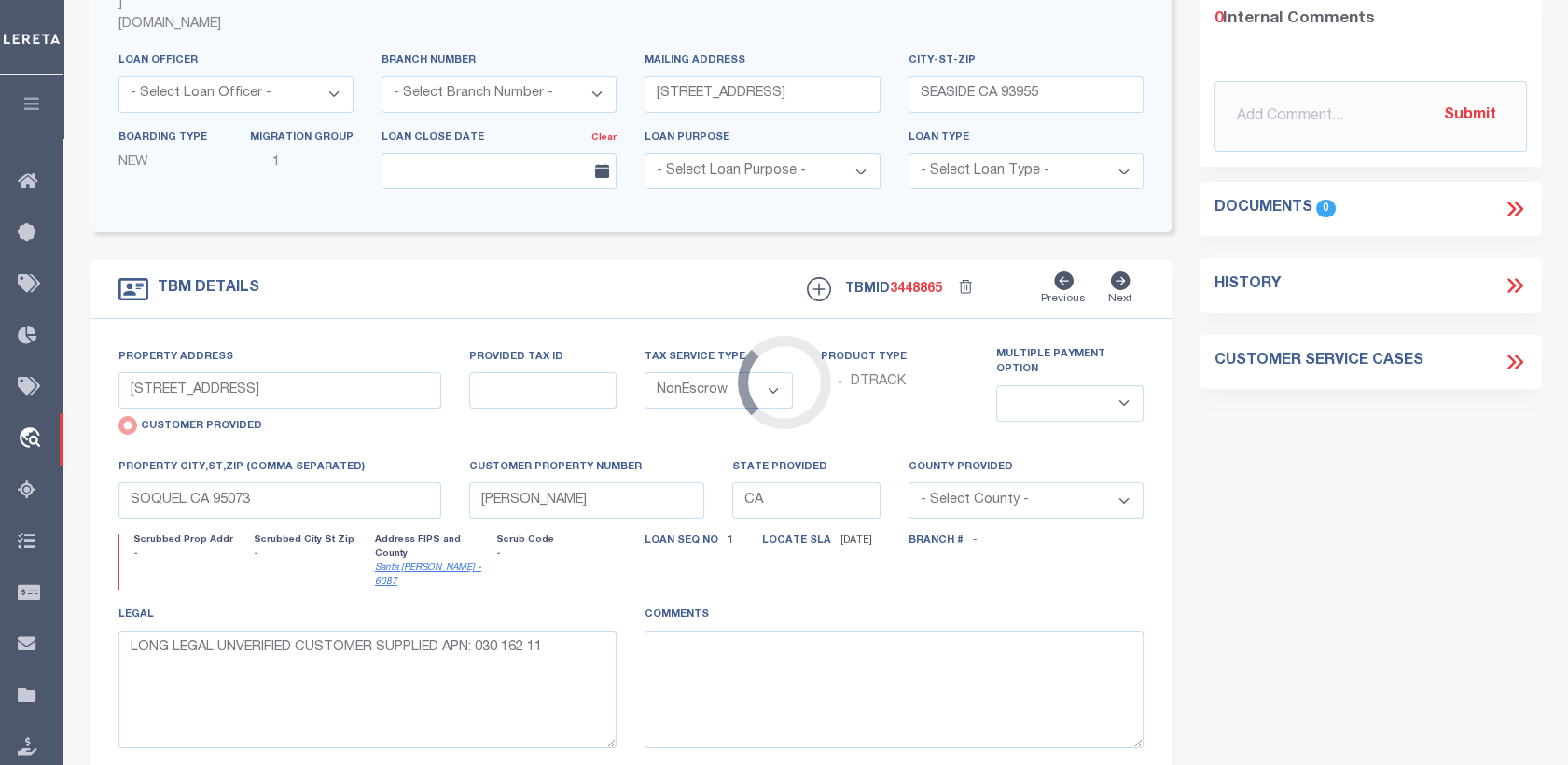 scroll, scrollTop: 0, scrollLeft: 0, axis: both 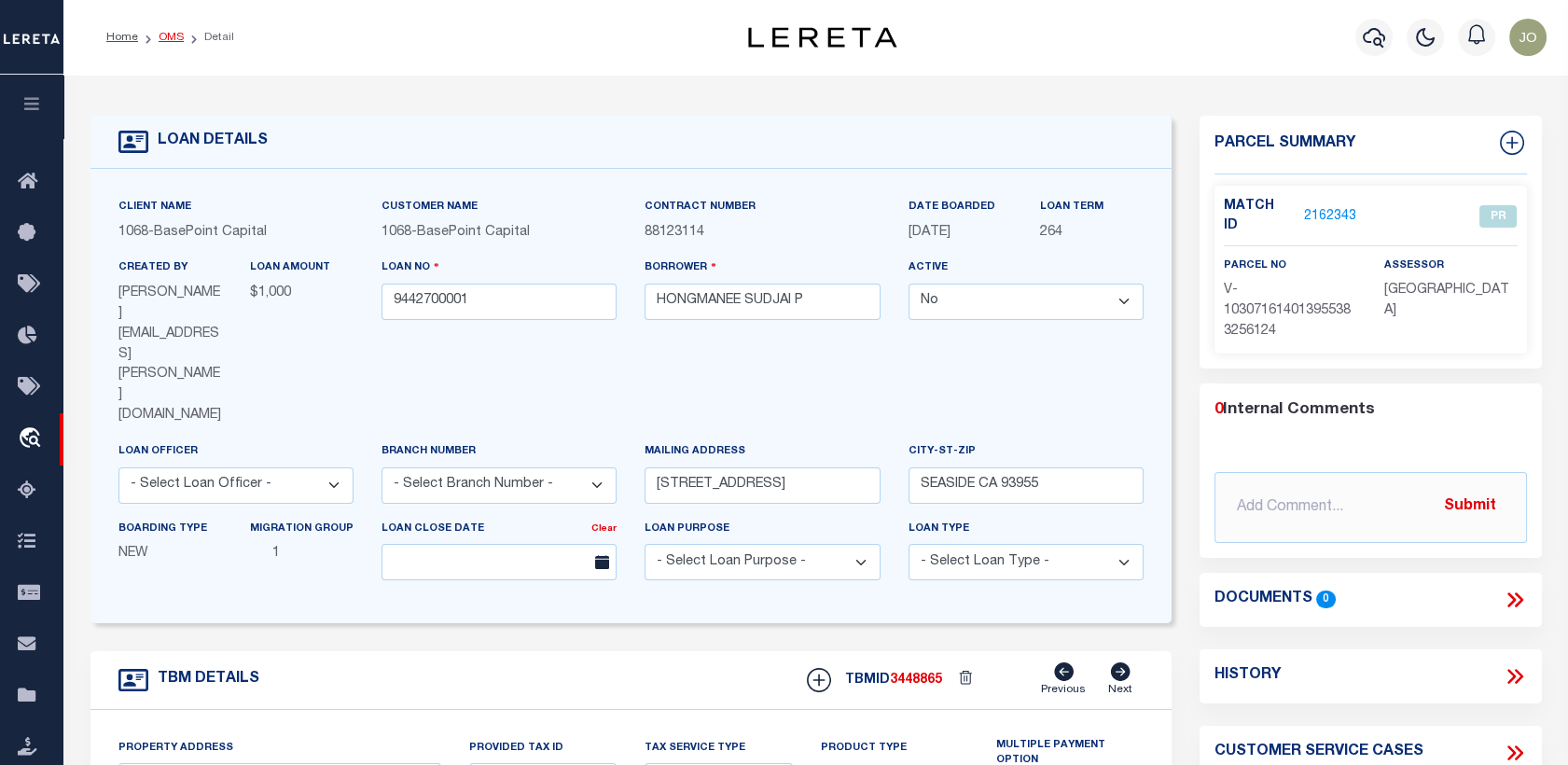 click on "OMS" at bounding box center (171, 37) 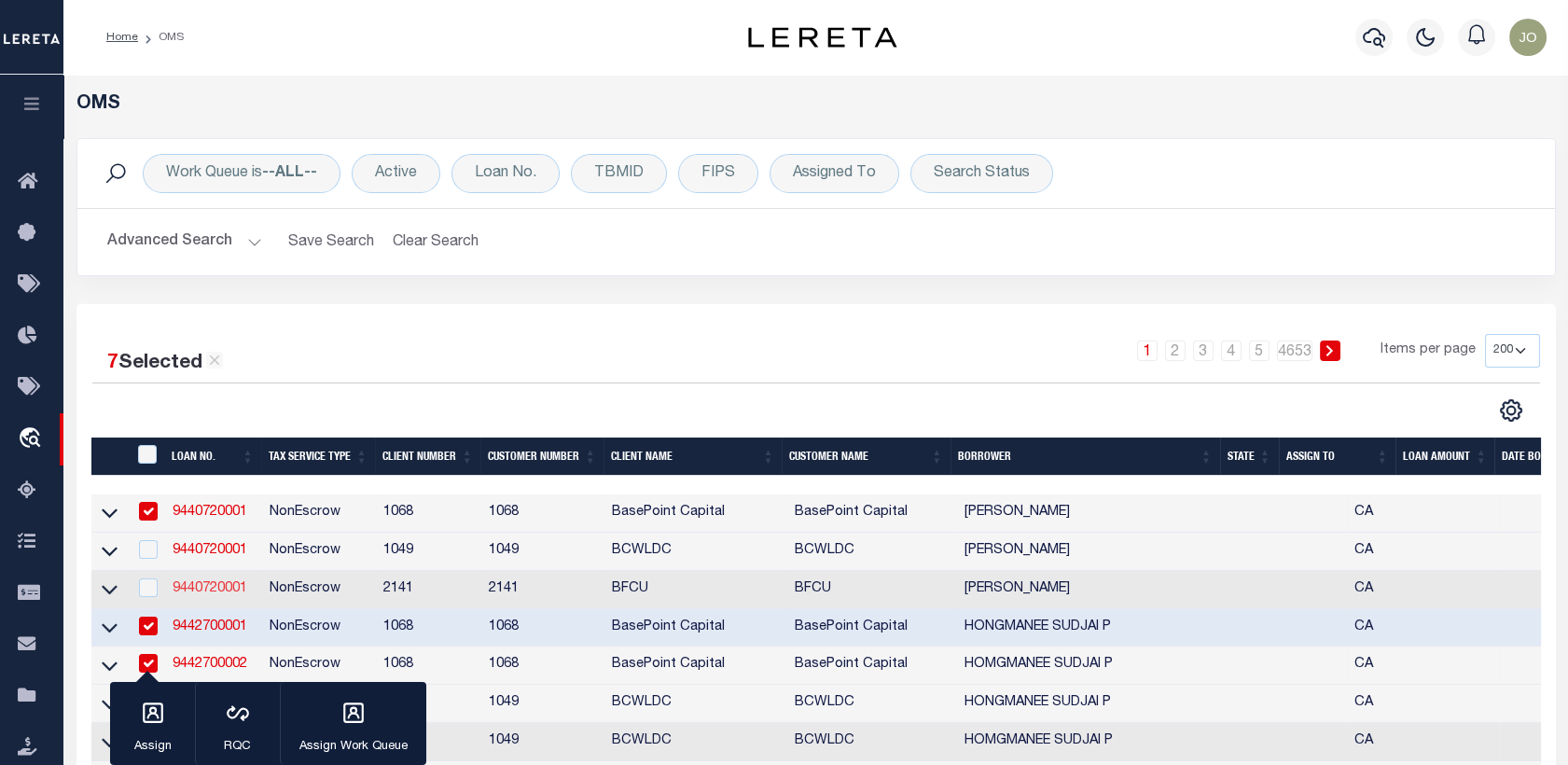 click on "9440720001" at bounding box center [210, 589] 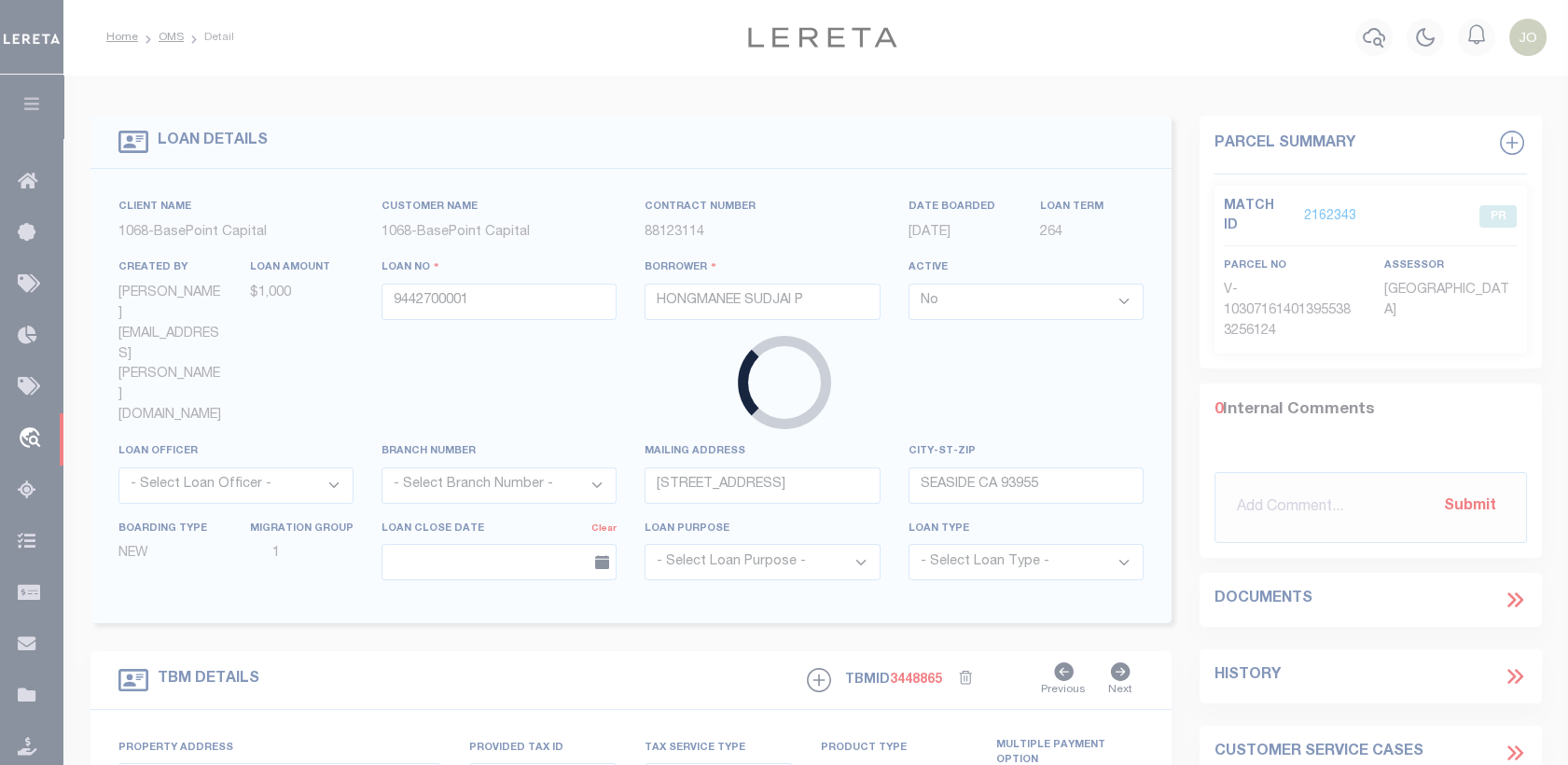 select 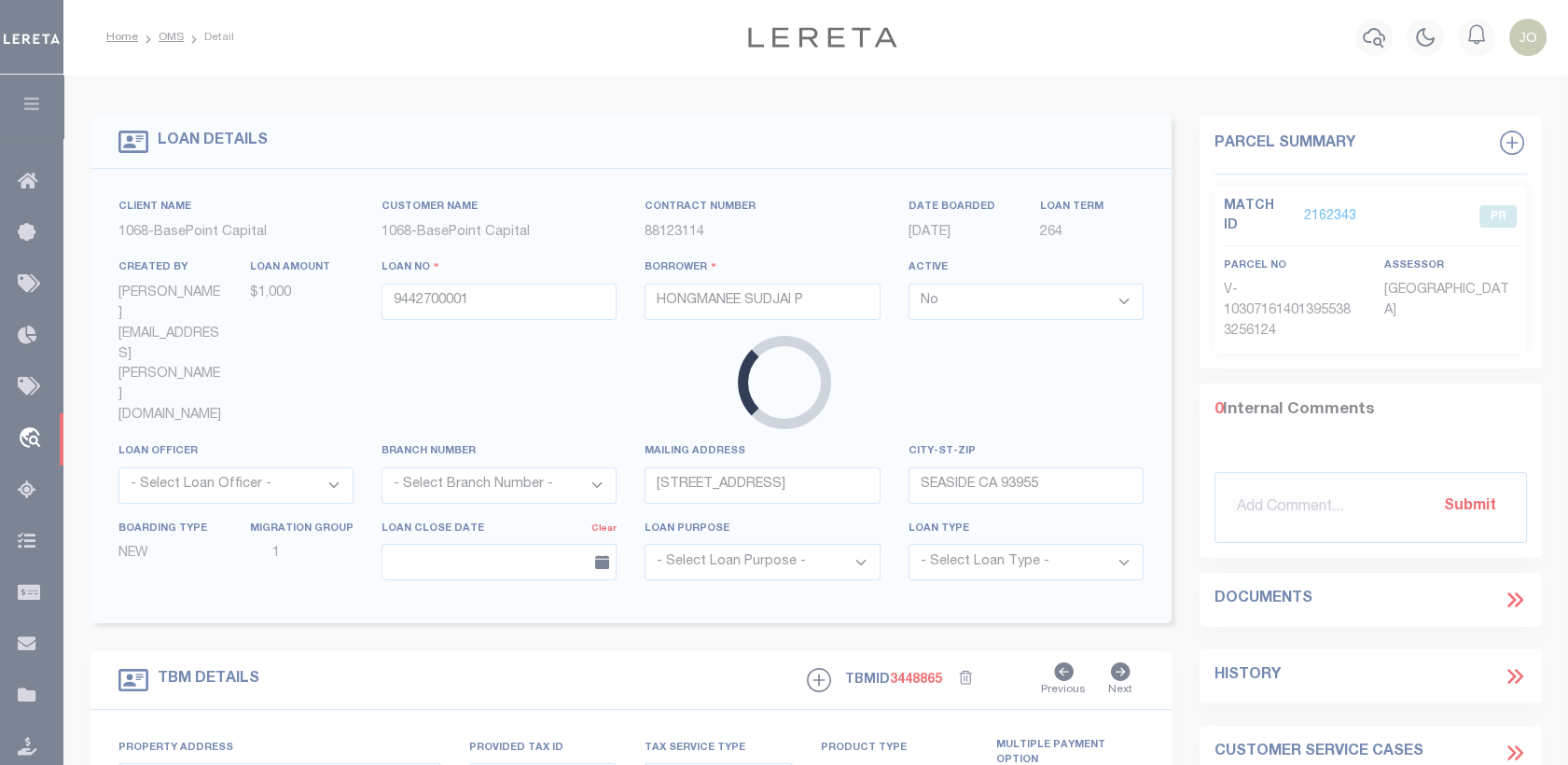 select on "NonEscrow" 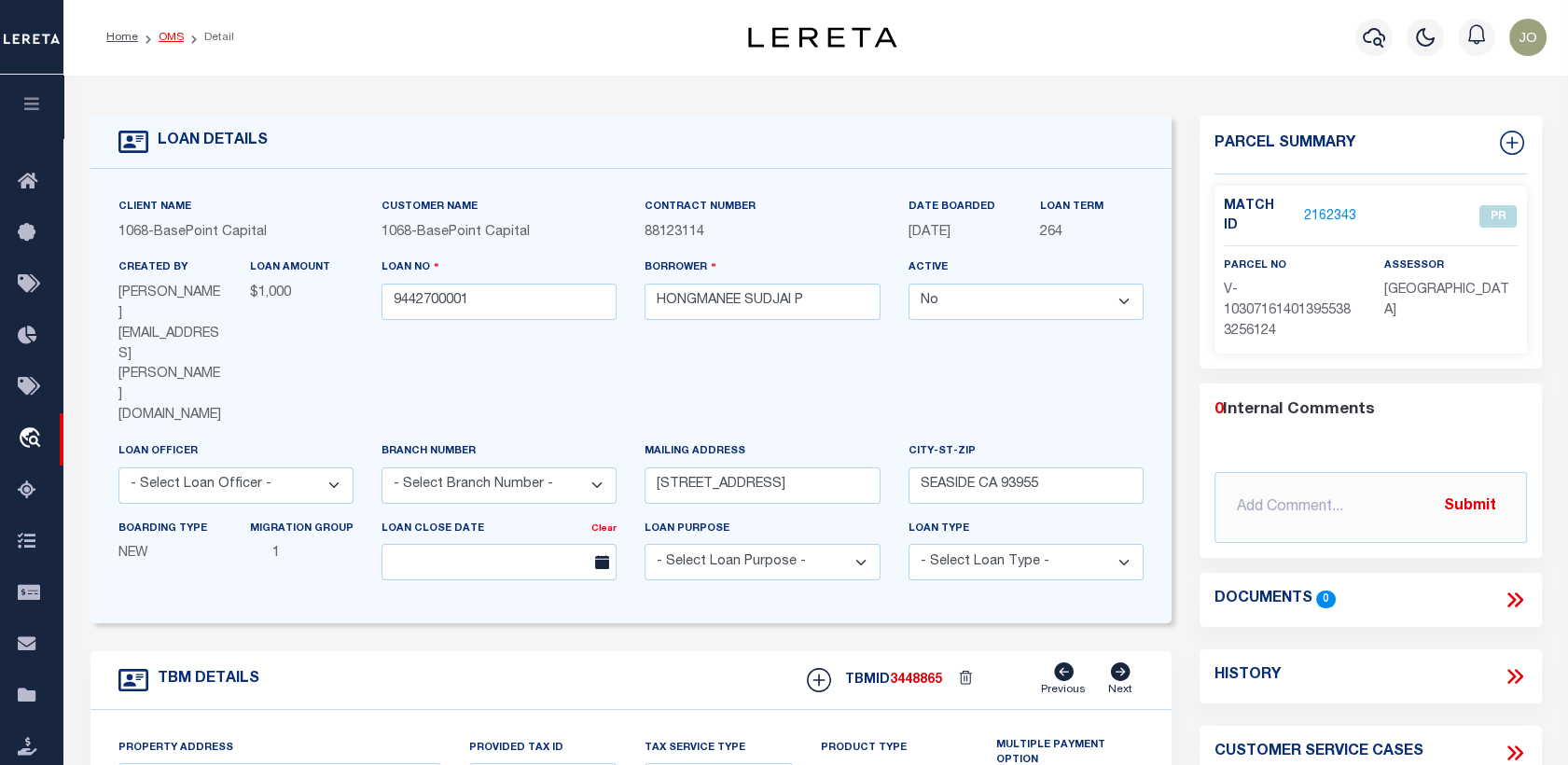 click on "OMS" at bounding box center [171, 37] 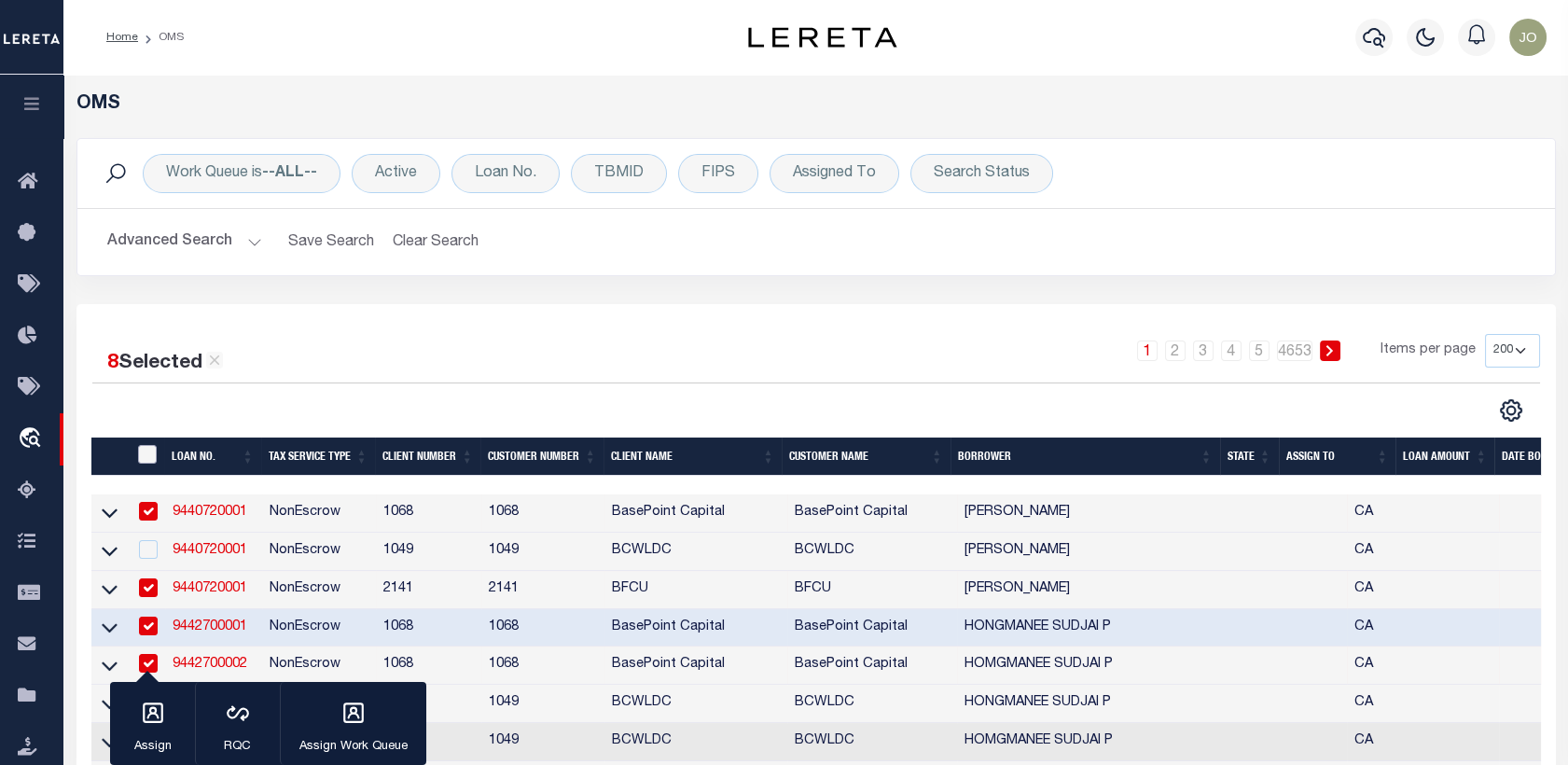 click at bounding box center (147, 454) 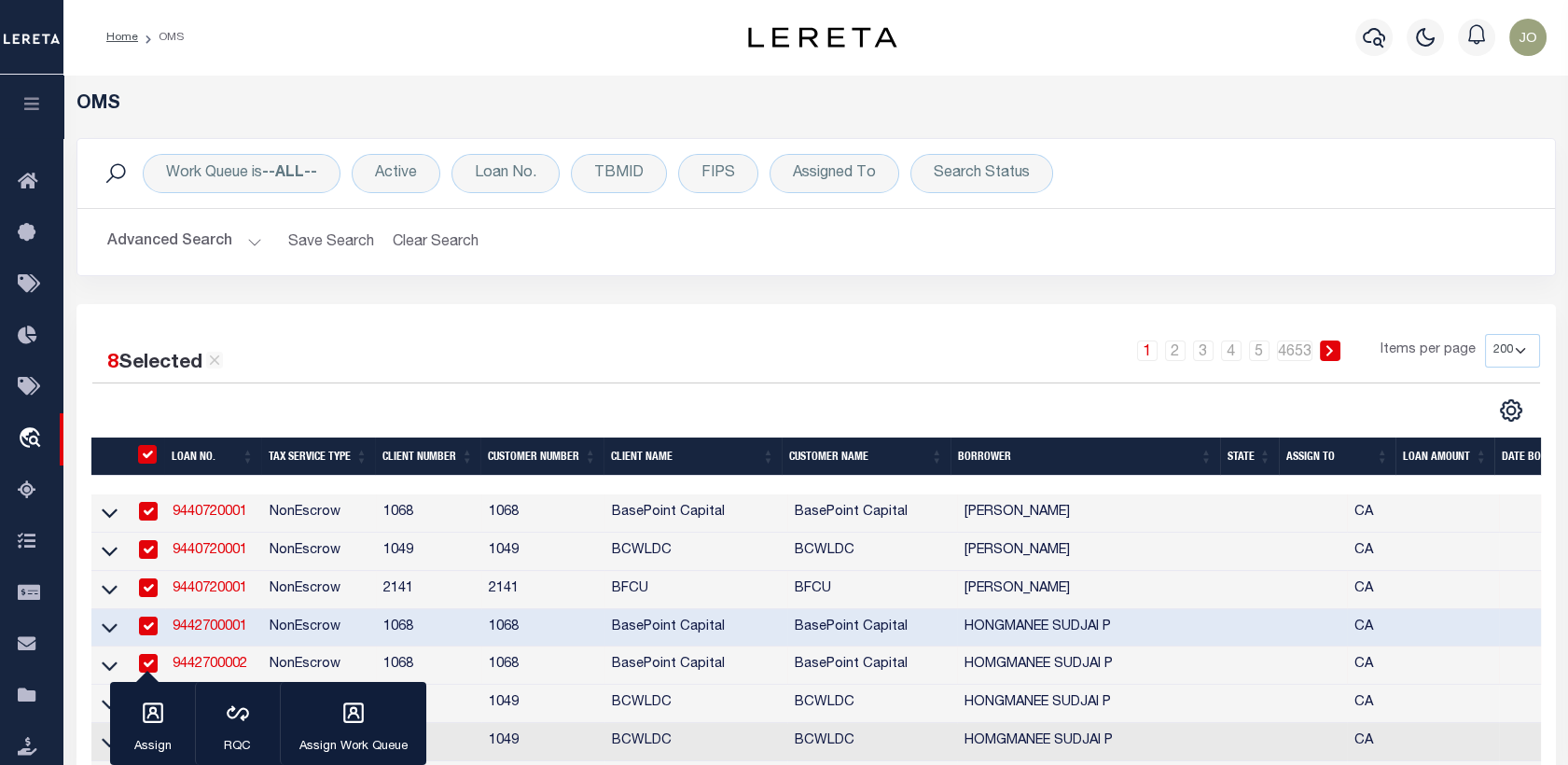 checkbox on "true" 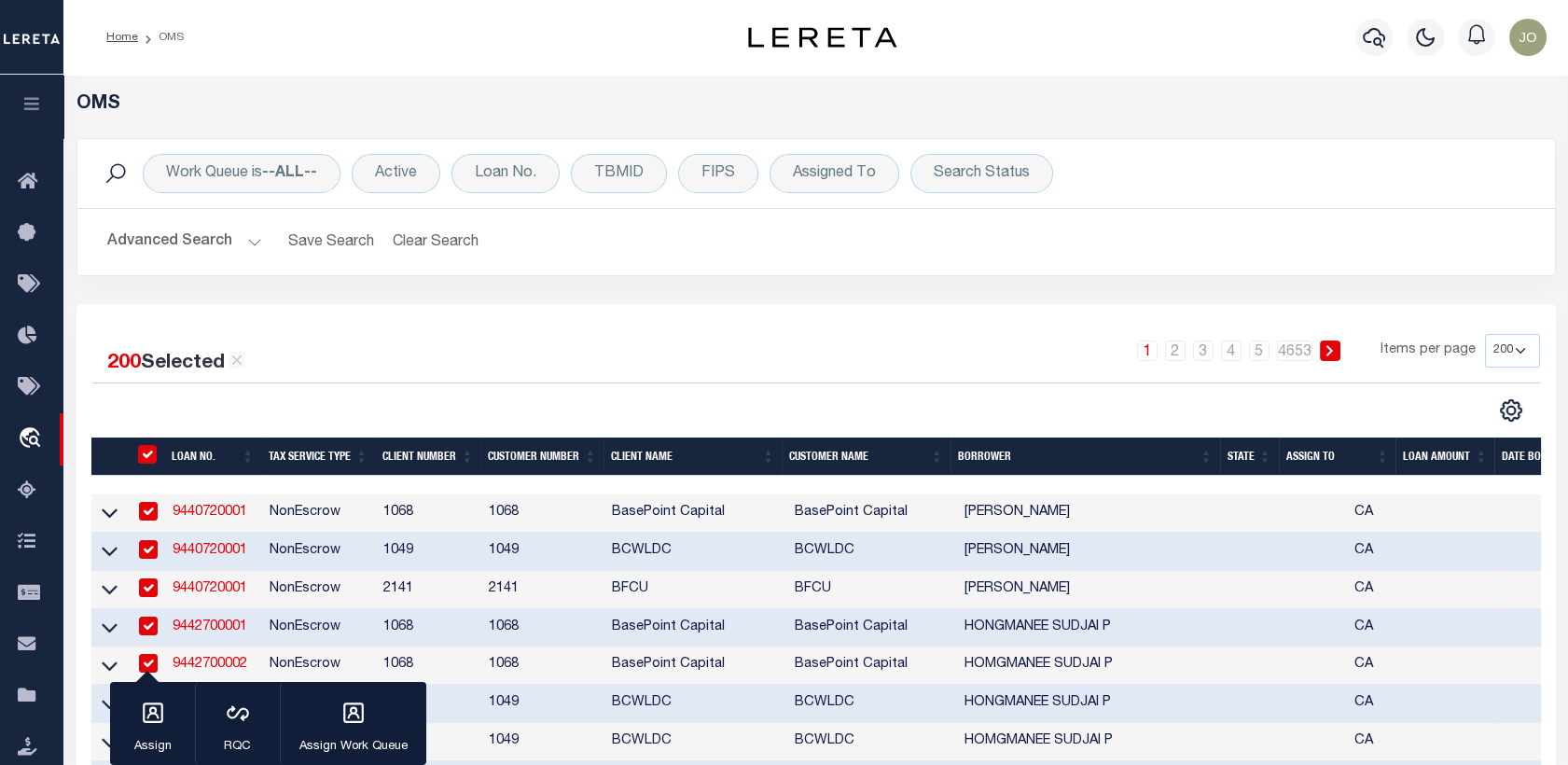 click at bounding box center [147, 454] 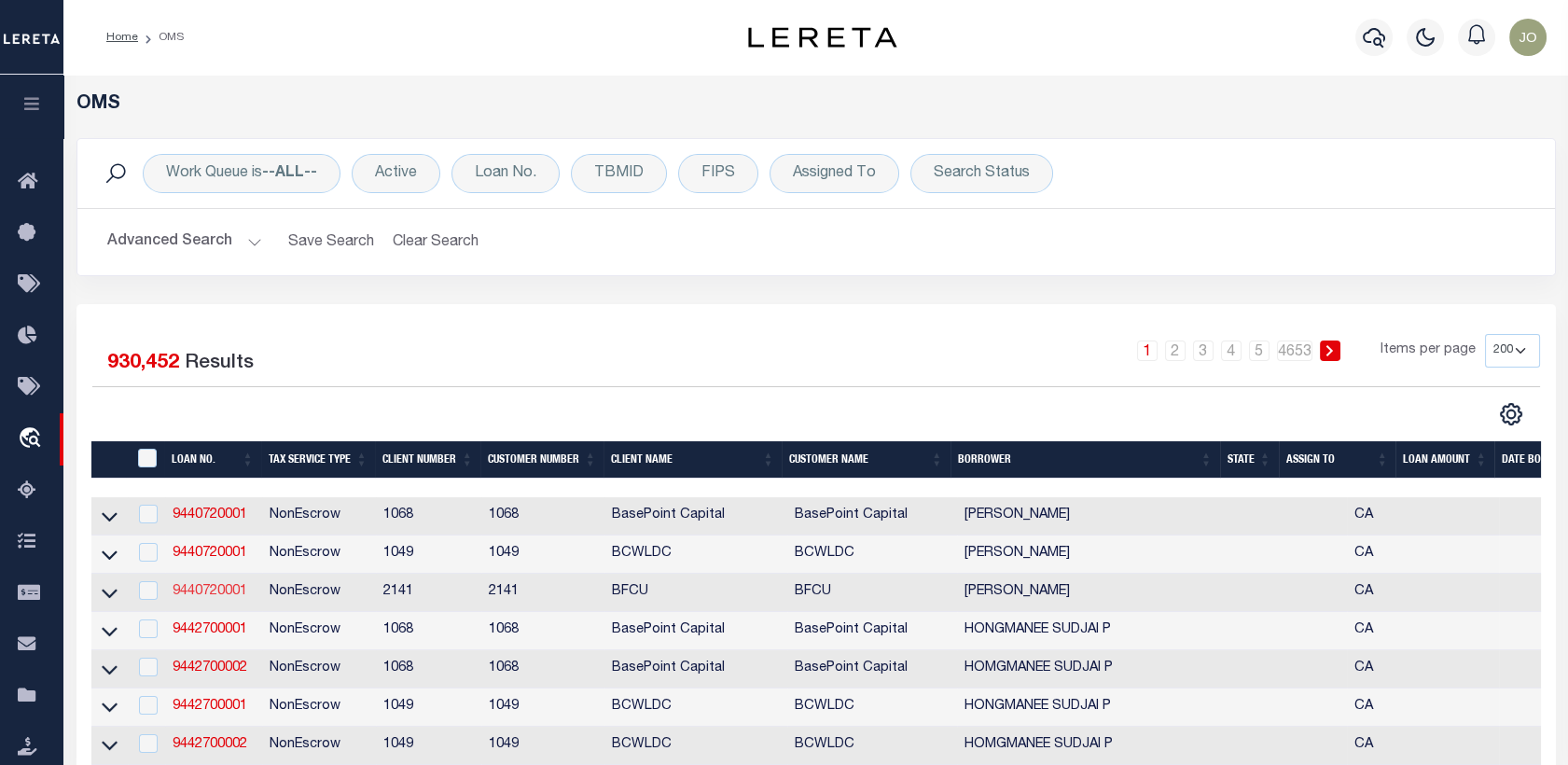 click on "9440720001" at bounding box center [210, 591] 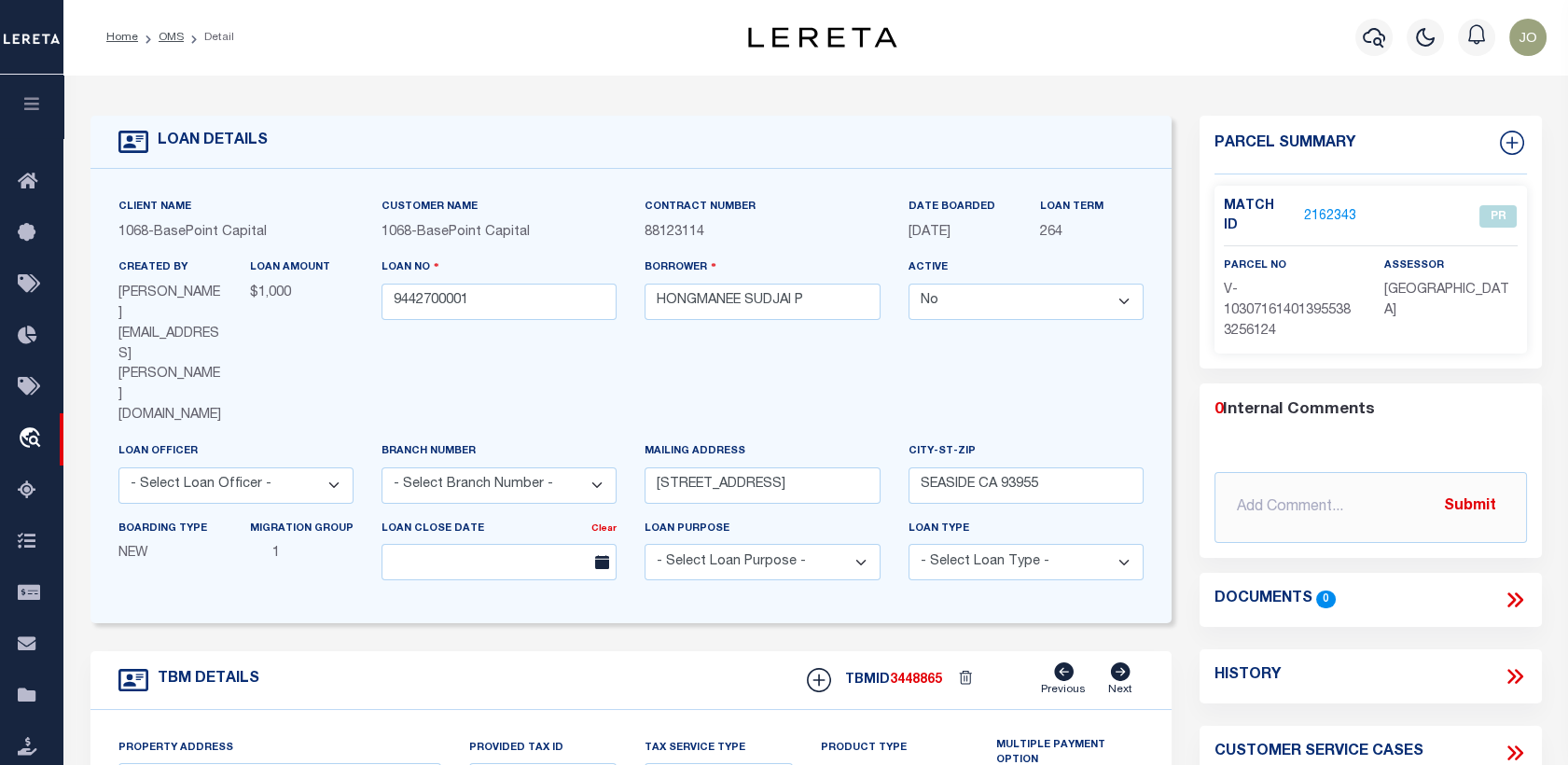click on "Detail" at bounding box center [209, 37] 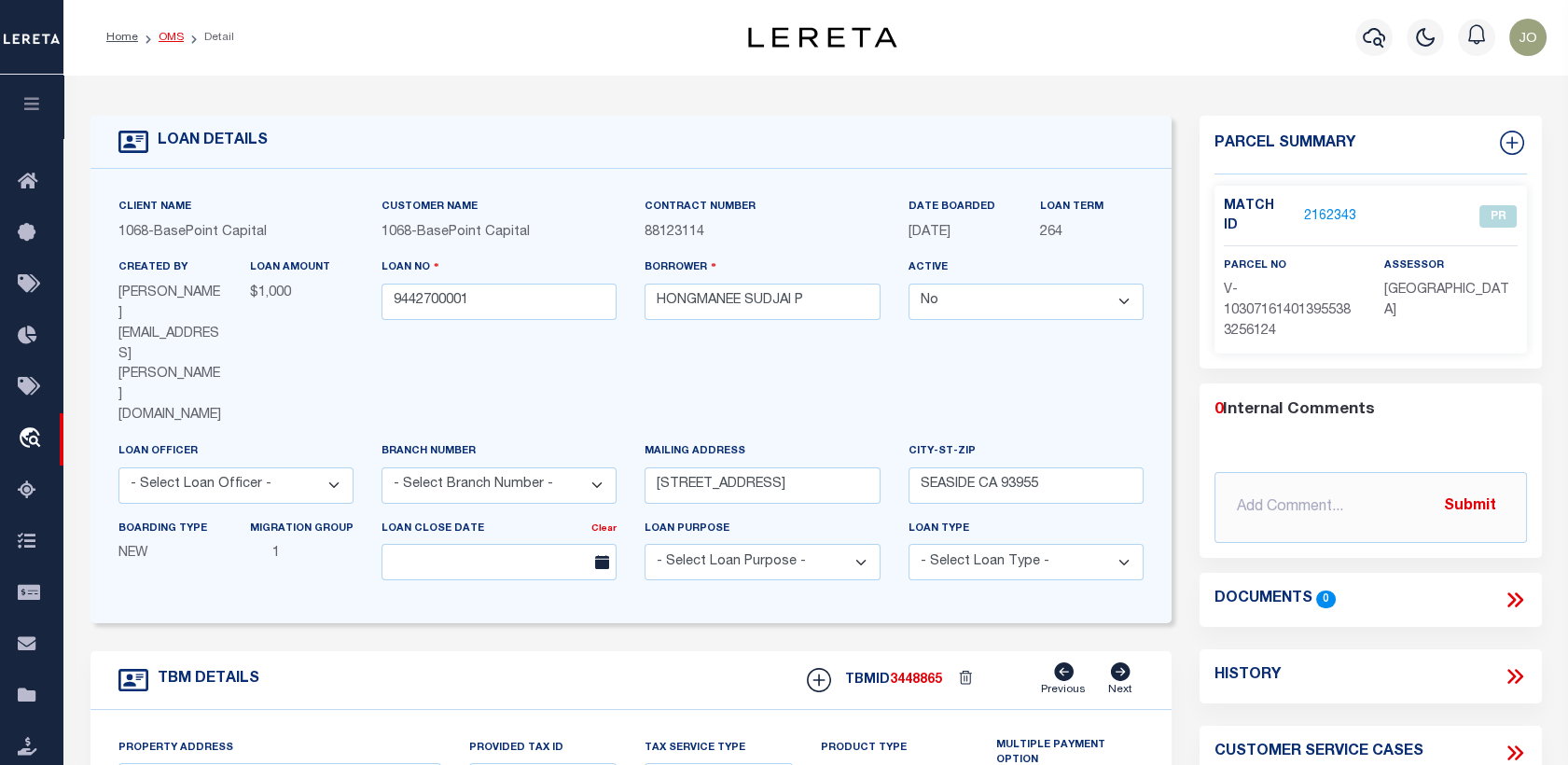 click on "OMS" at bounding box center [171, 37] 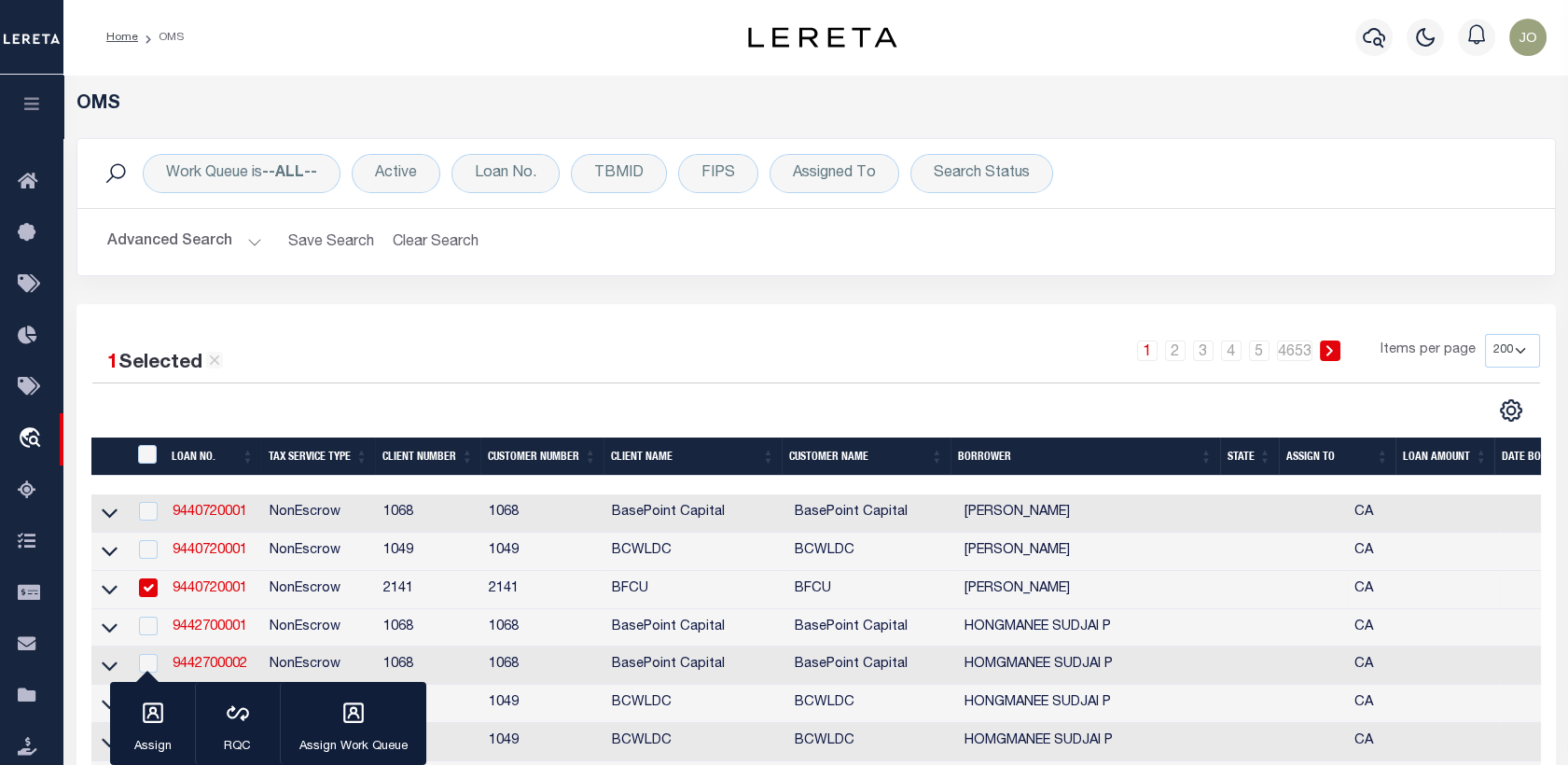 click at bounding box center (148, 588) 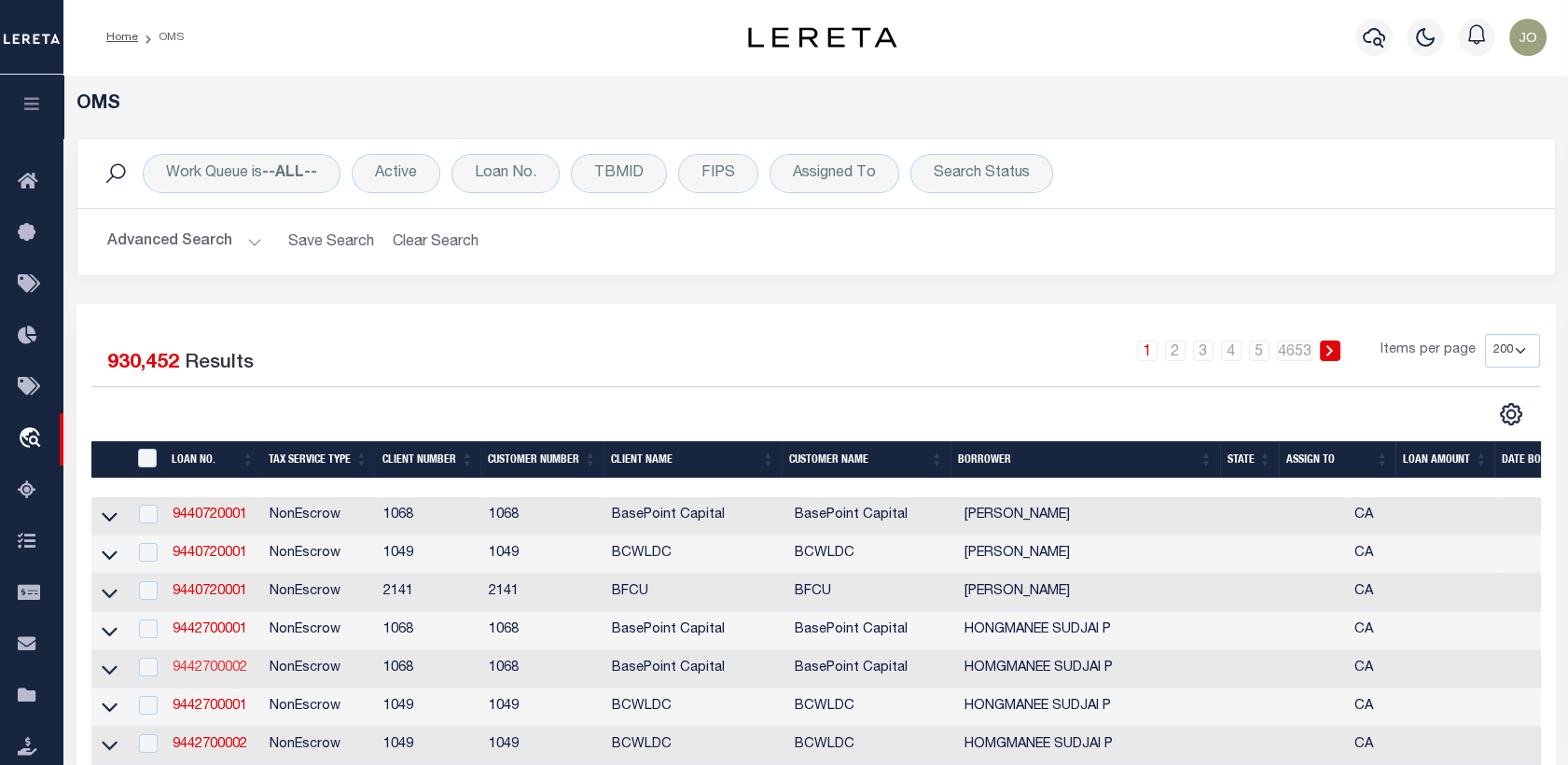 click on "9442700002" at bounding box center (210, 668) 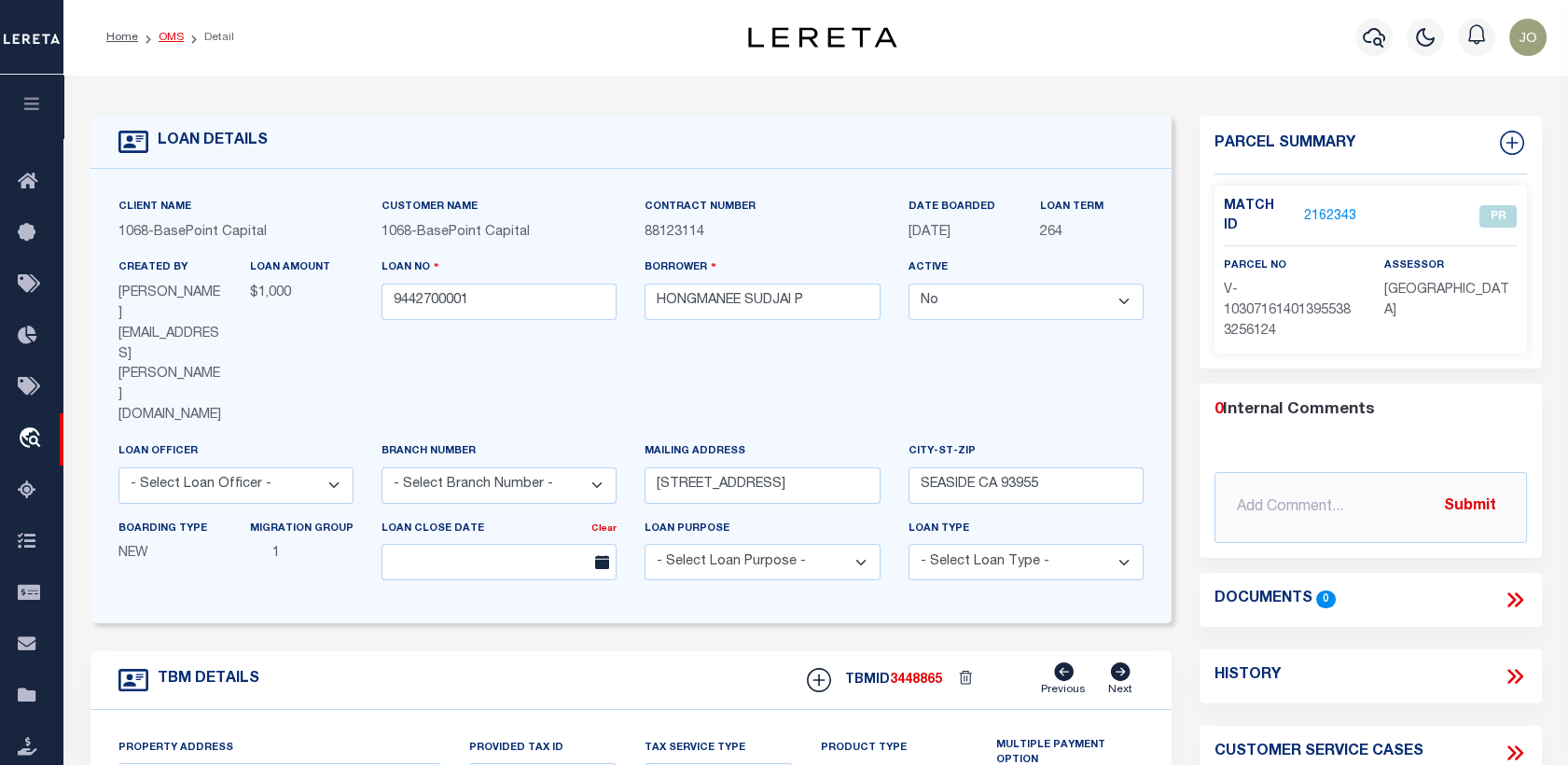 click on "OMS" at bounding box center [171, 37] 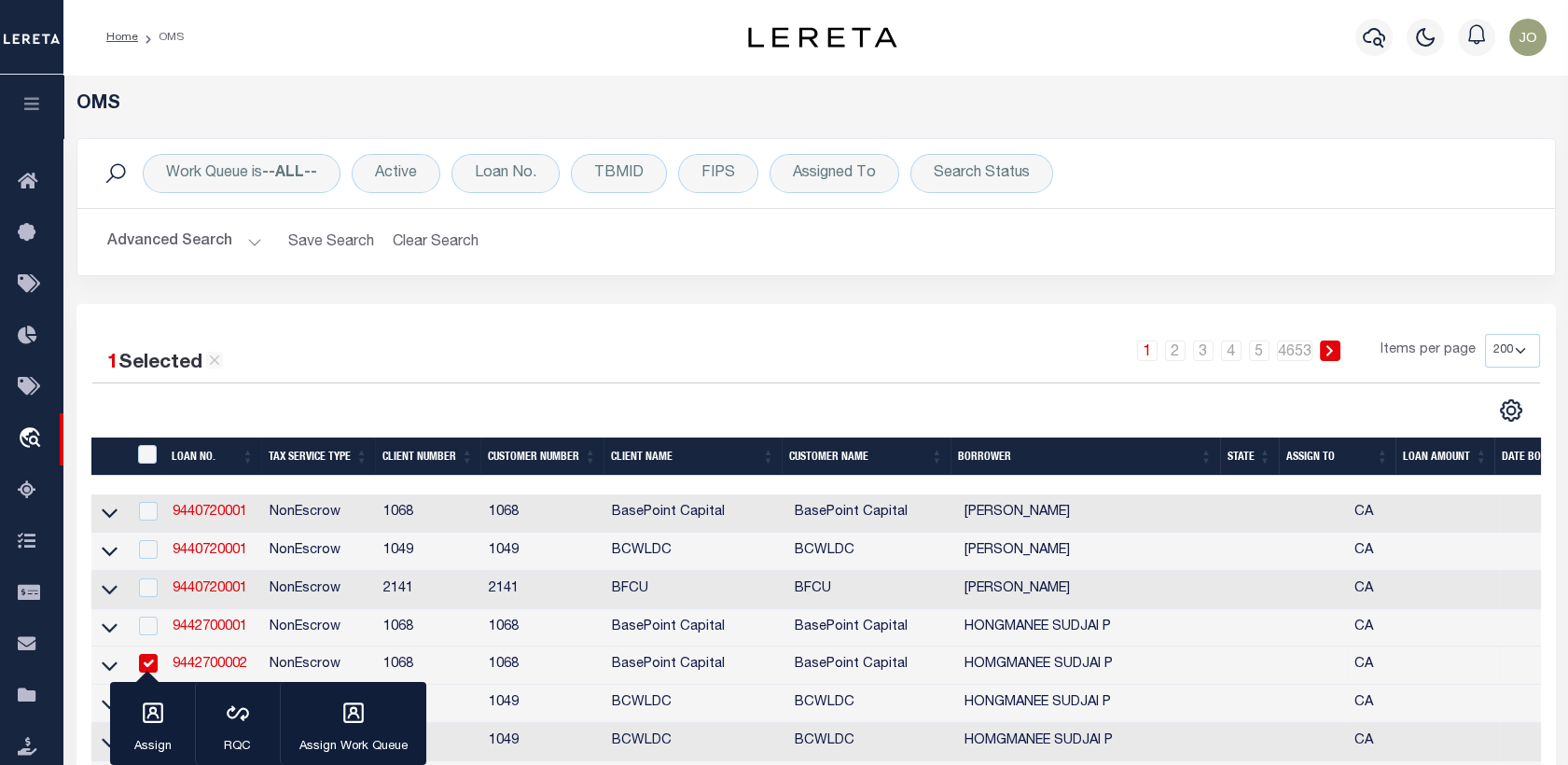 click on "1  Selected
930,452   Results" at bounding box center (263, 356) 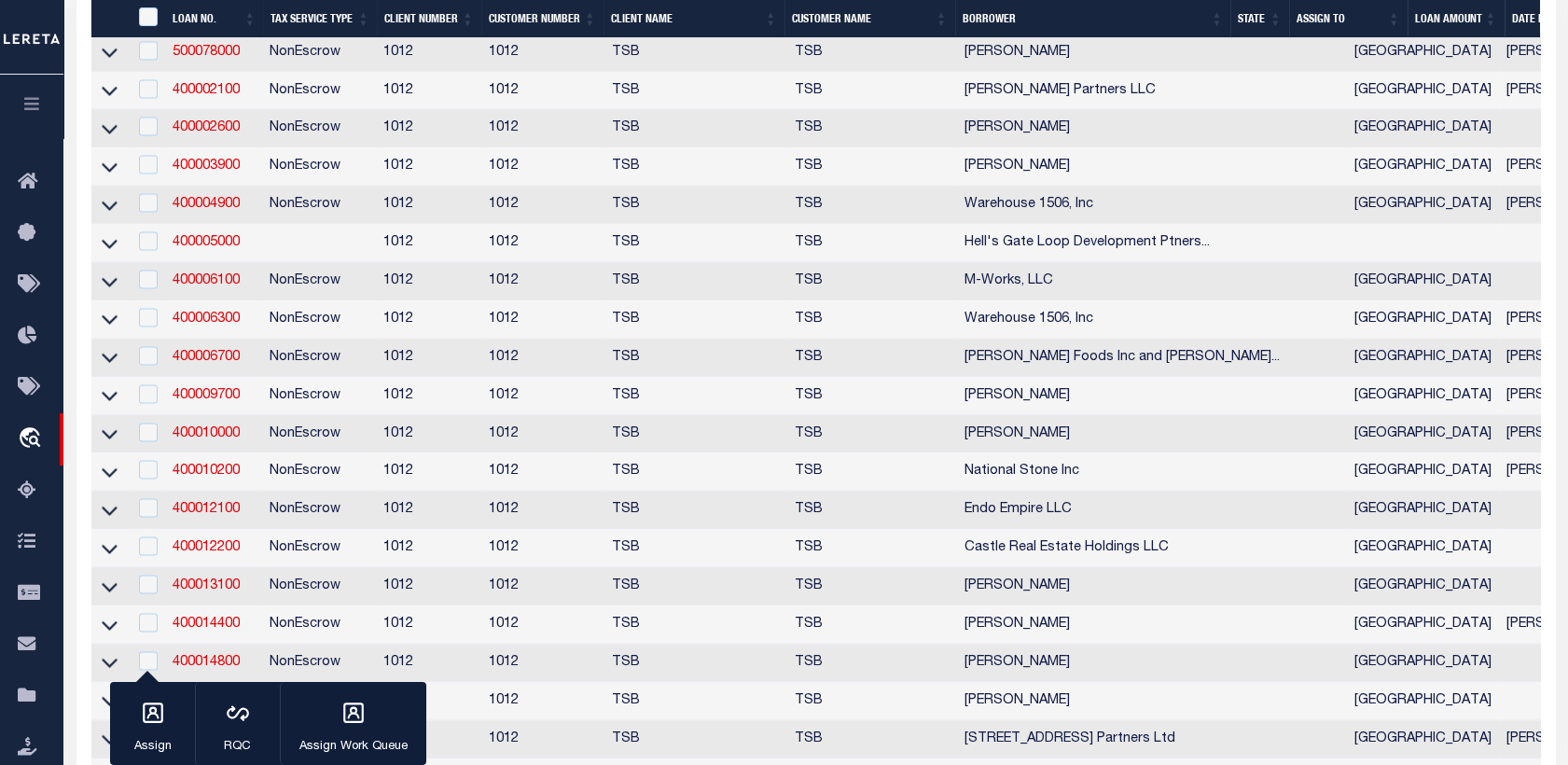 scroll, scrollTop: 7448, scrollLeft: 0, axis: vertical 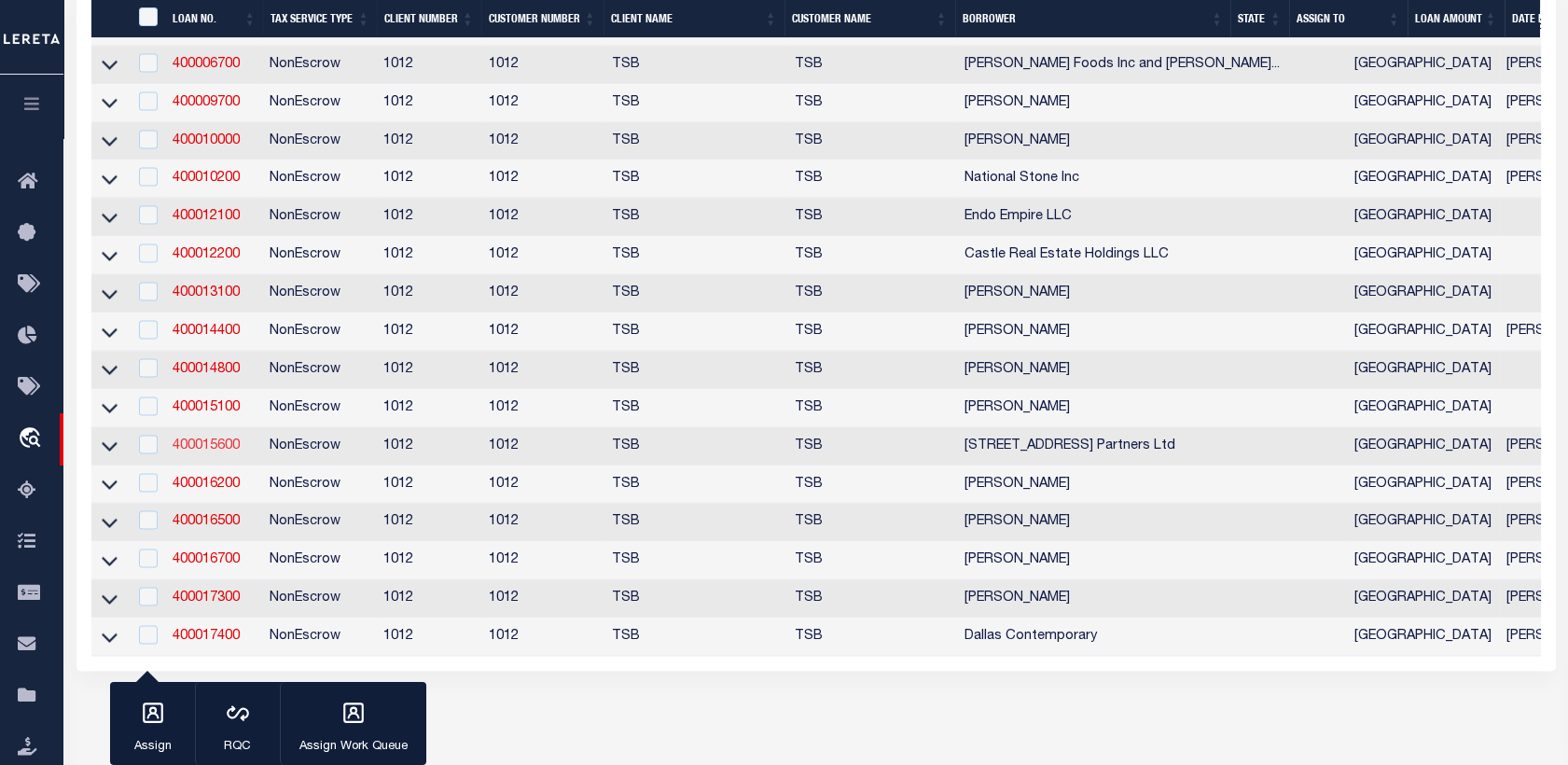 click on "400015600" at bounding box center [206, 446] 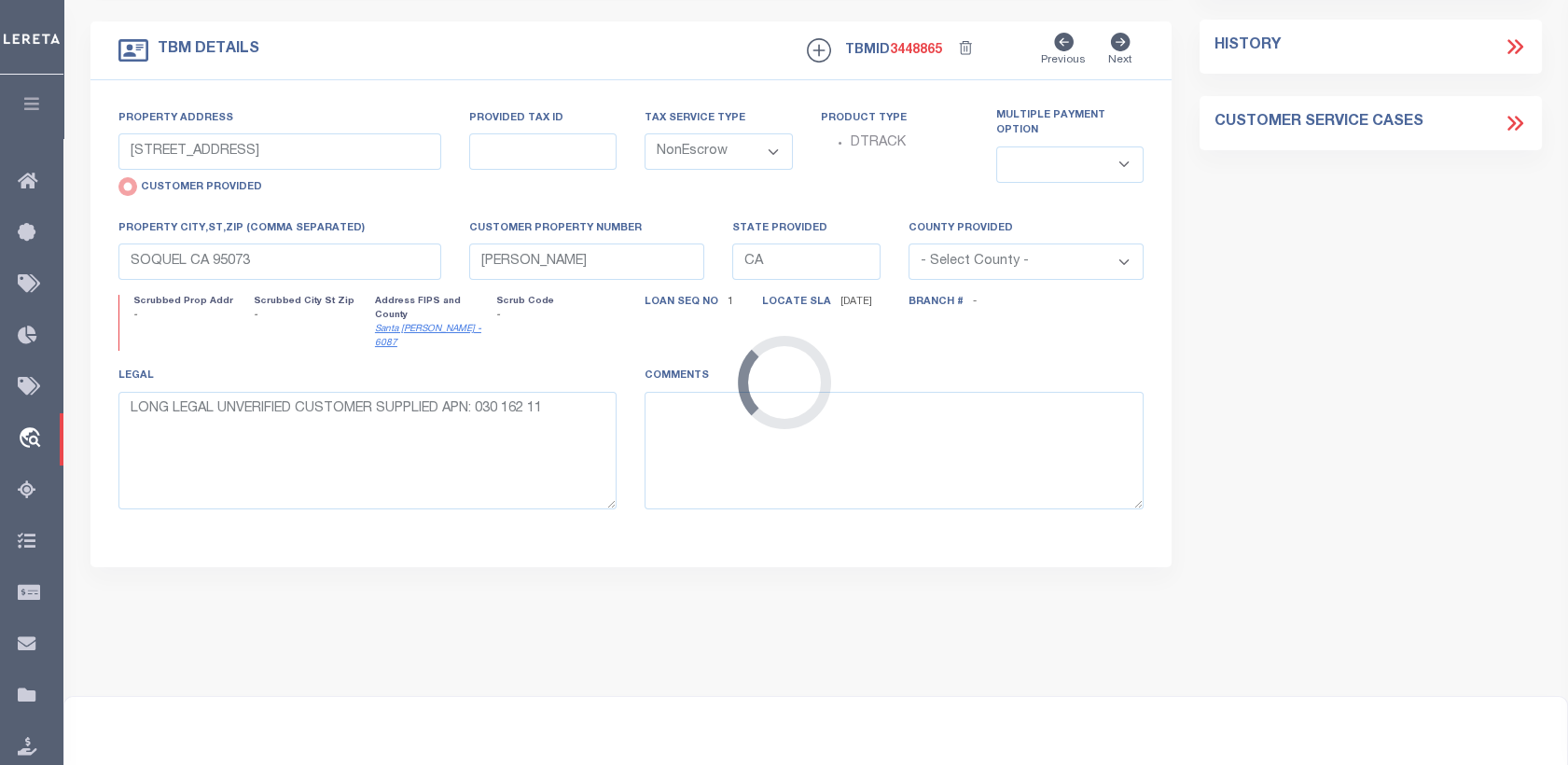scroll, scrollTop: 0, scrollLeft: 0, axis: both 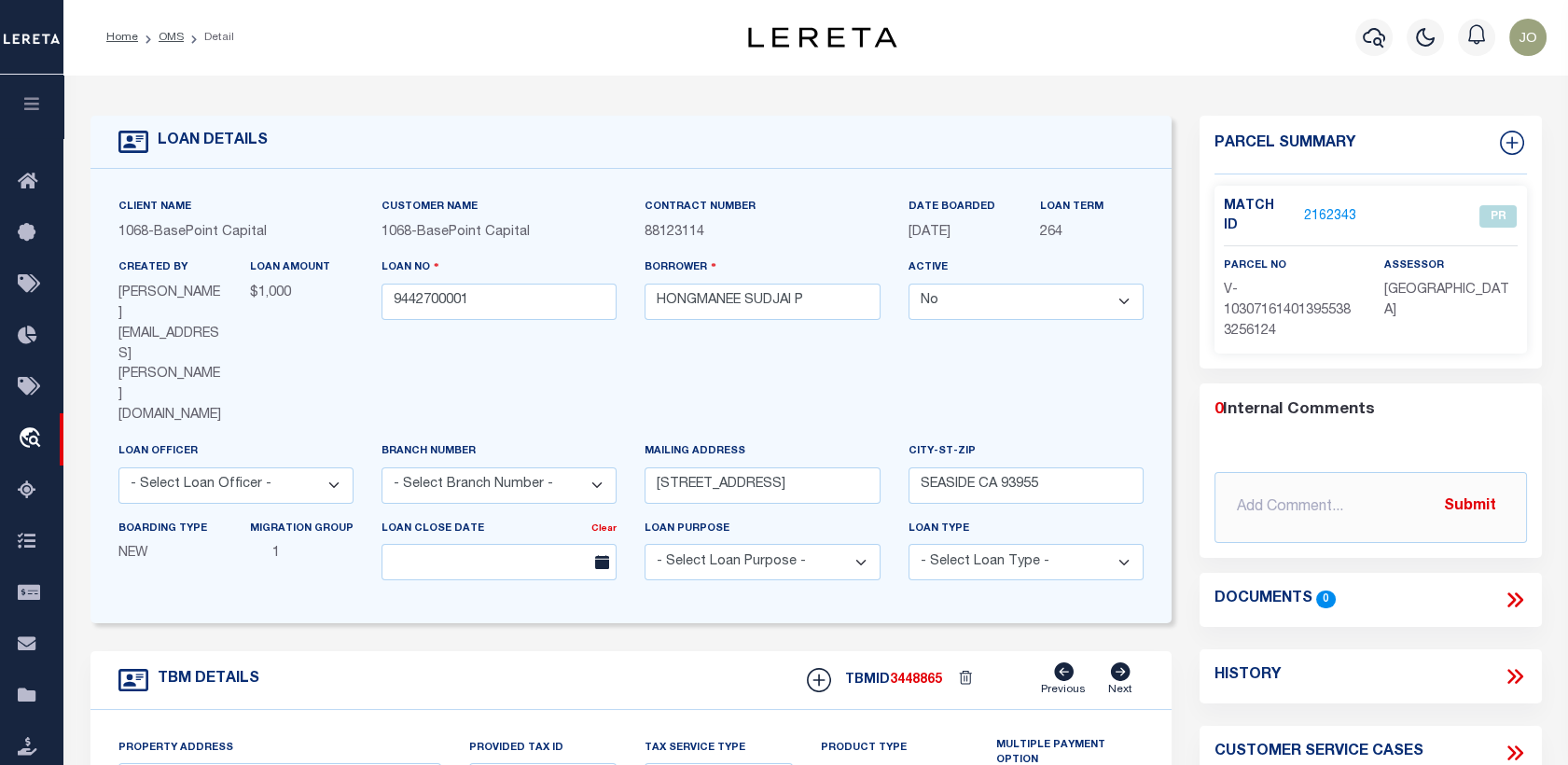 click on "Profile
Sign out" at bounding box center [1249, 37] 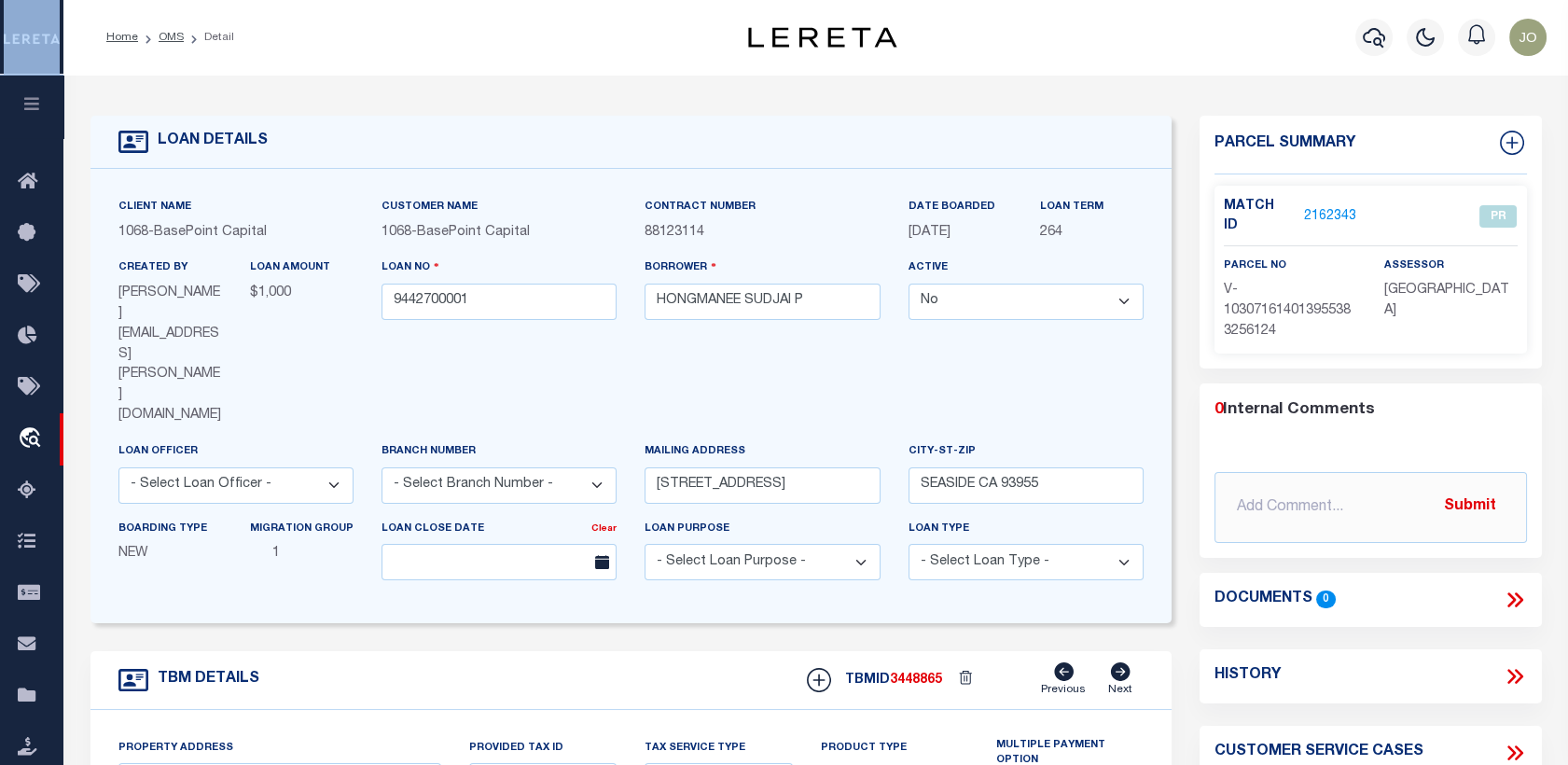 click on "Profile
Sign out" at bounding box center [1249, 37] 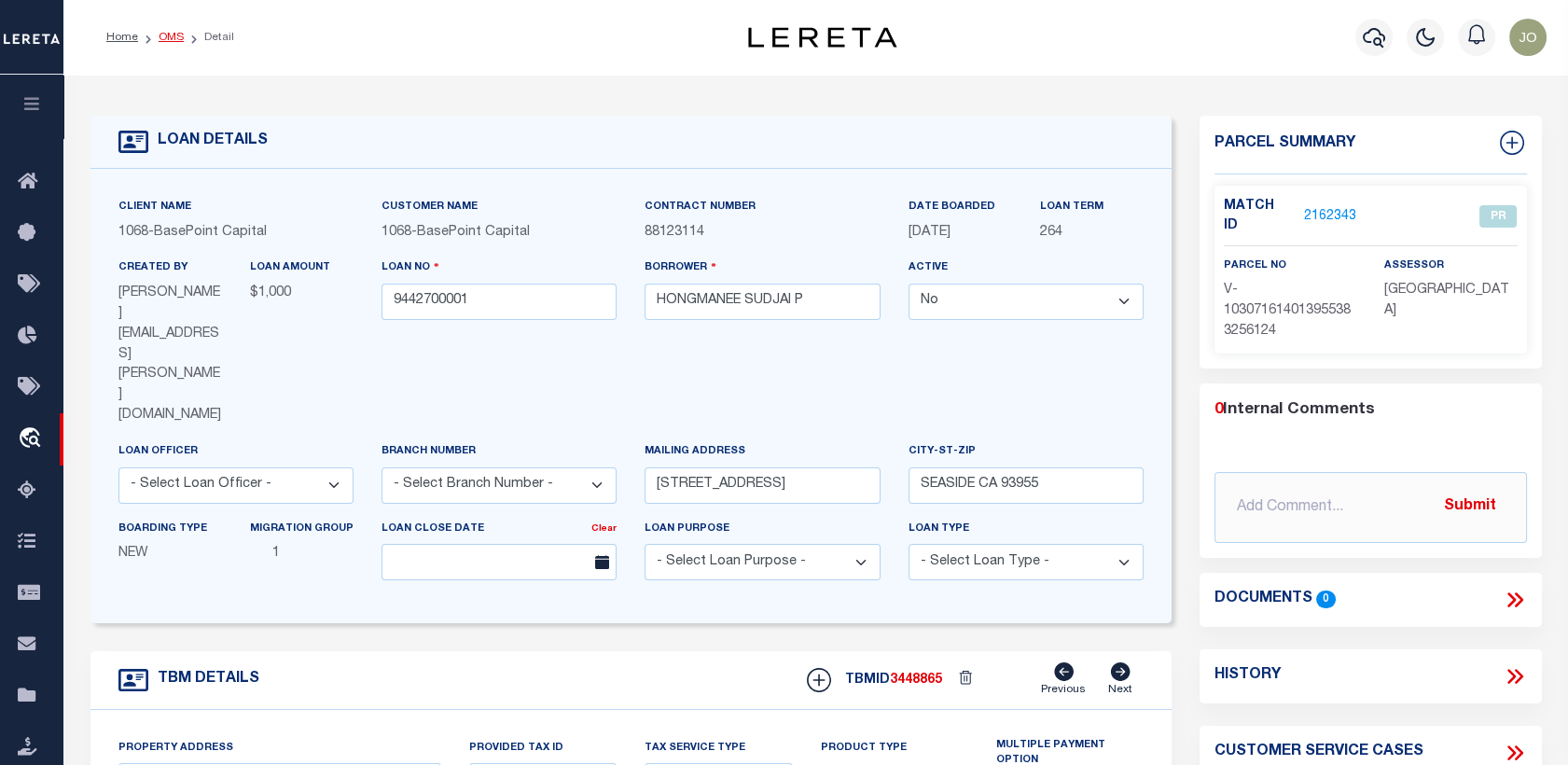 click on "OMS" at bounding box center [171, 37] 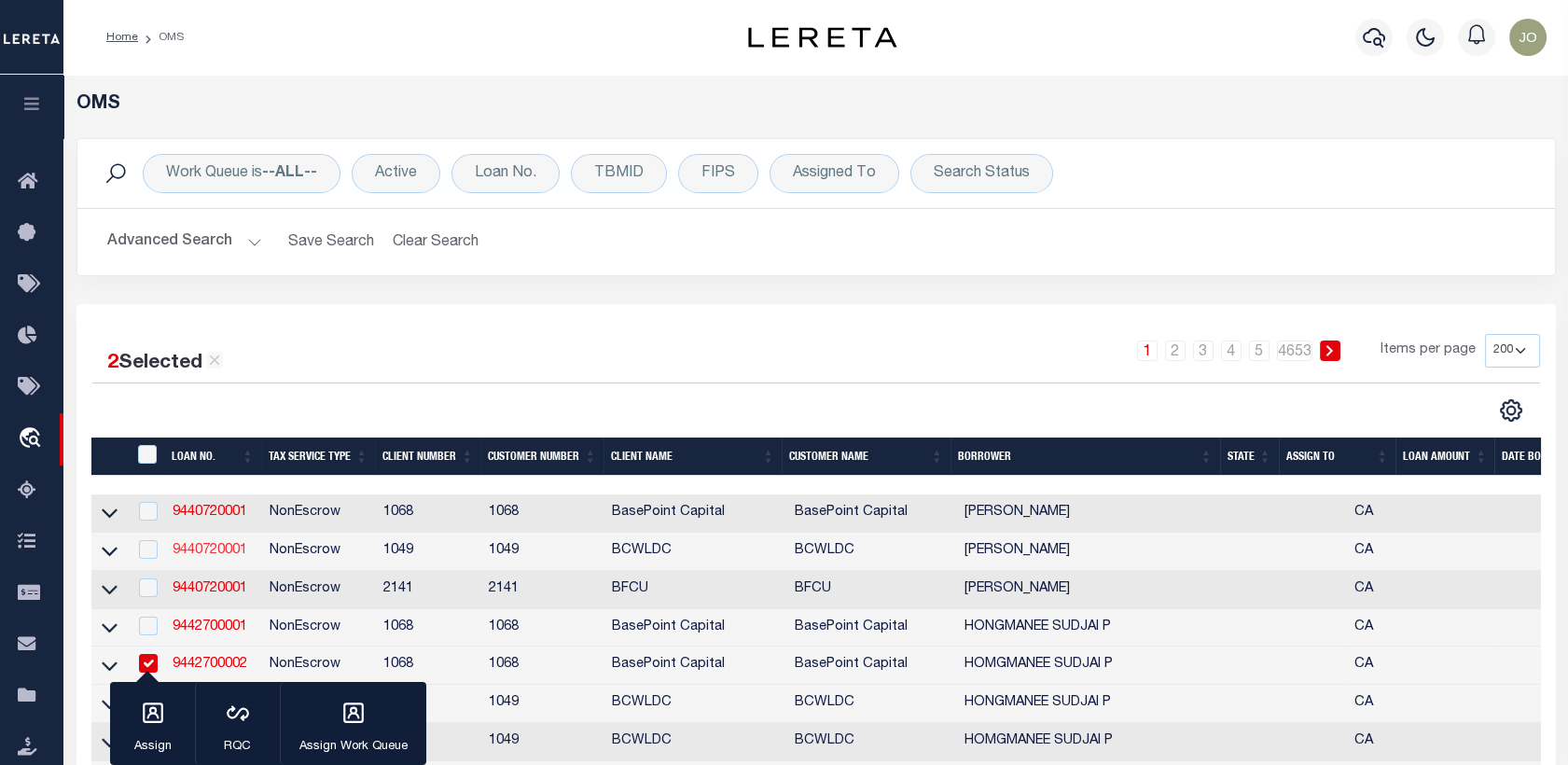 click on "9440720001" at bounding box center (210, 550) 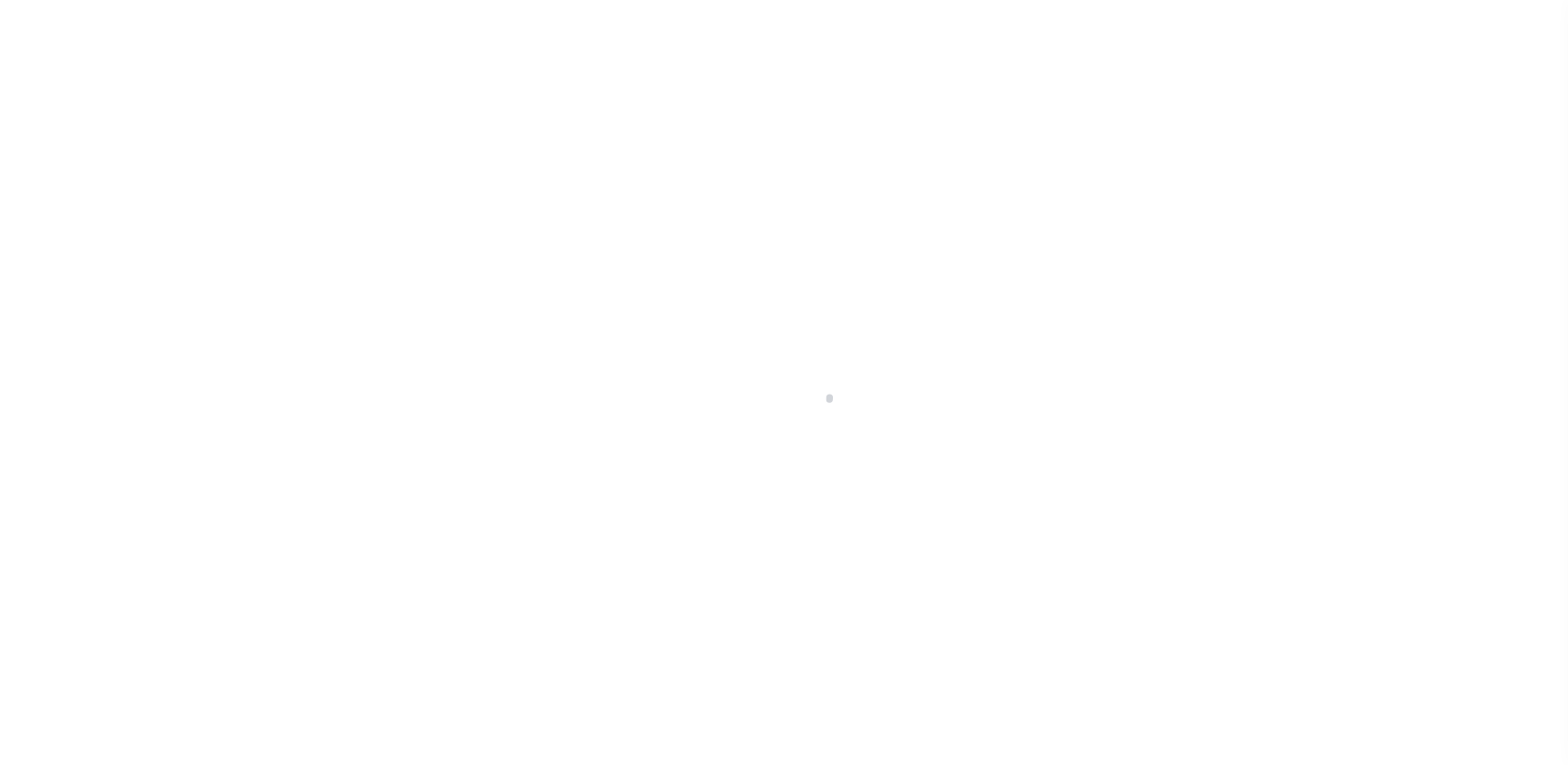 select on "False" 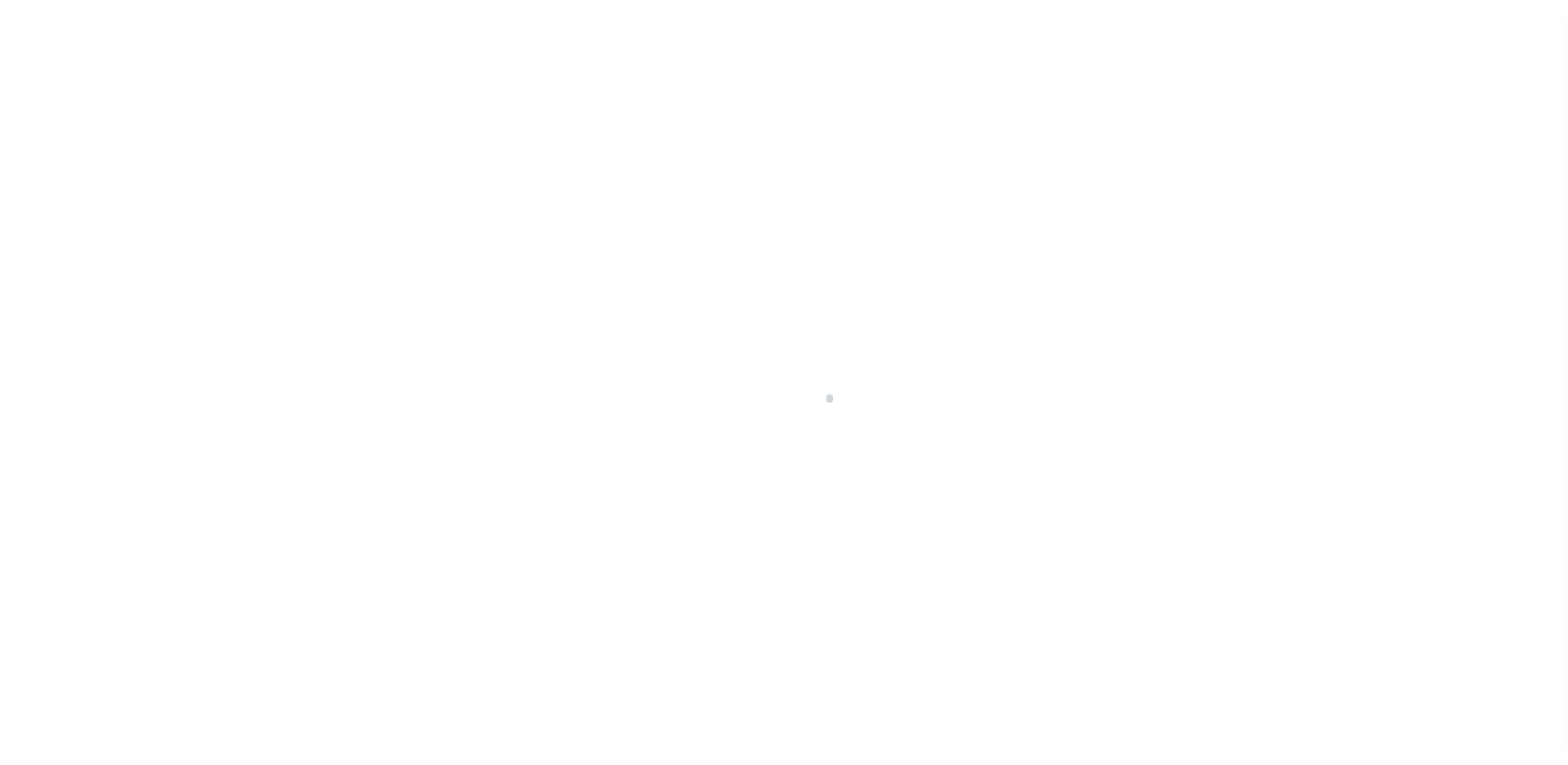 scroll, scrollTop: 129, scrollLeft: 0, axis: vertical 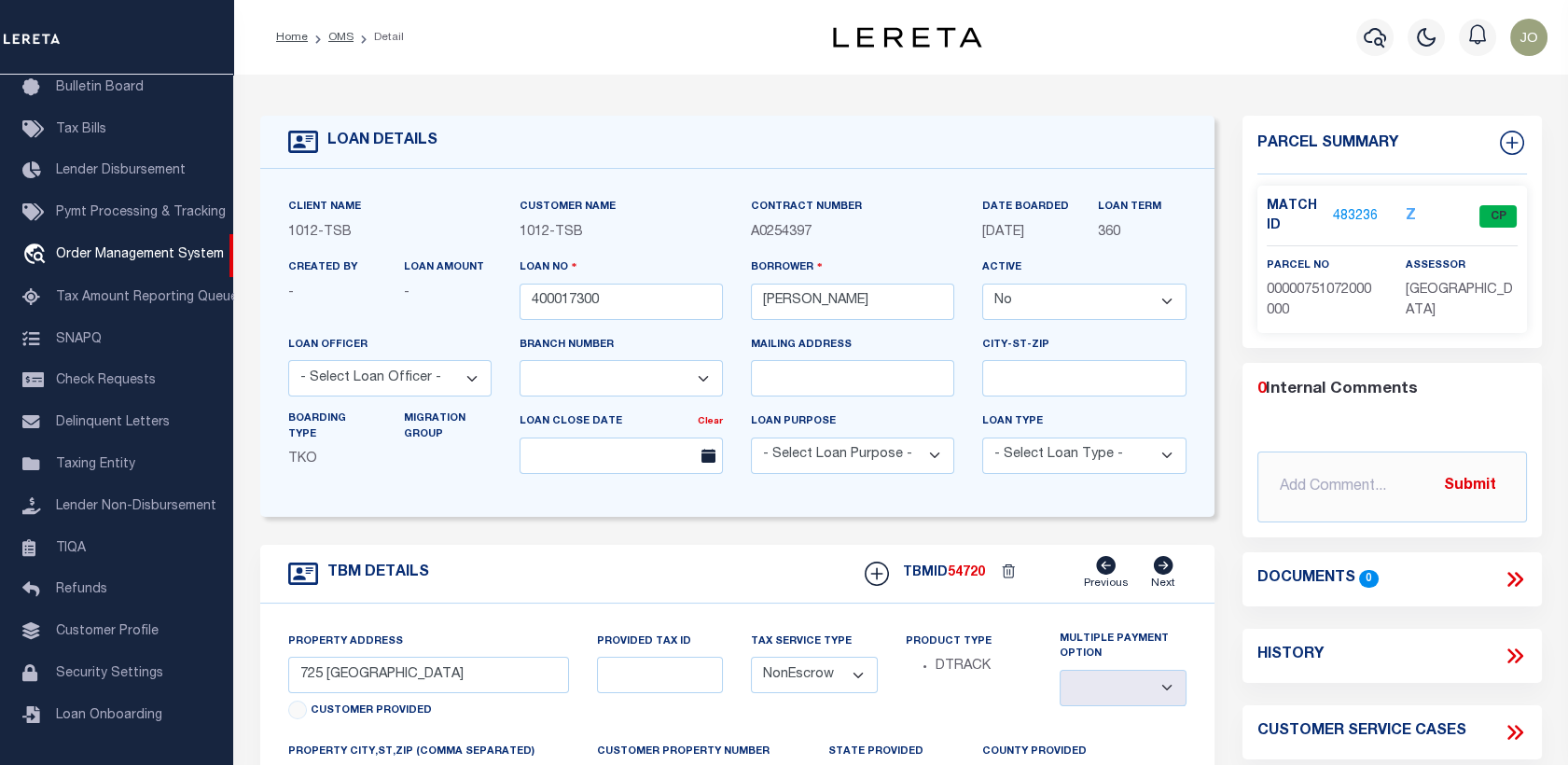 click on "Client Name
1012  -  TSB
Customer Name
1012  -  TSB
Contract Number A0254397 -" at bounding box center (737, 342) 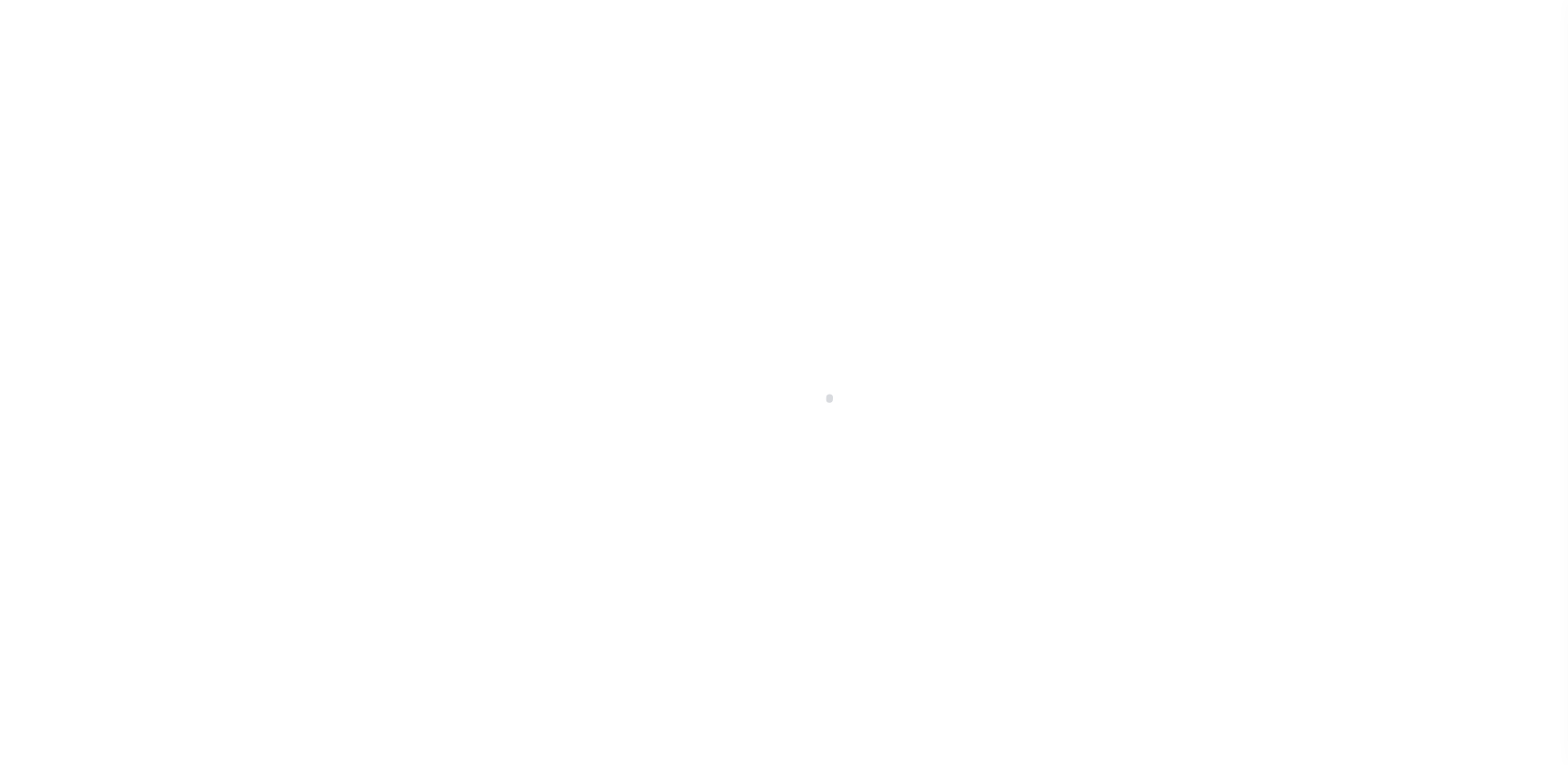 type on "[DATE]-[DATE][STREET_ADDRESS]" 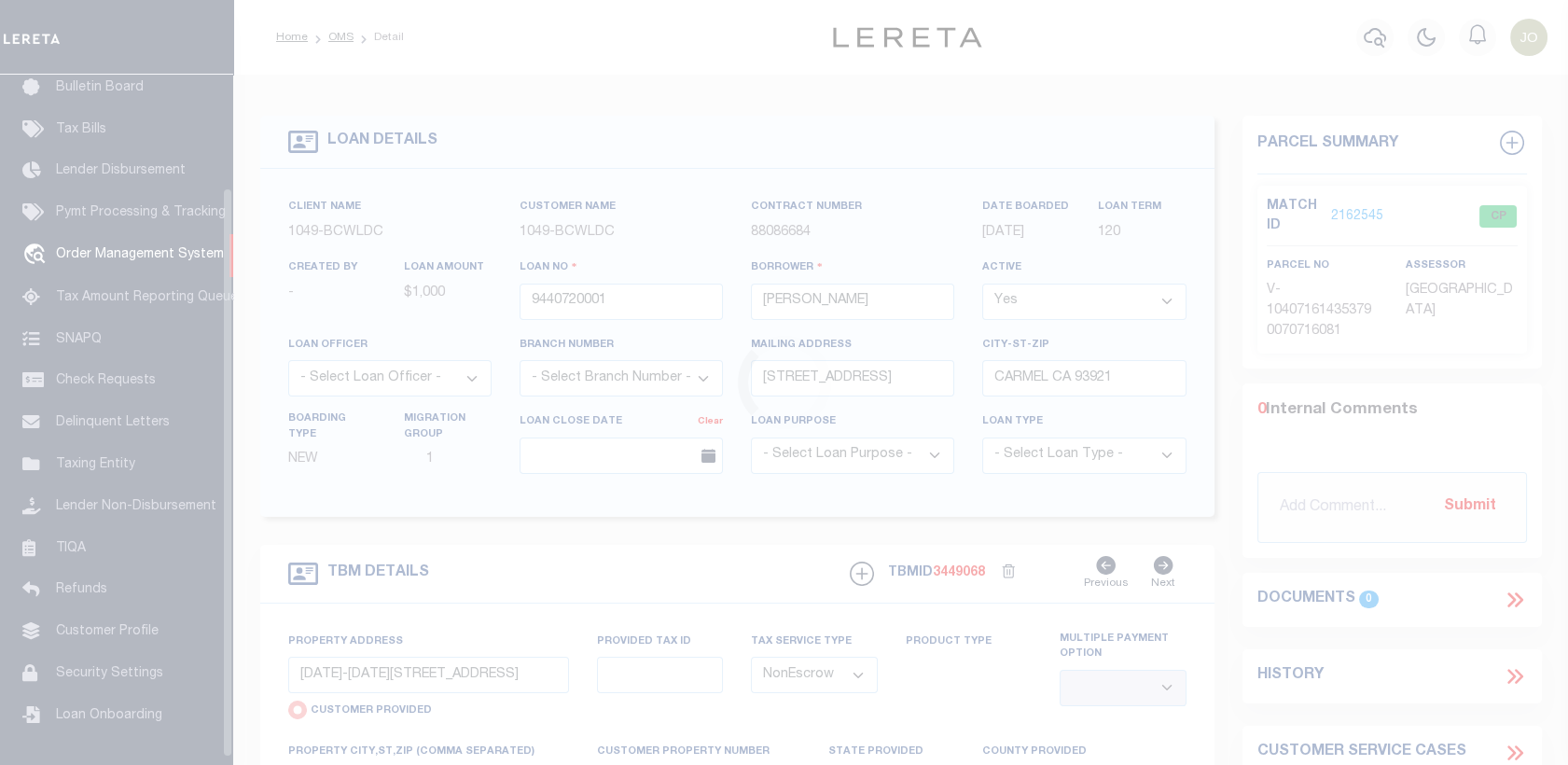 scroll, scrollTop: 136, scrollLeft: 0, axis: vertical 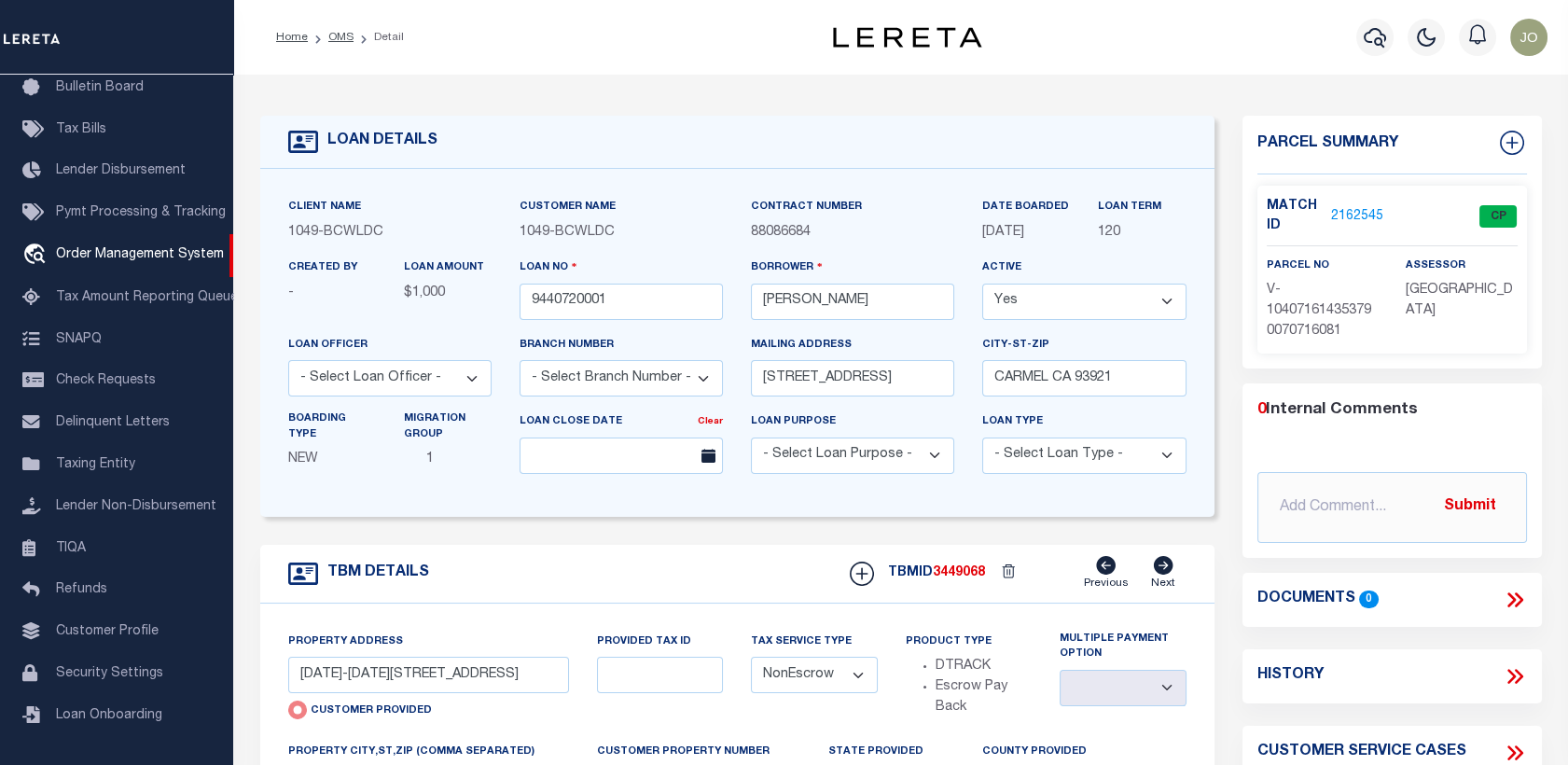 click on "LOAN DETAILS
Client Name 1049  -  BCWLDC Customer Name 1049" at bounding box center [901, 621] 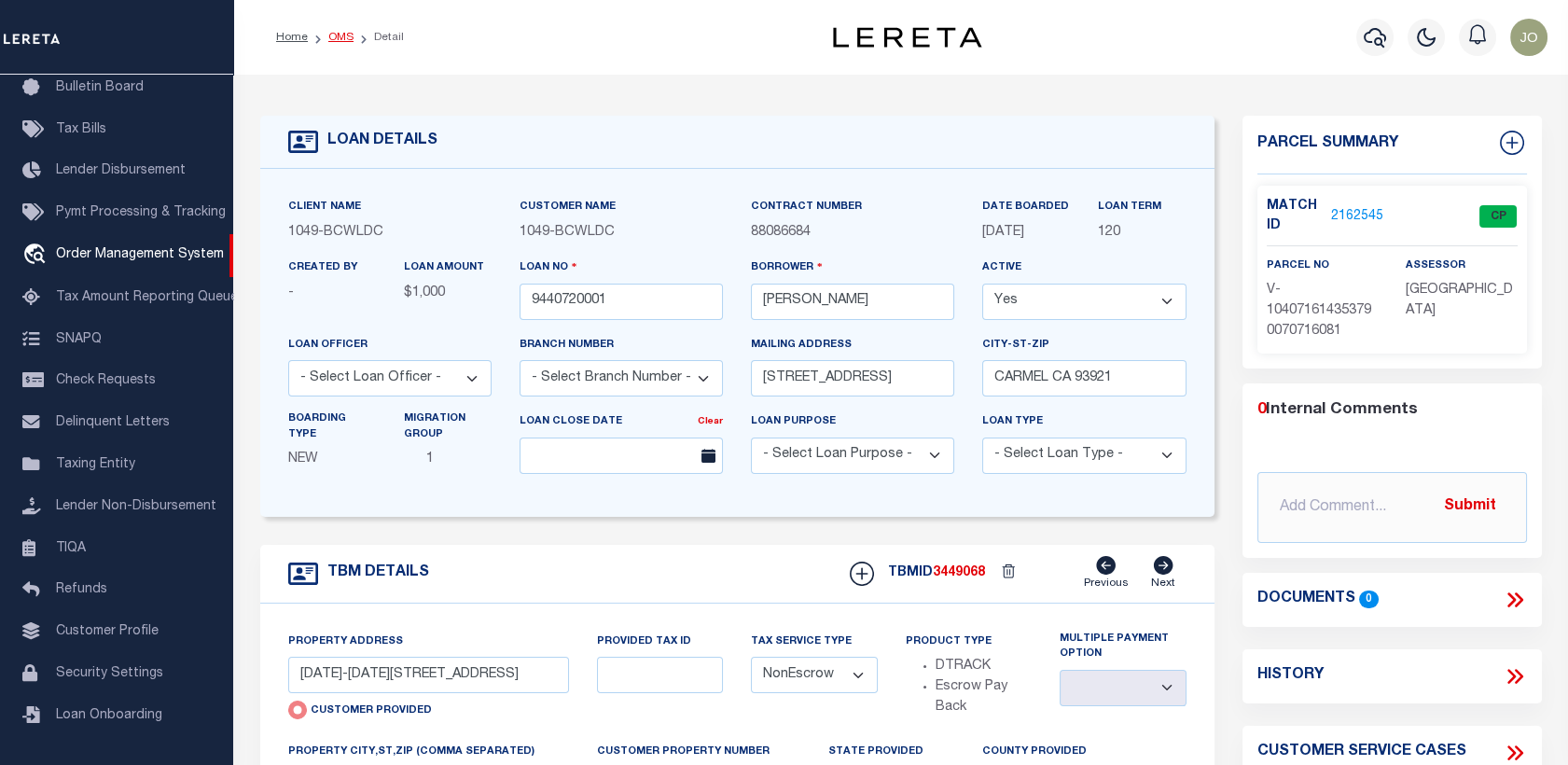 click on "OMS" at bounding box center [340, 37] 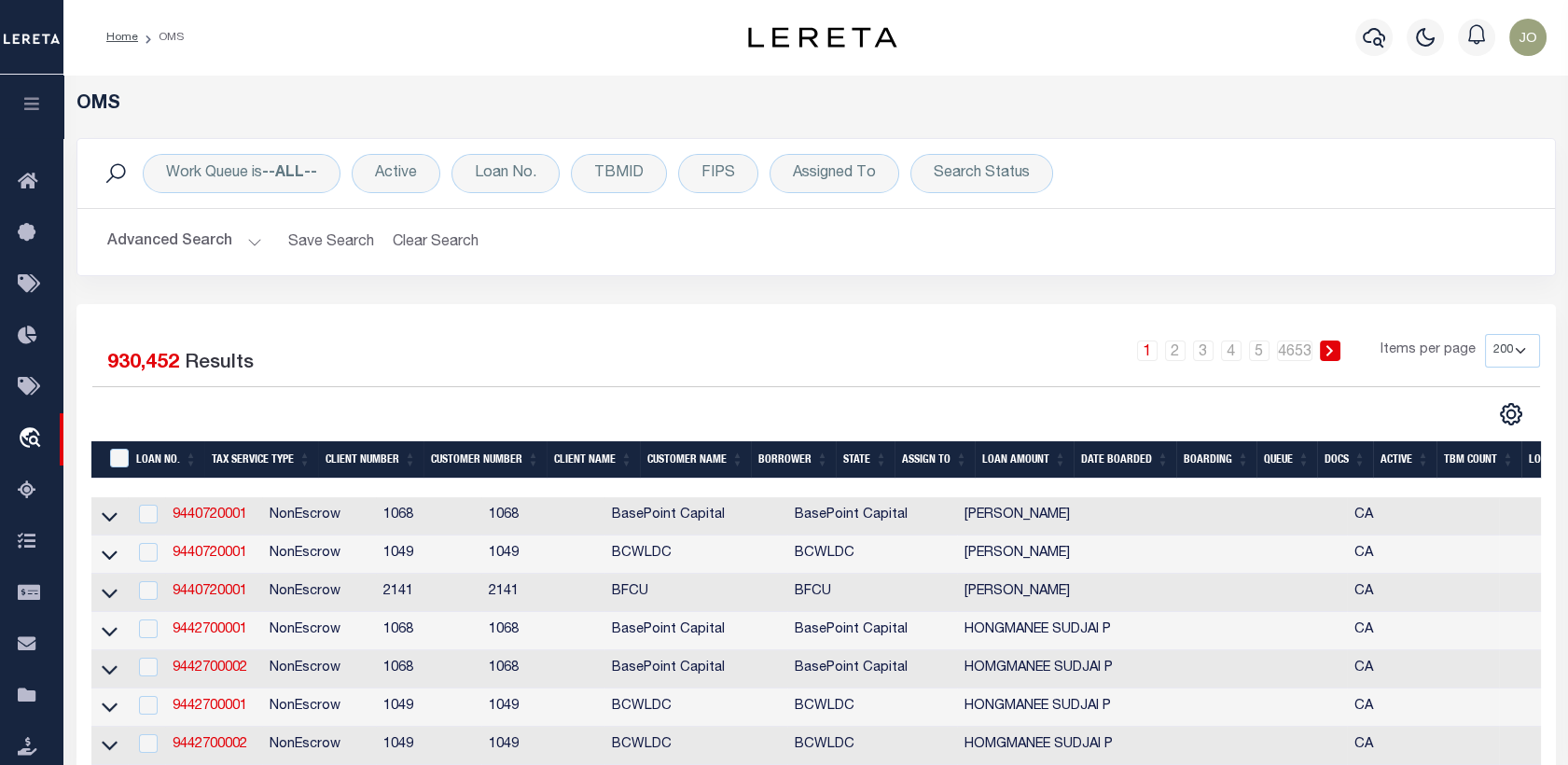 click on "Work Queue is  --ALL--    Active   Loan No.   TBMID   FIPS   Assigned To   Search Status
Search" at bounding box center [816, 174] 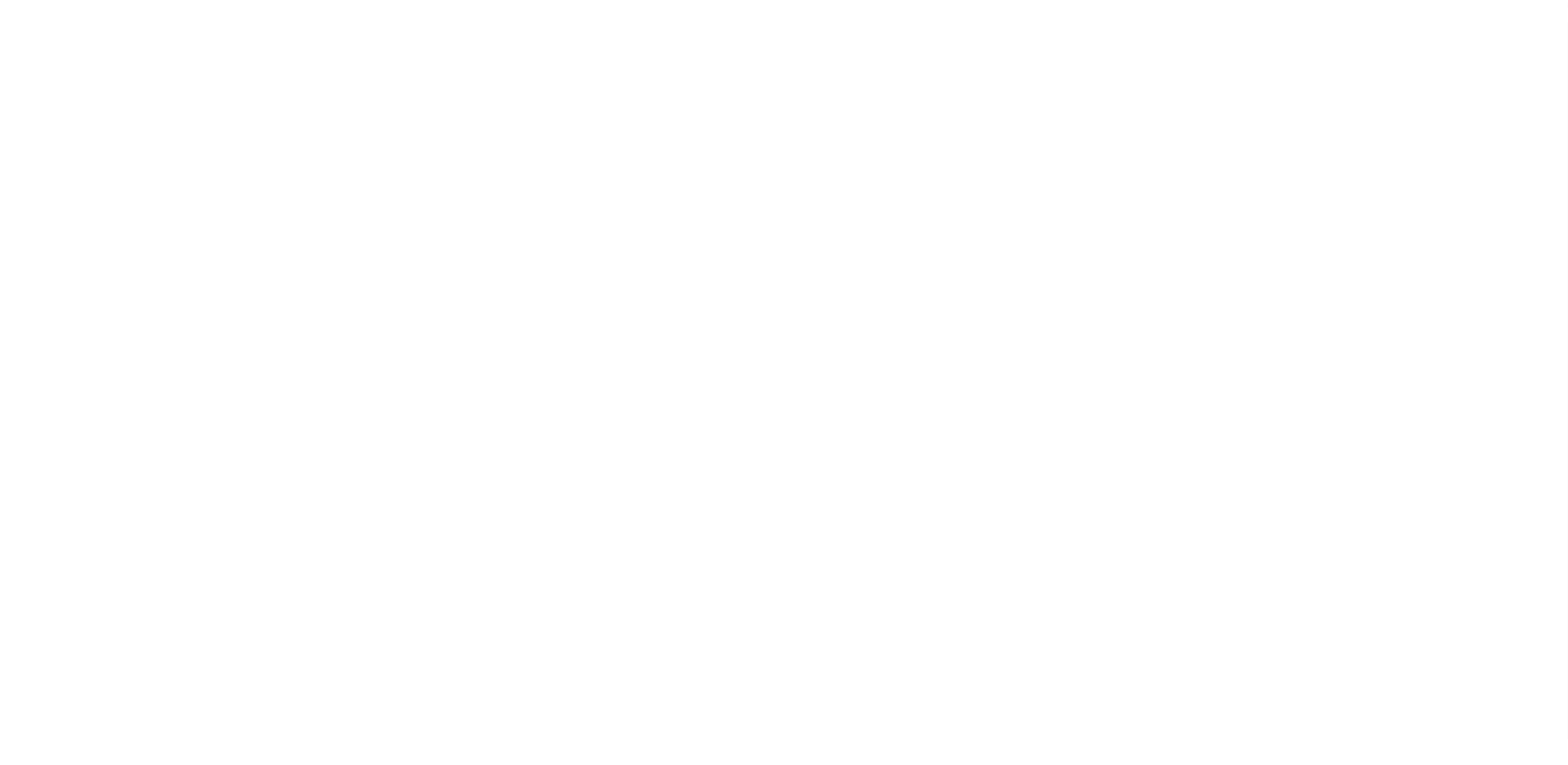 select on "False" 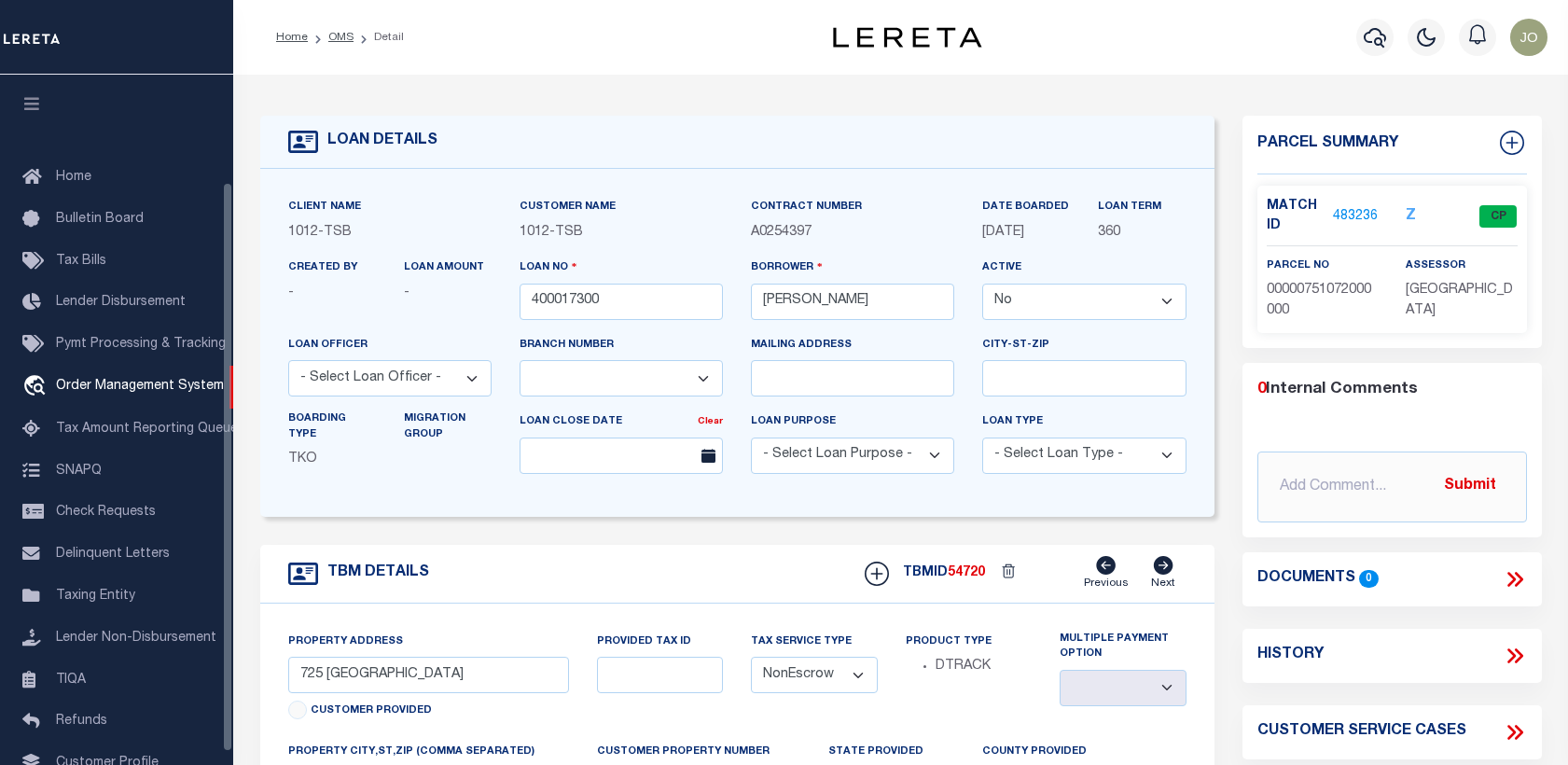 scroll, scrollTop: 0, scrollLeft: 0, axis: both 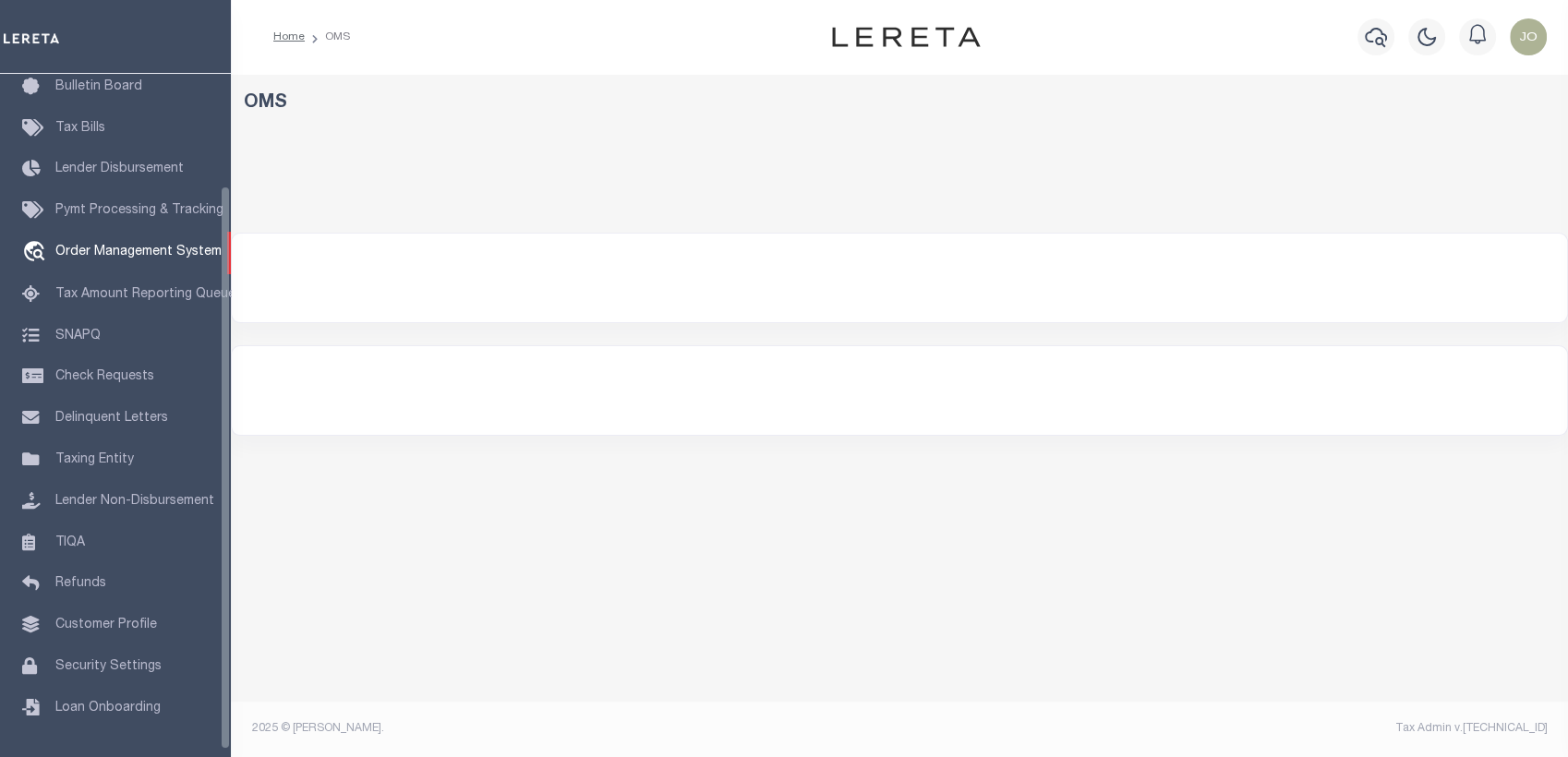 select on "200" 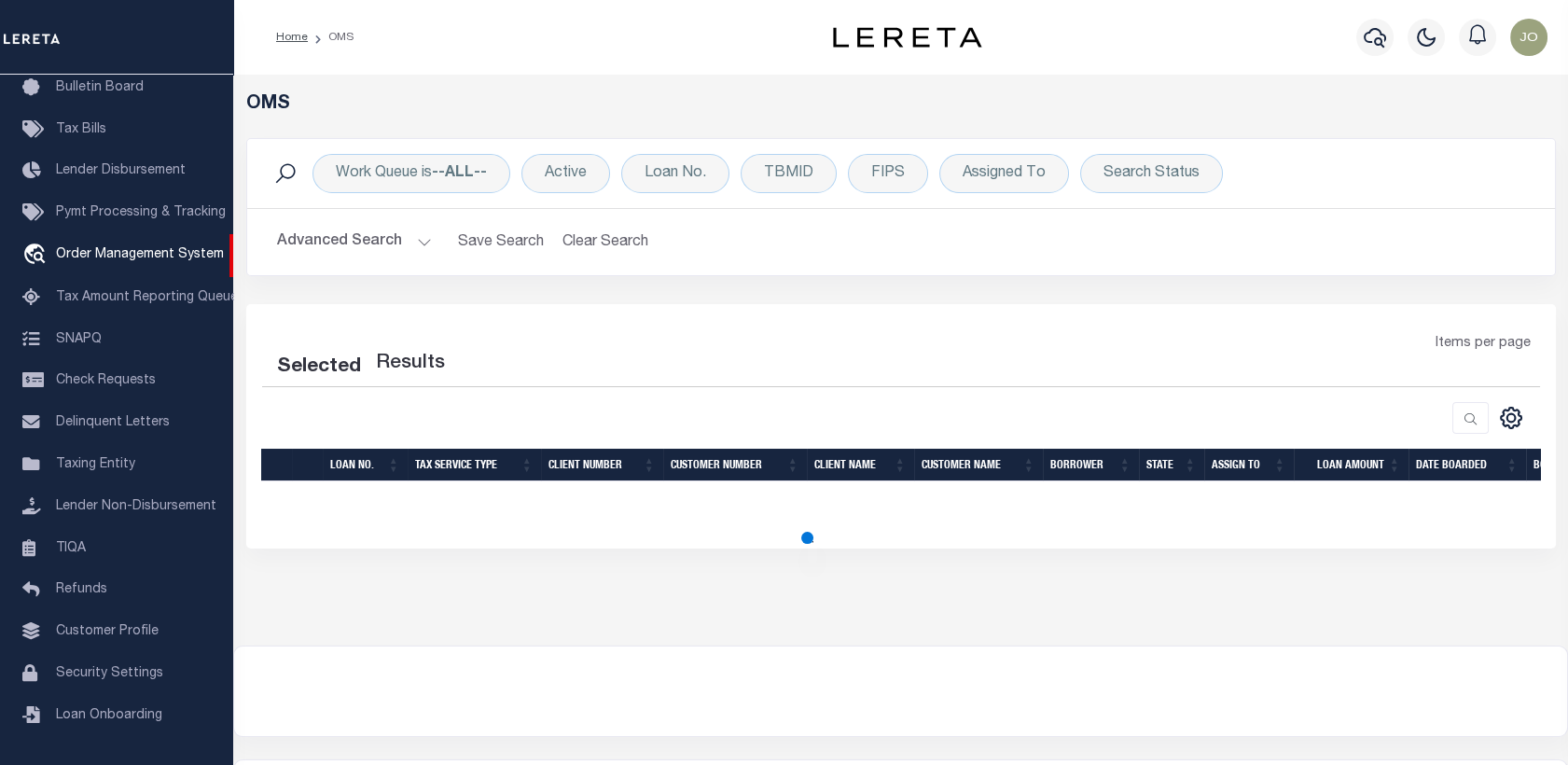 scroll, scrollTop: 105, scrollLeft: 0, axis: vertical 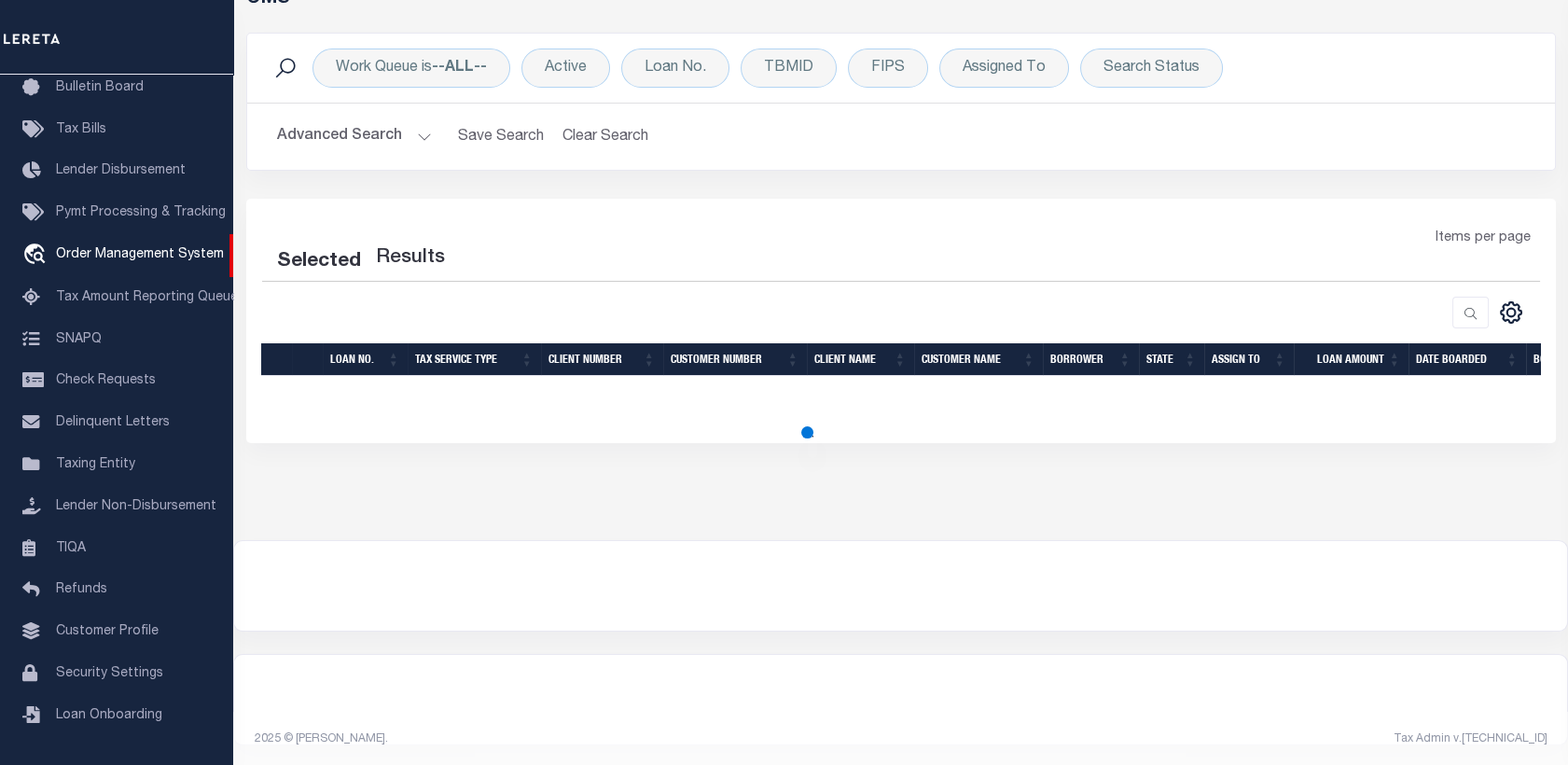 select on "200" 